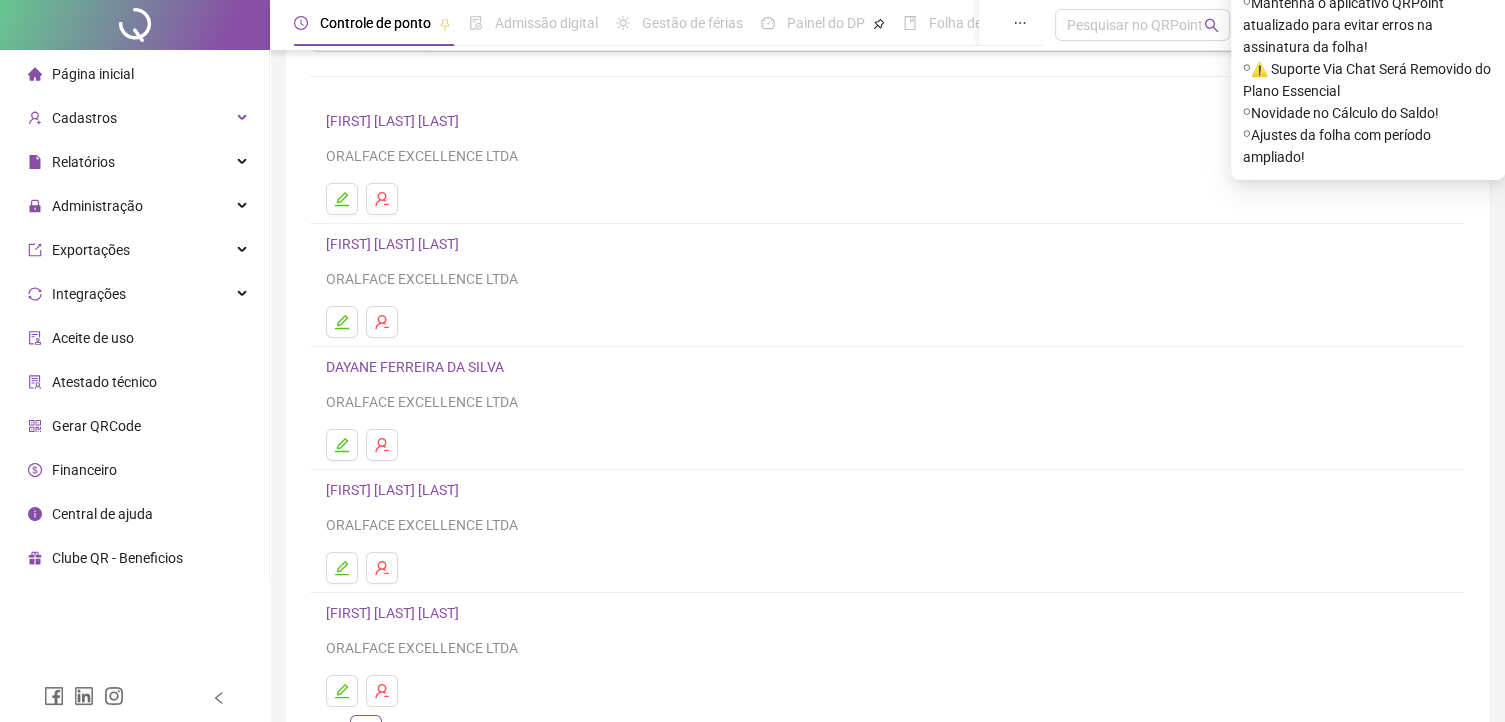 scroll, scrollTop: 110, scrollLeft: 0, axis: vertical 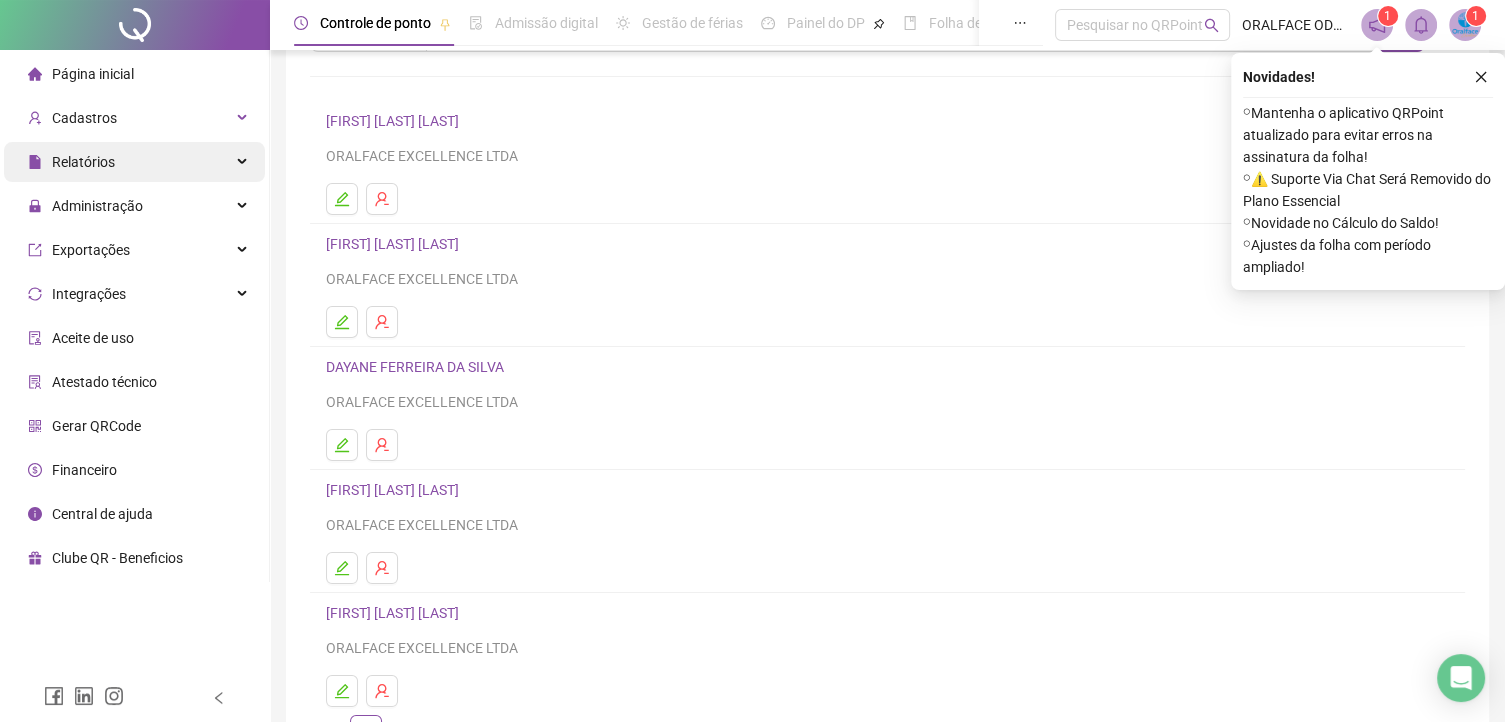 click on "Relatórios" at bounding box center (134, 162) 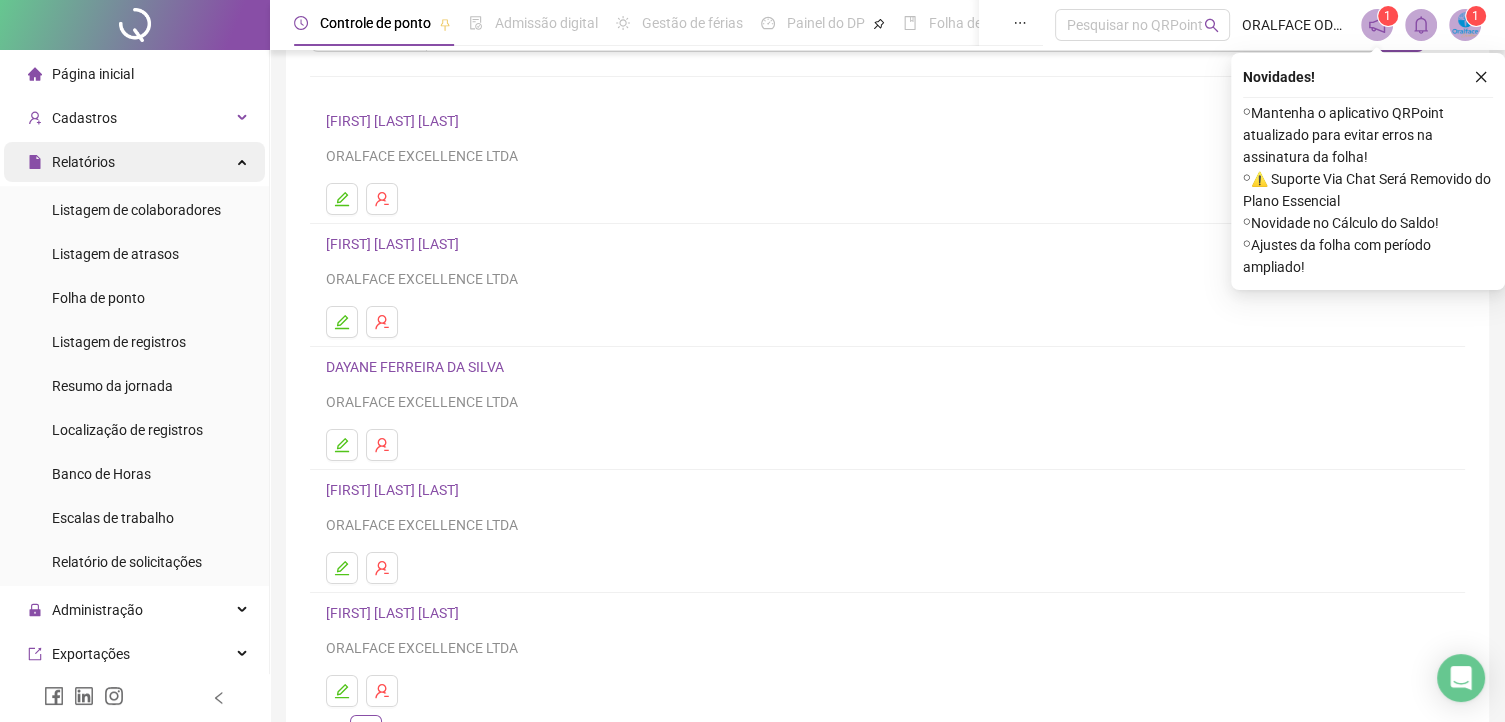 click on "Relatórios" at bounding box center [134, 162] 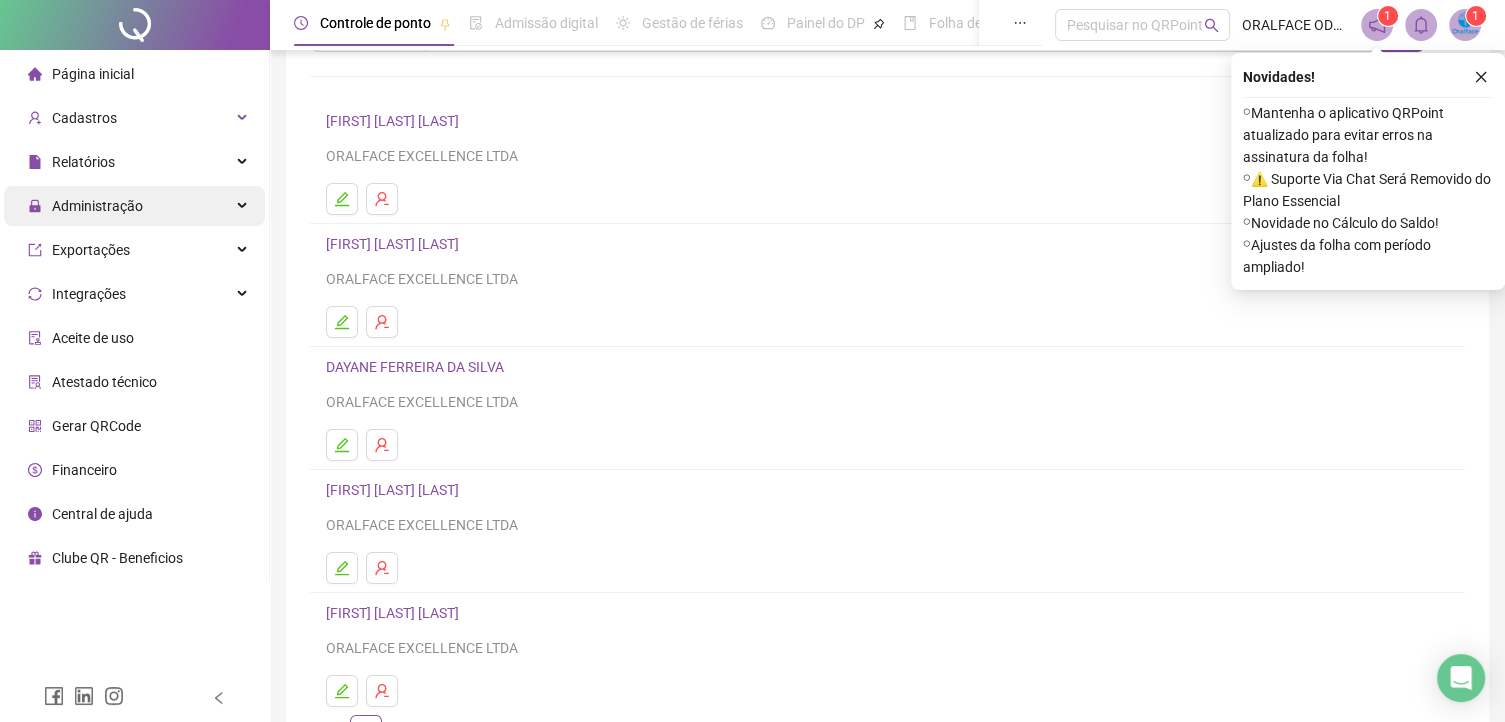 click on "Administração" at bounding box center [134, 206] 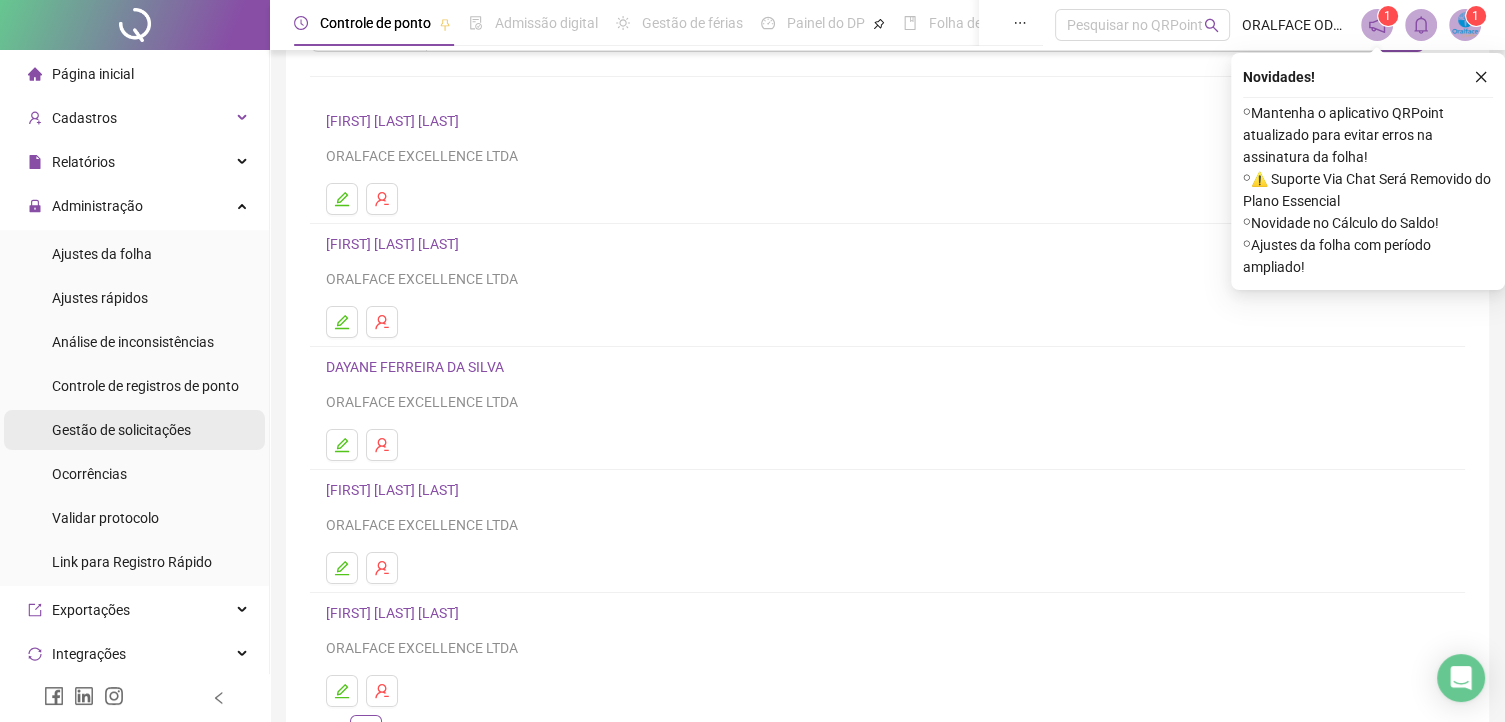 click on "Gestão de solicitações" at bounding box center [121, 430] 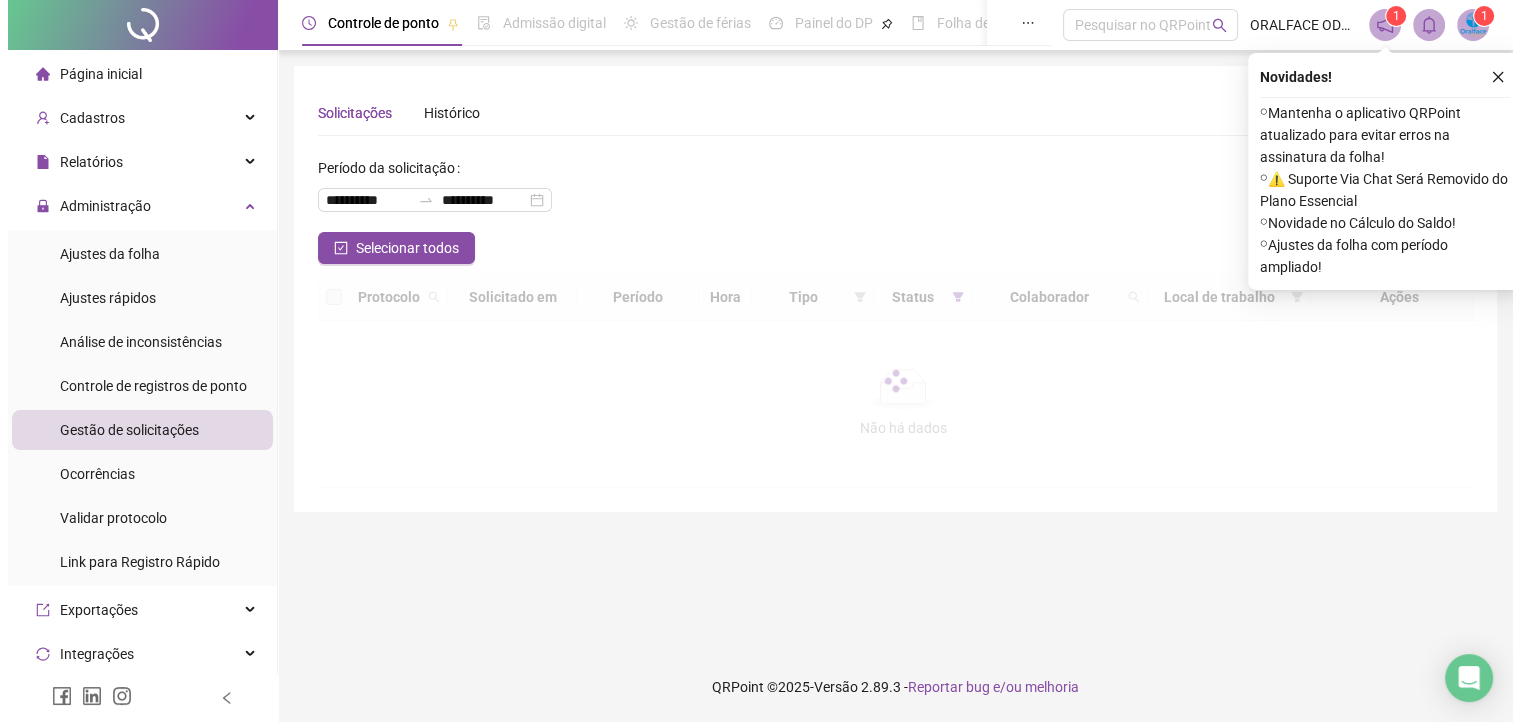 scroll, scrollTop: 0, scrollLeft: 0, axis: both 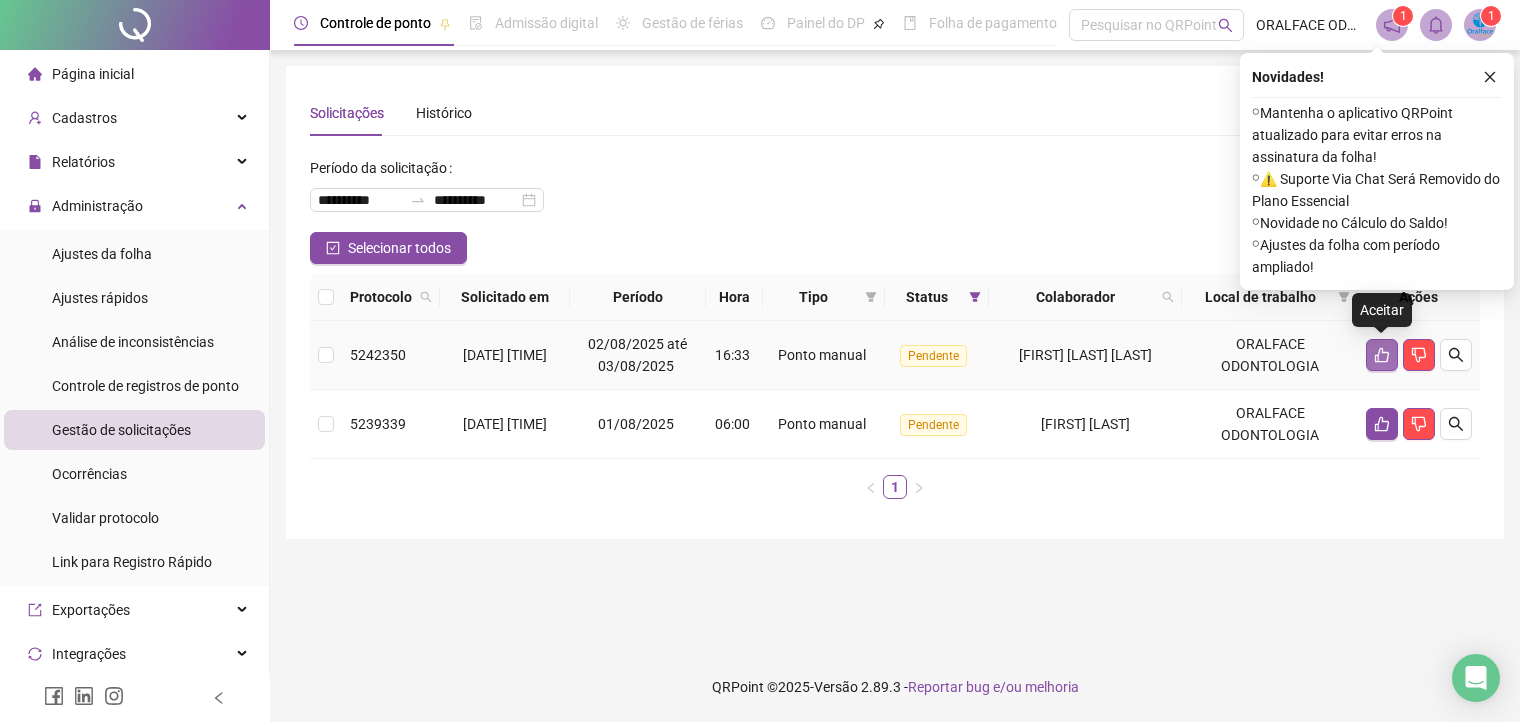 click 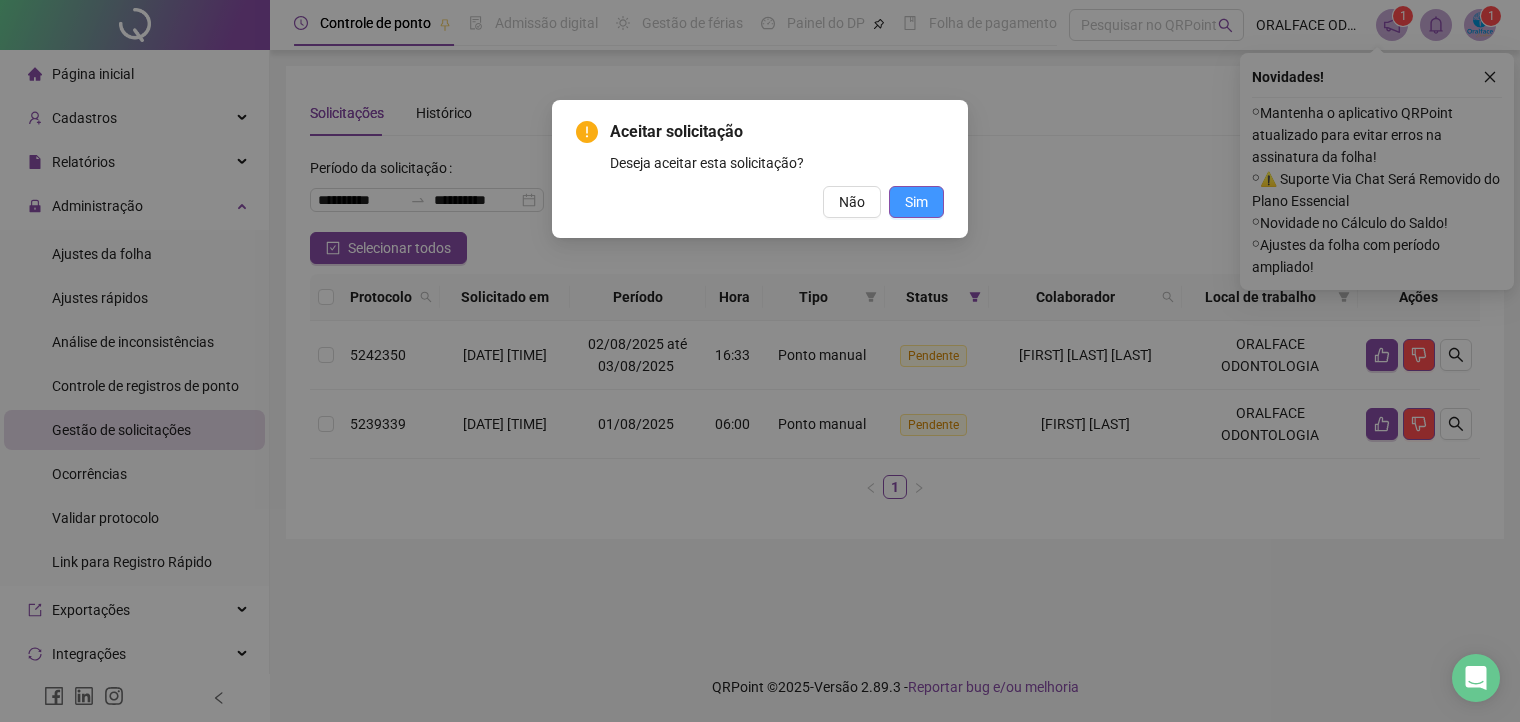 click on "Sim" at bounding box center (916, 202) 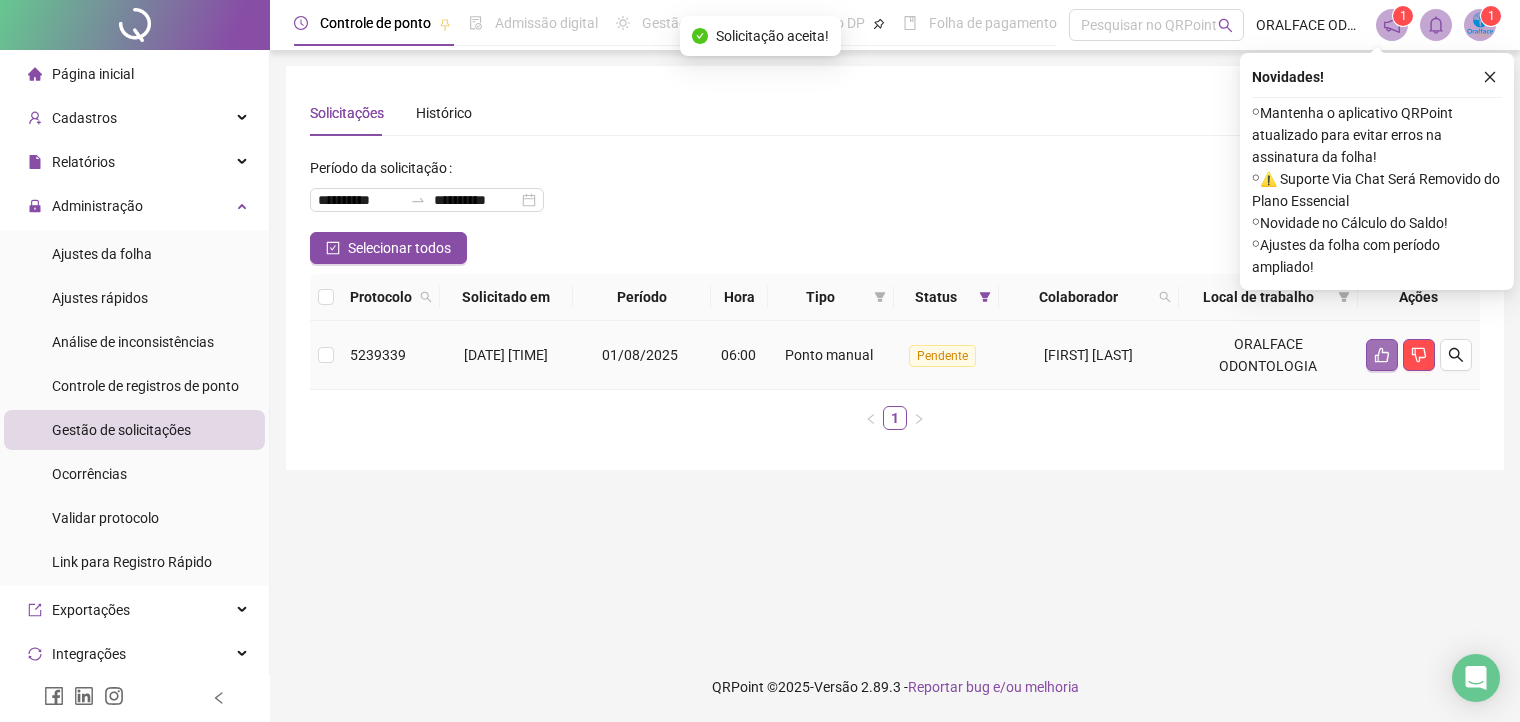 click 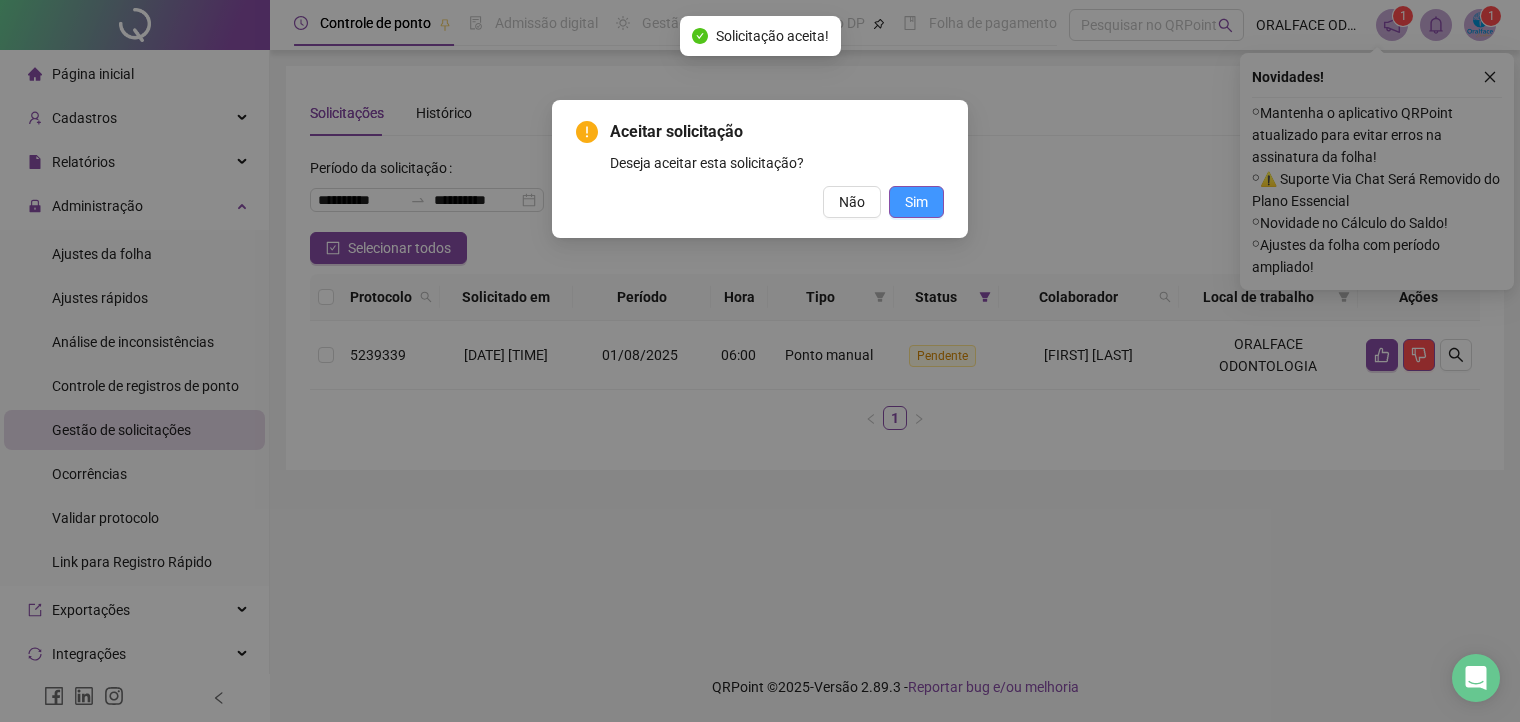 click on "Sim" at bounding box center [916, 202] 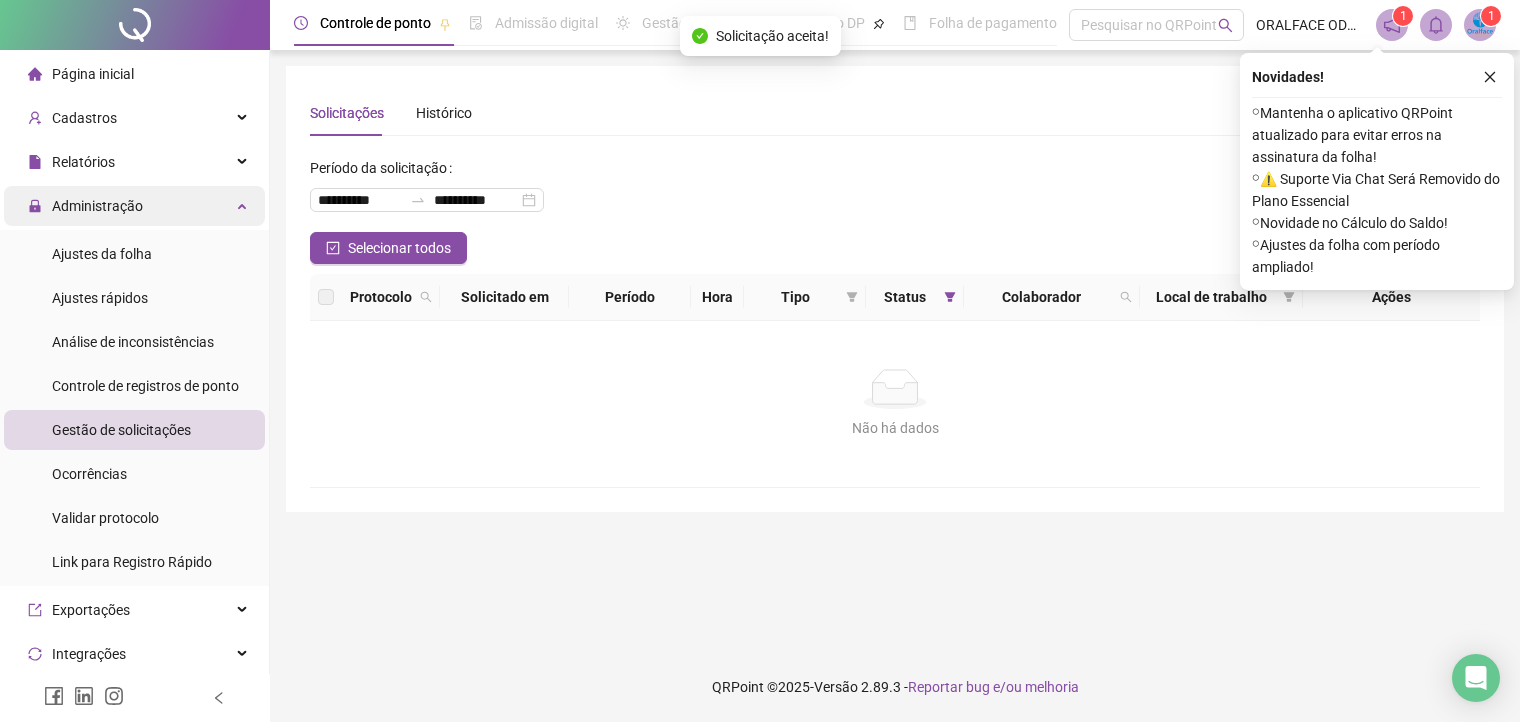 click on "Administração" at bounding box center [134, 206] 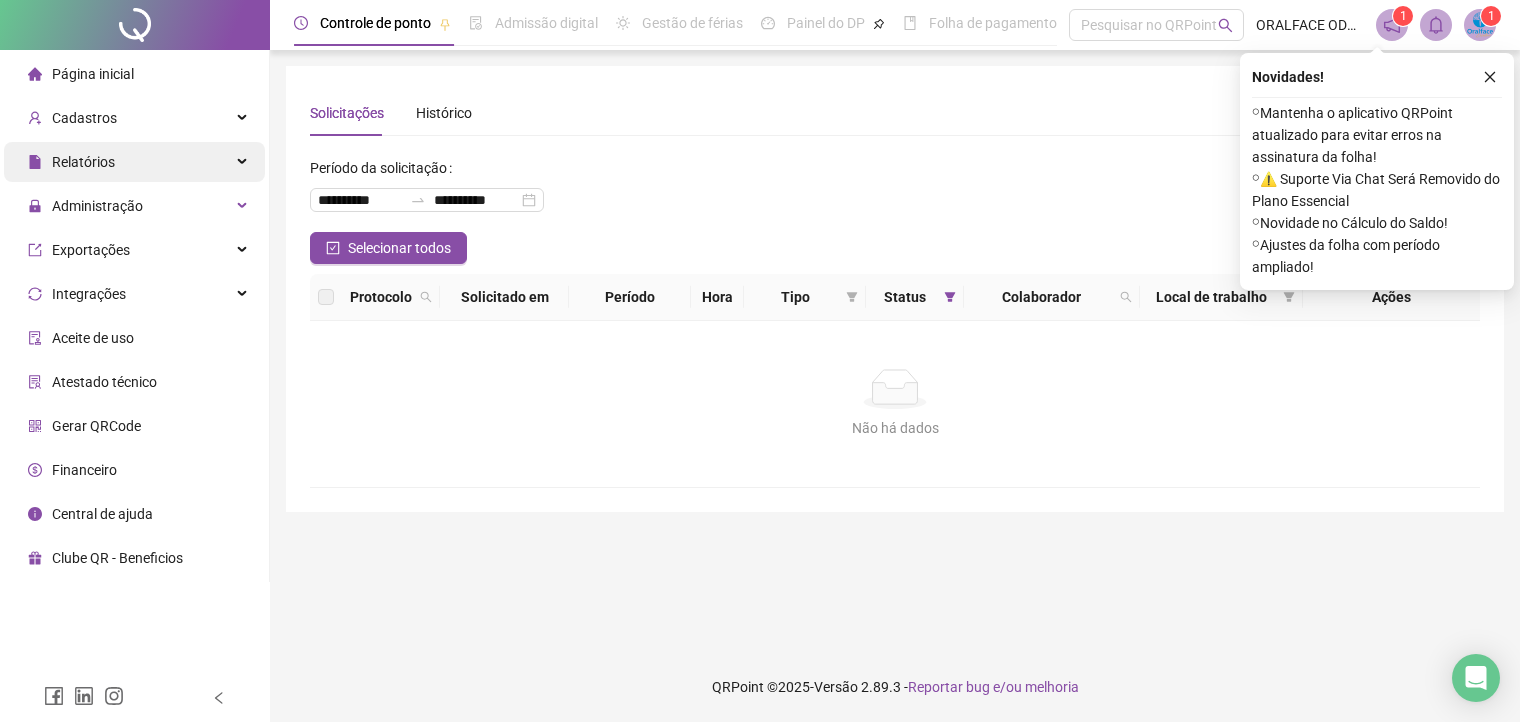 click on "Relatórios" at bounding box center [134, 162] 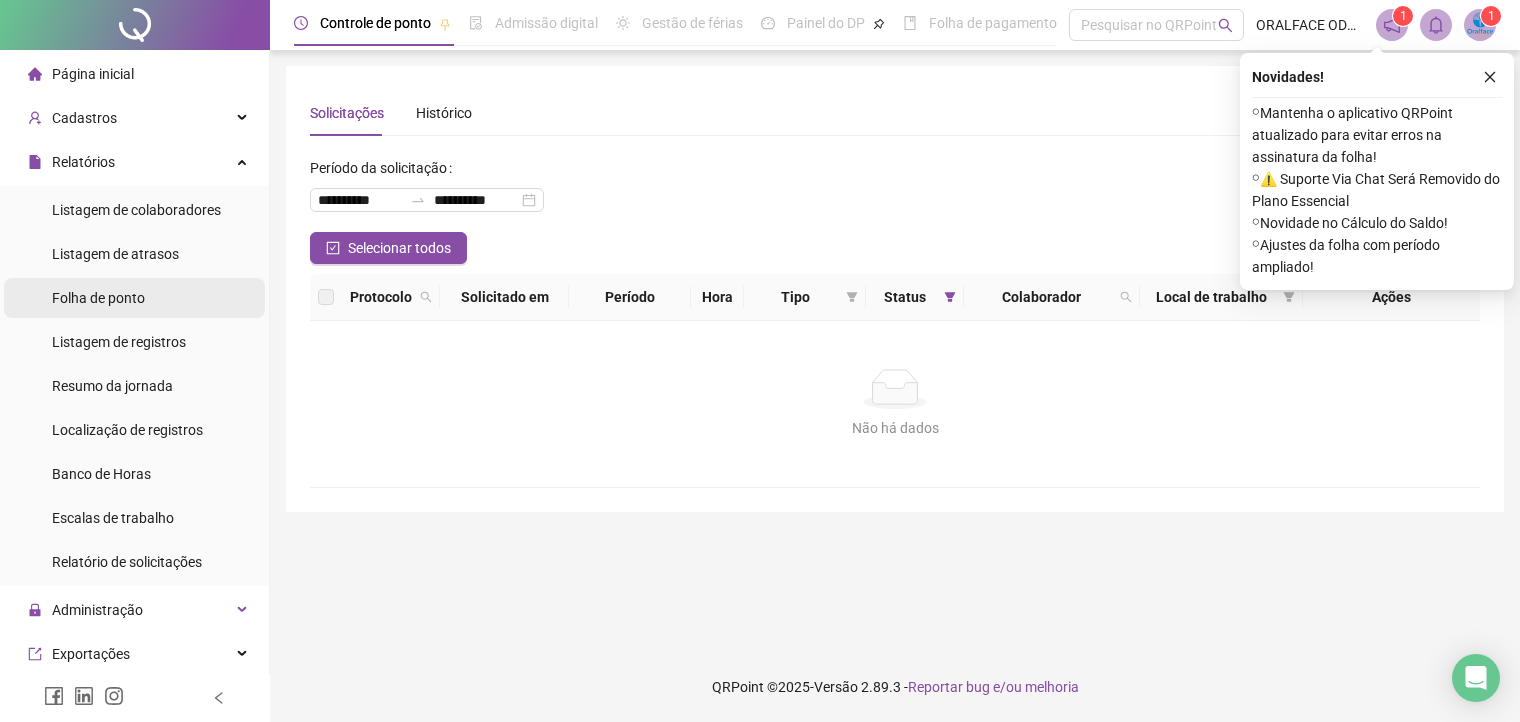 click on "Folha de ponto" at bounding box center [134, 298] 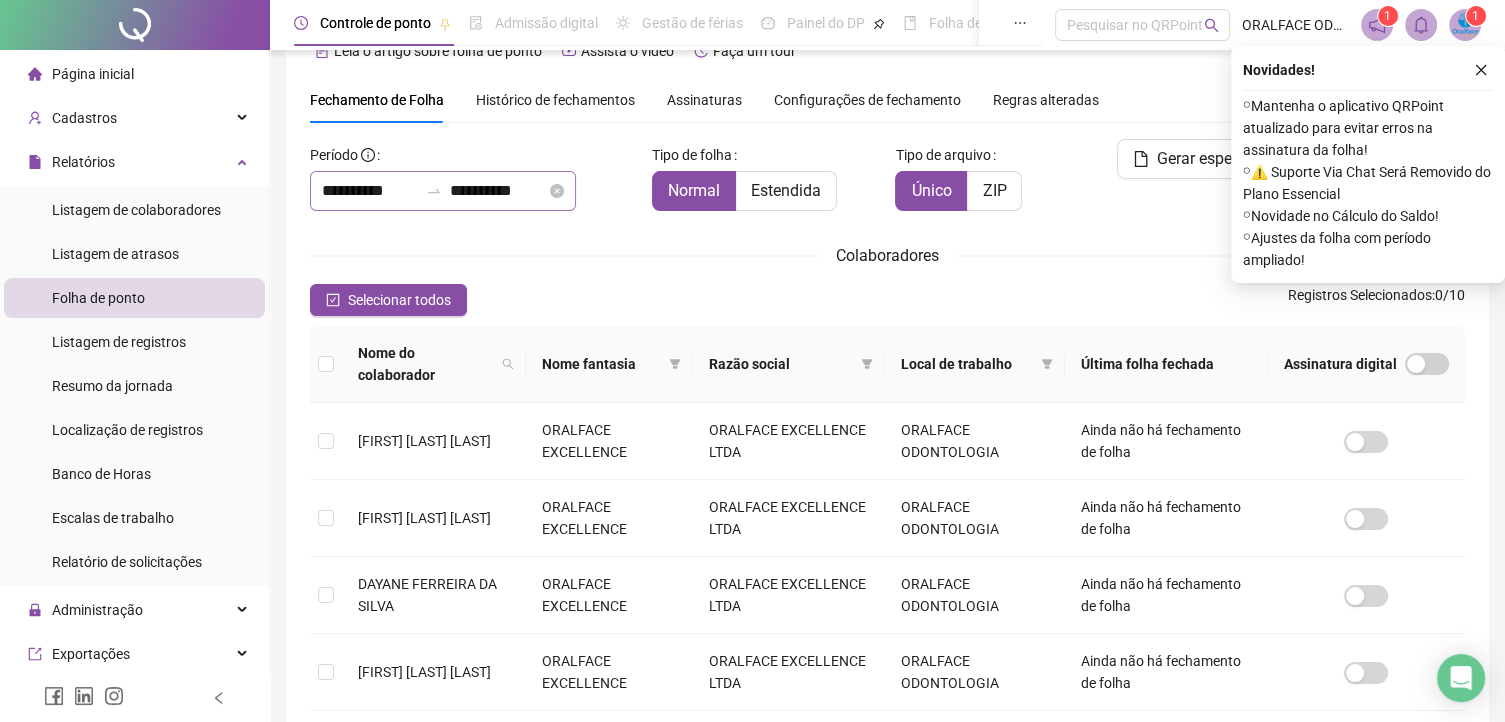 scroll, scrollTop: 37, scrollLeft: 0, axis: vertical 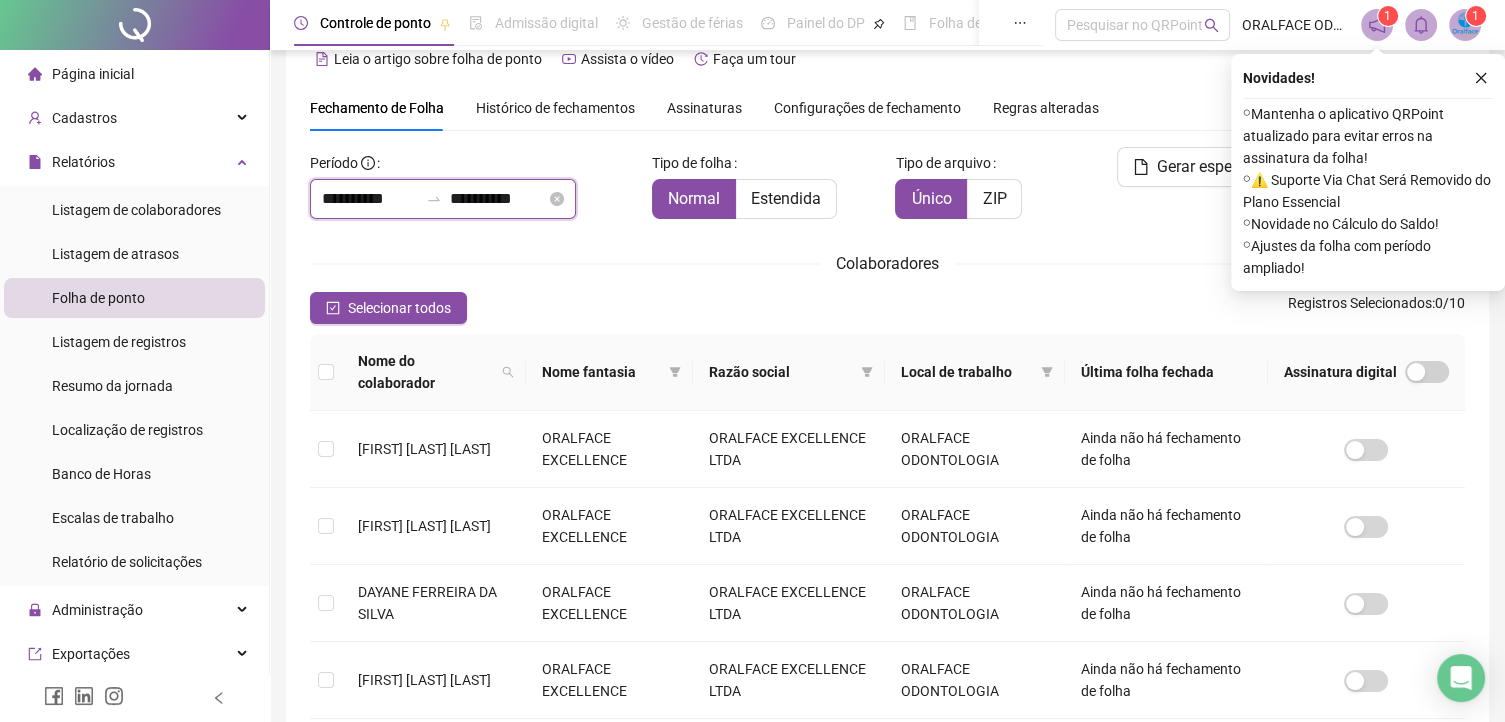 click on "**********" at bounding box center (370, 199) 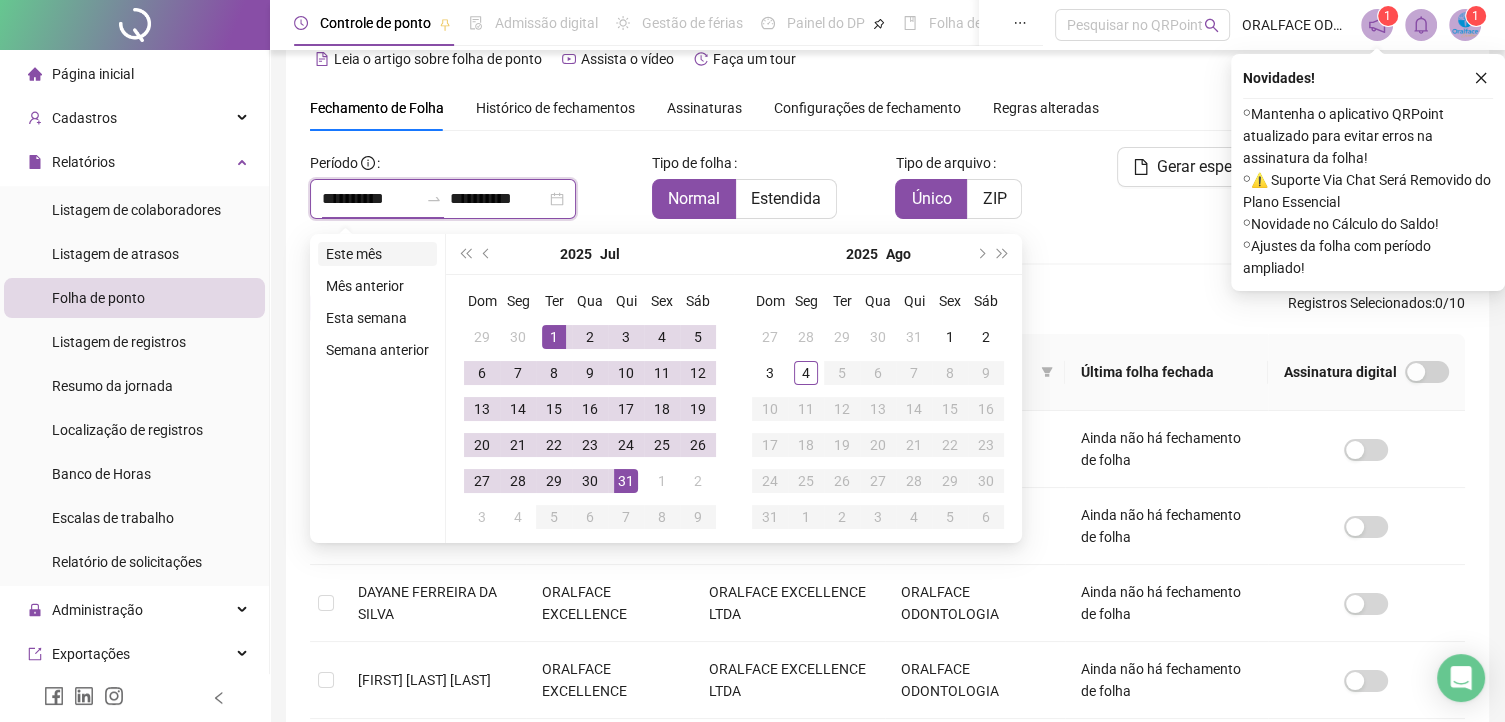 type on "**********" 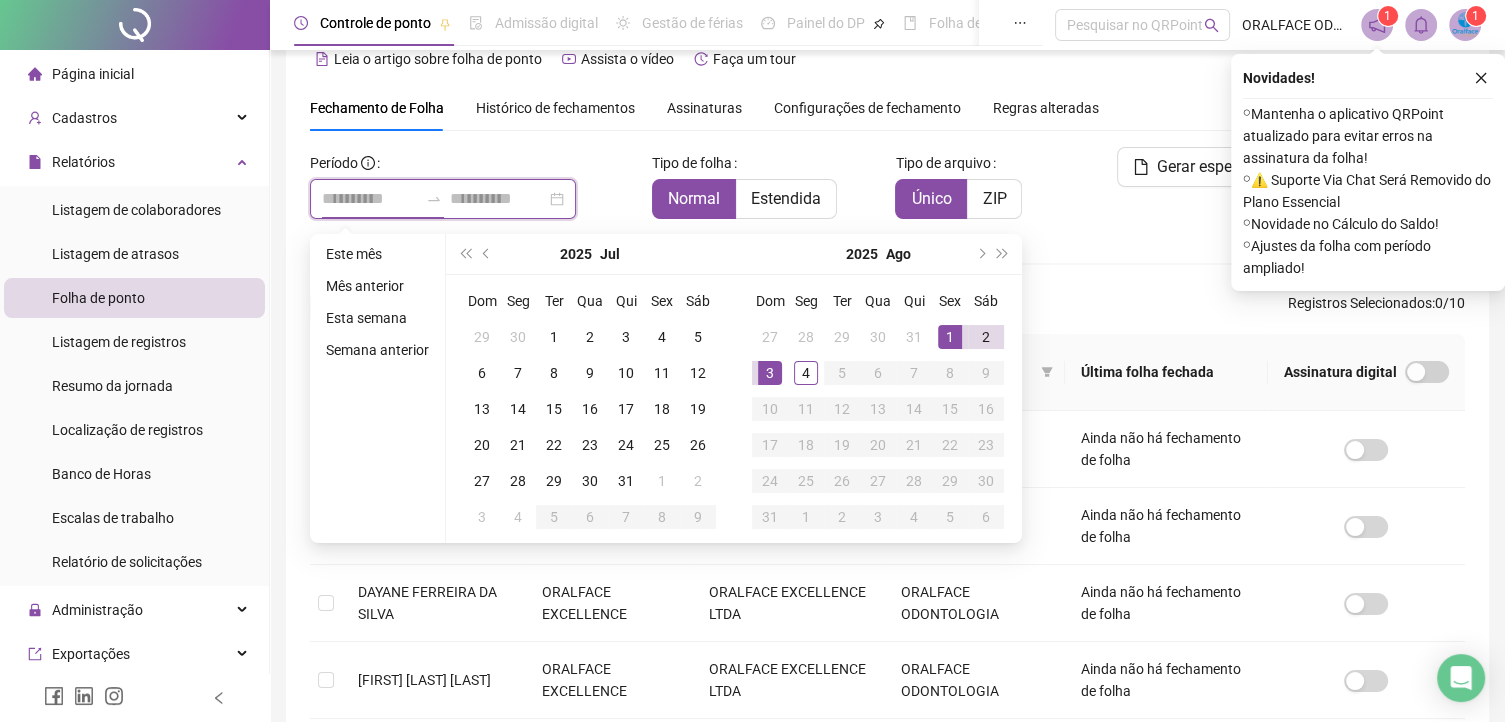type on "**********" 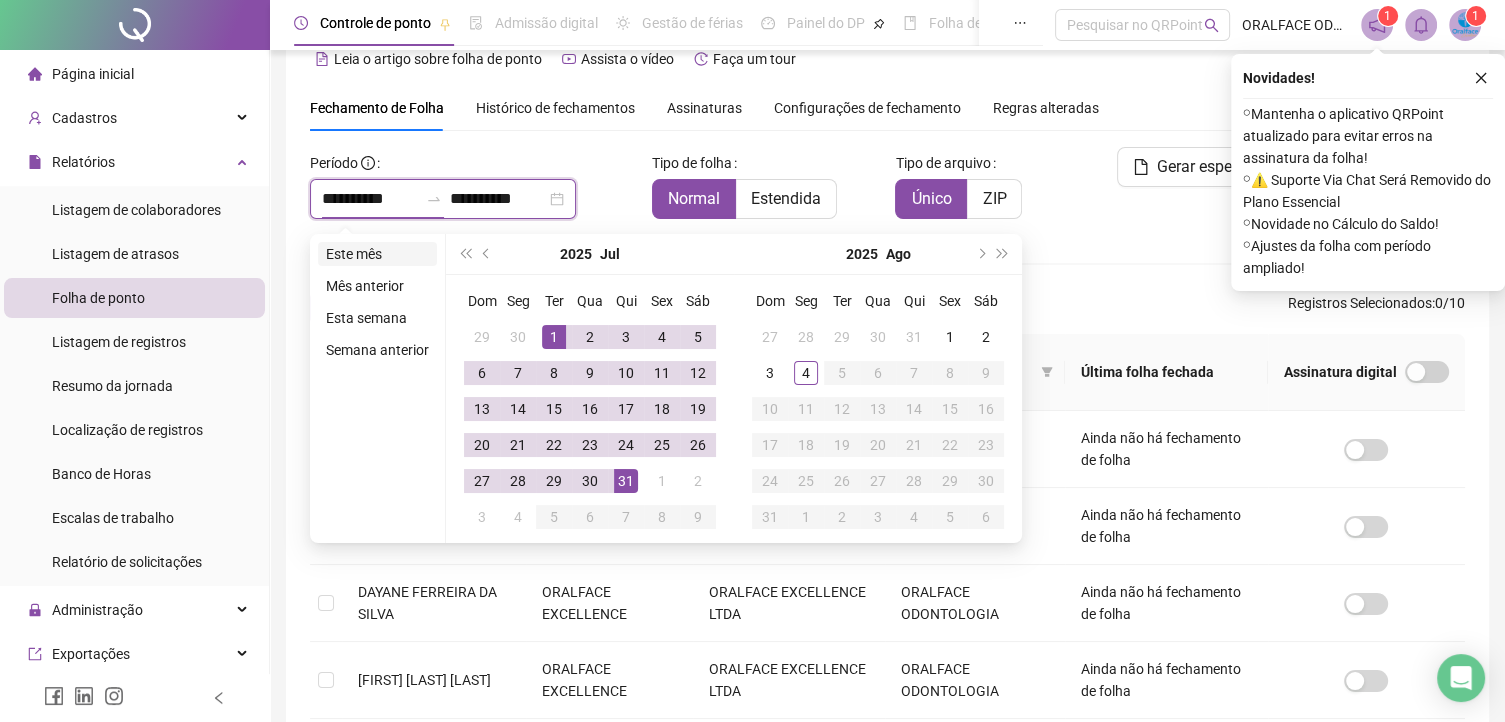 type on "**********" 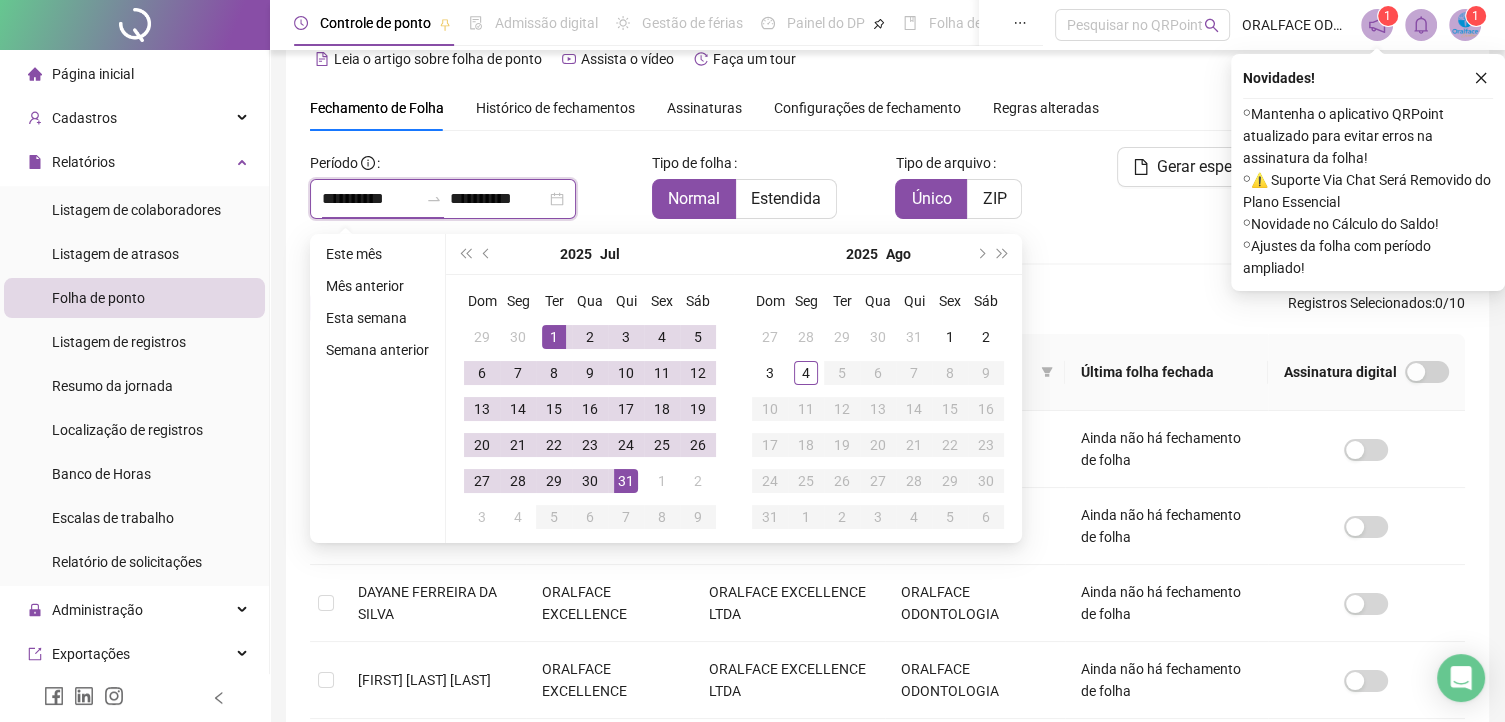 type on "**********" 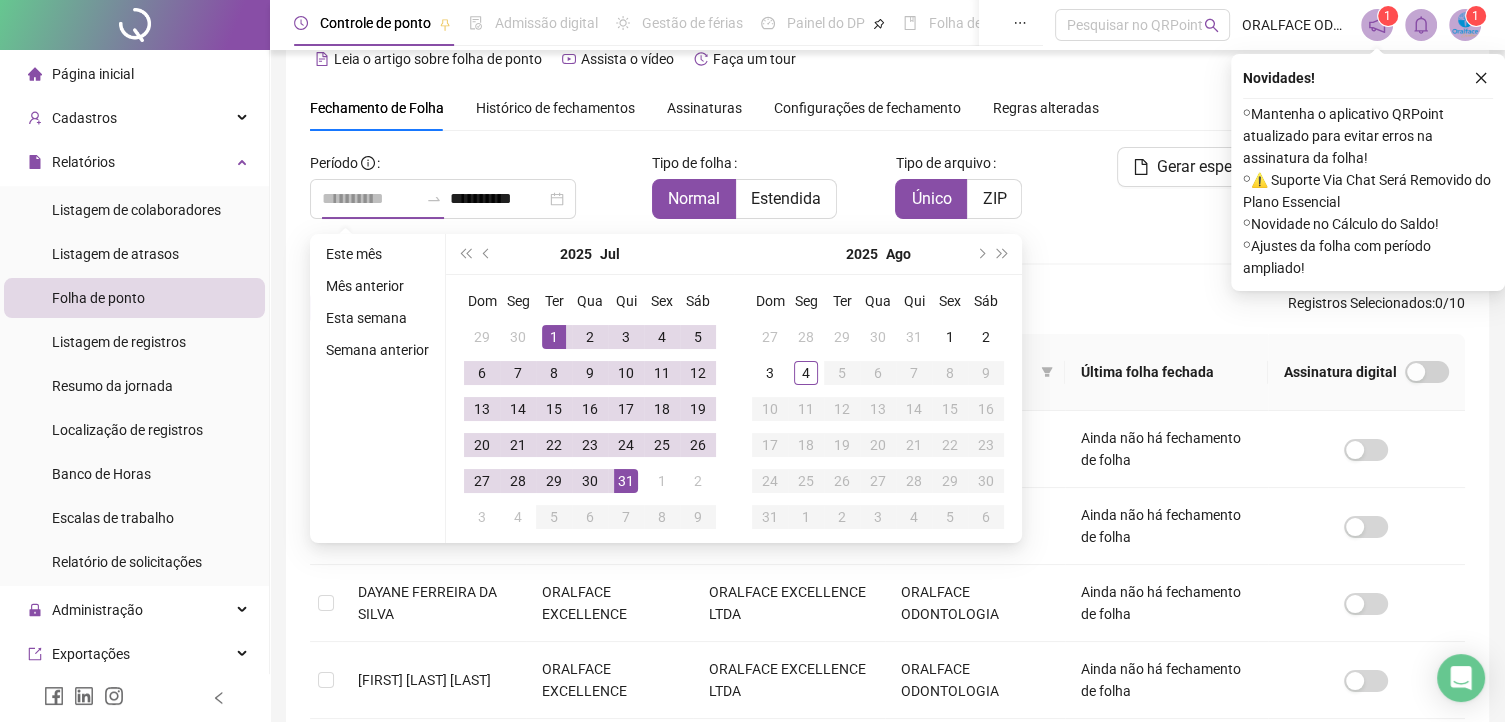 click on "1" at bounding box center (554, 337) 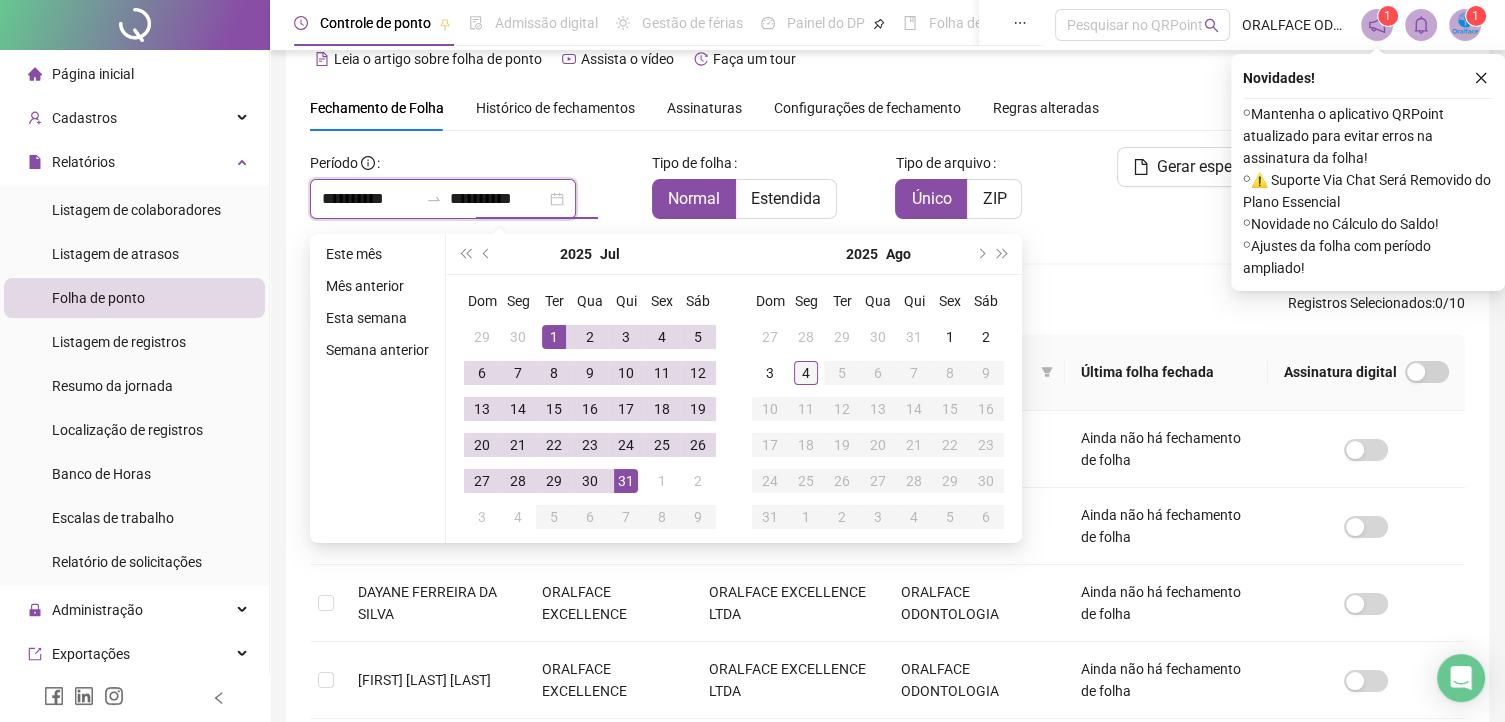 type on "**********" 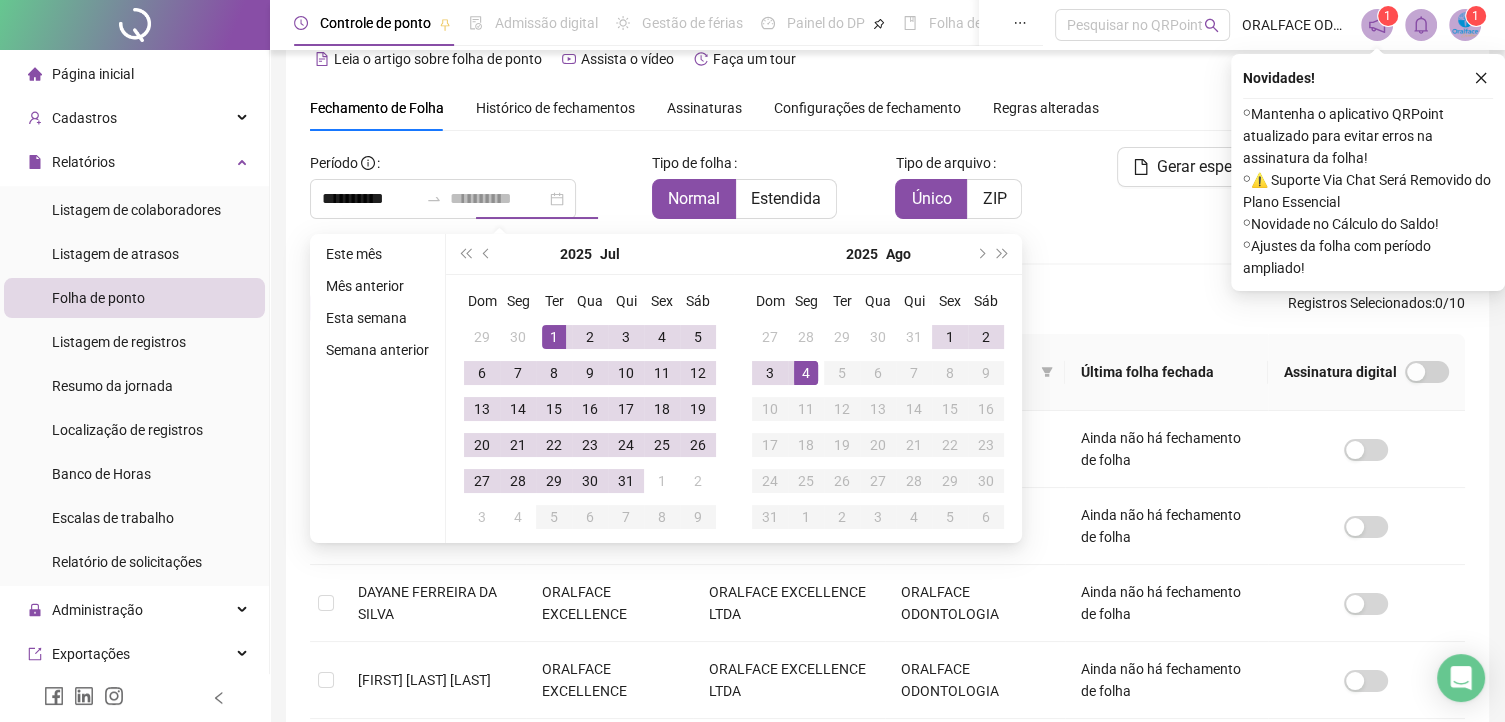 click on "4" at bounding box center [806, 373] 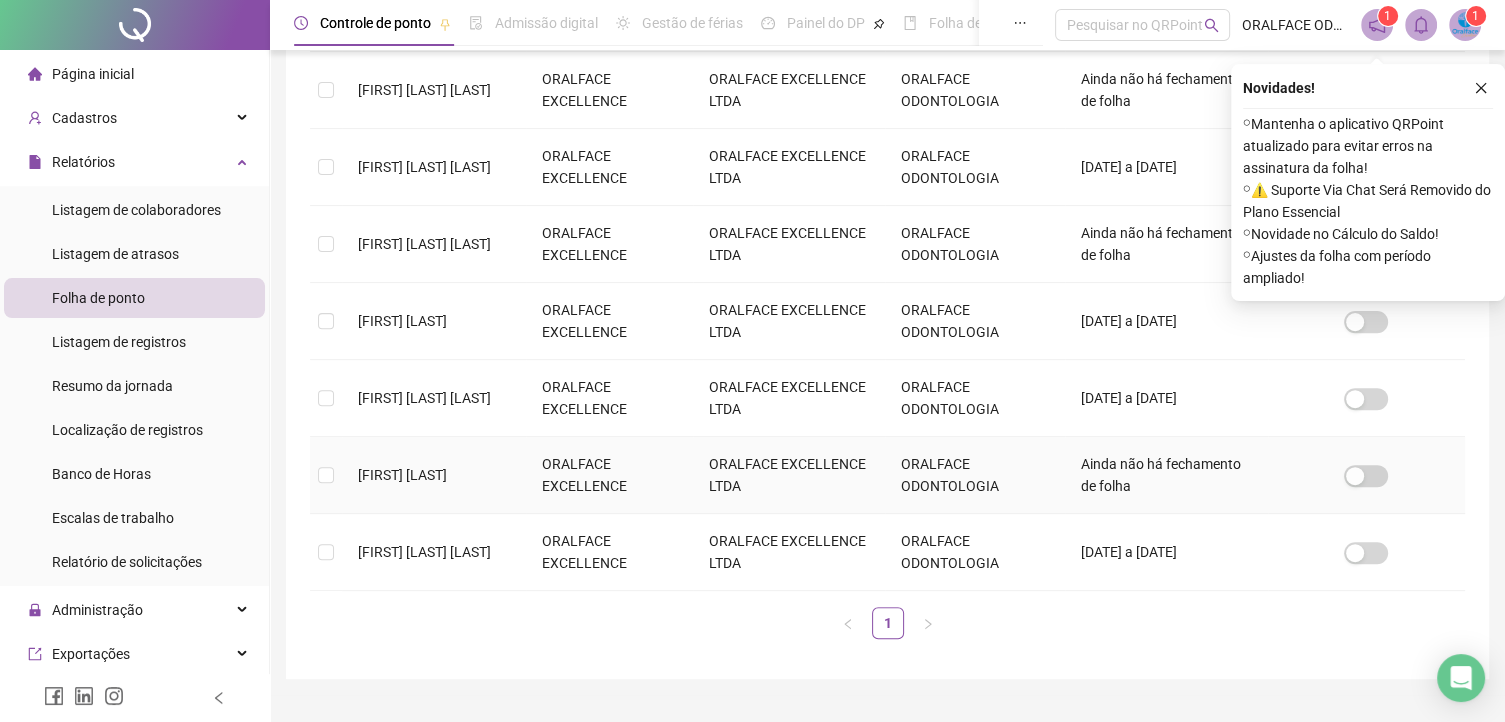 scroll, scrollTop: 637, scrollLeft: 0, axis: vertical 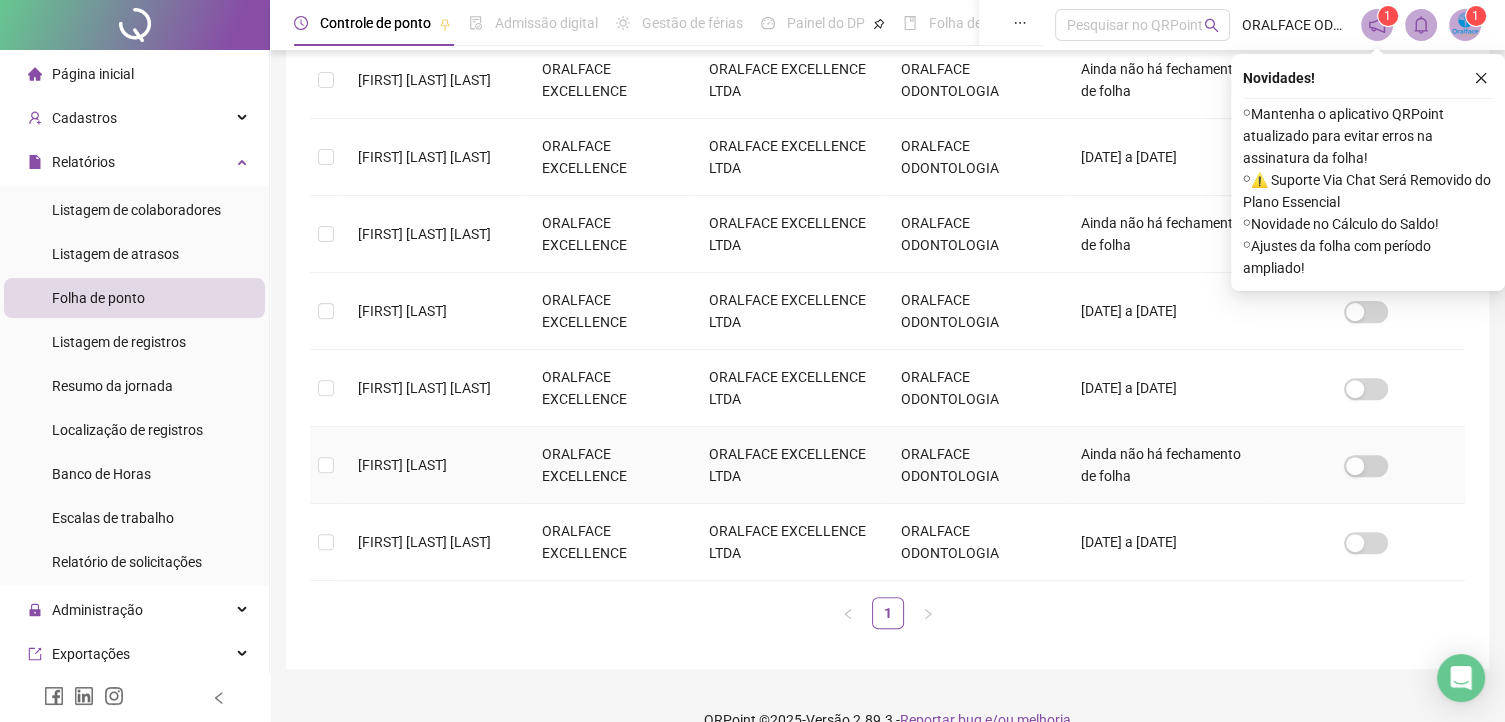 click on "[FIRST] [LAST]" at bounding box center (402, 465) 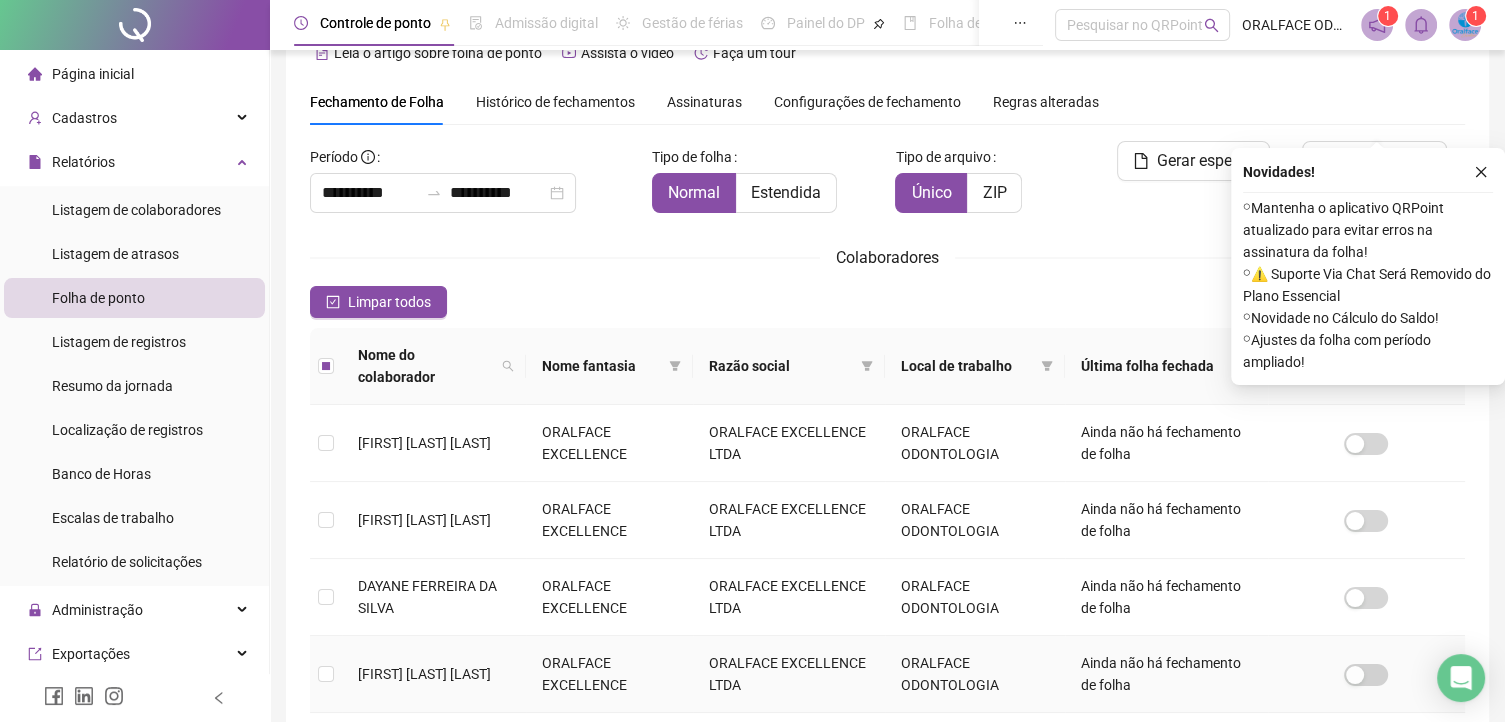 scroll, scrollTop: 37, scrollLeft: 0, axis: vertical 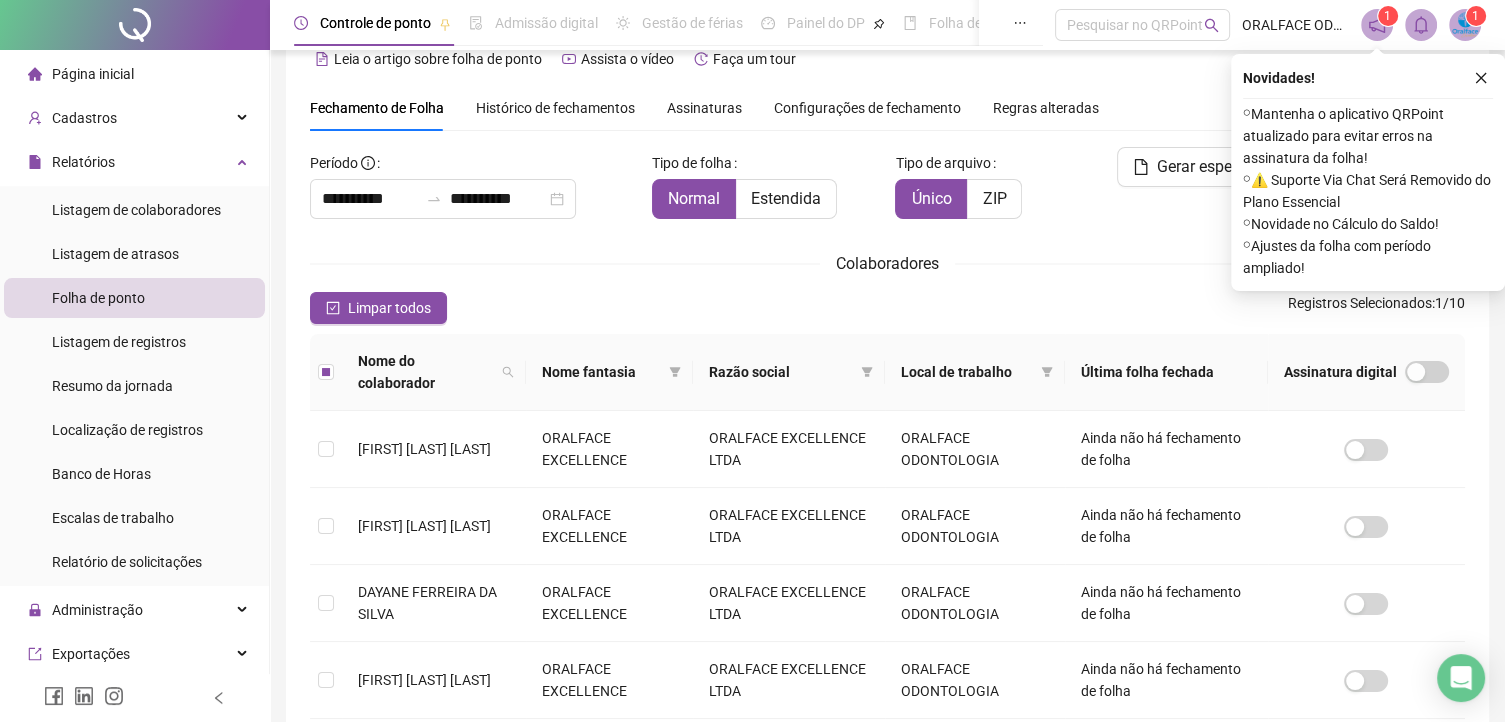 click on "Novidades ! ⚬  Mantenha o aplicativo QRPoint atualizado para evitar erros na assinatura da folha! ⚬  ⚠️ Suporte Via Chat Será Removido do Plano Essencial ⚬  Novidade no Cálculo do Saldo! ⚬  Ajustes da folha com período ampliado!" at bounding box center [1368, 172] 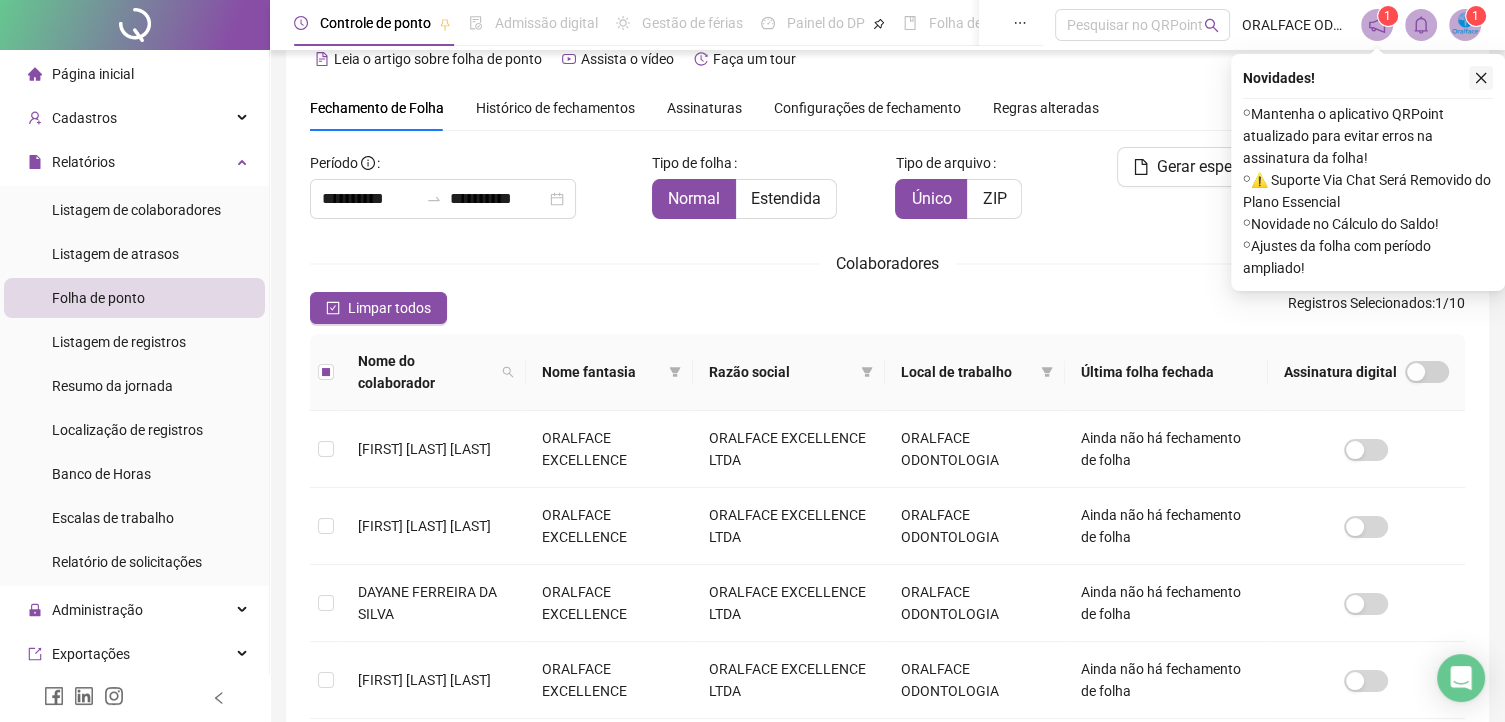 click 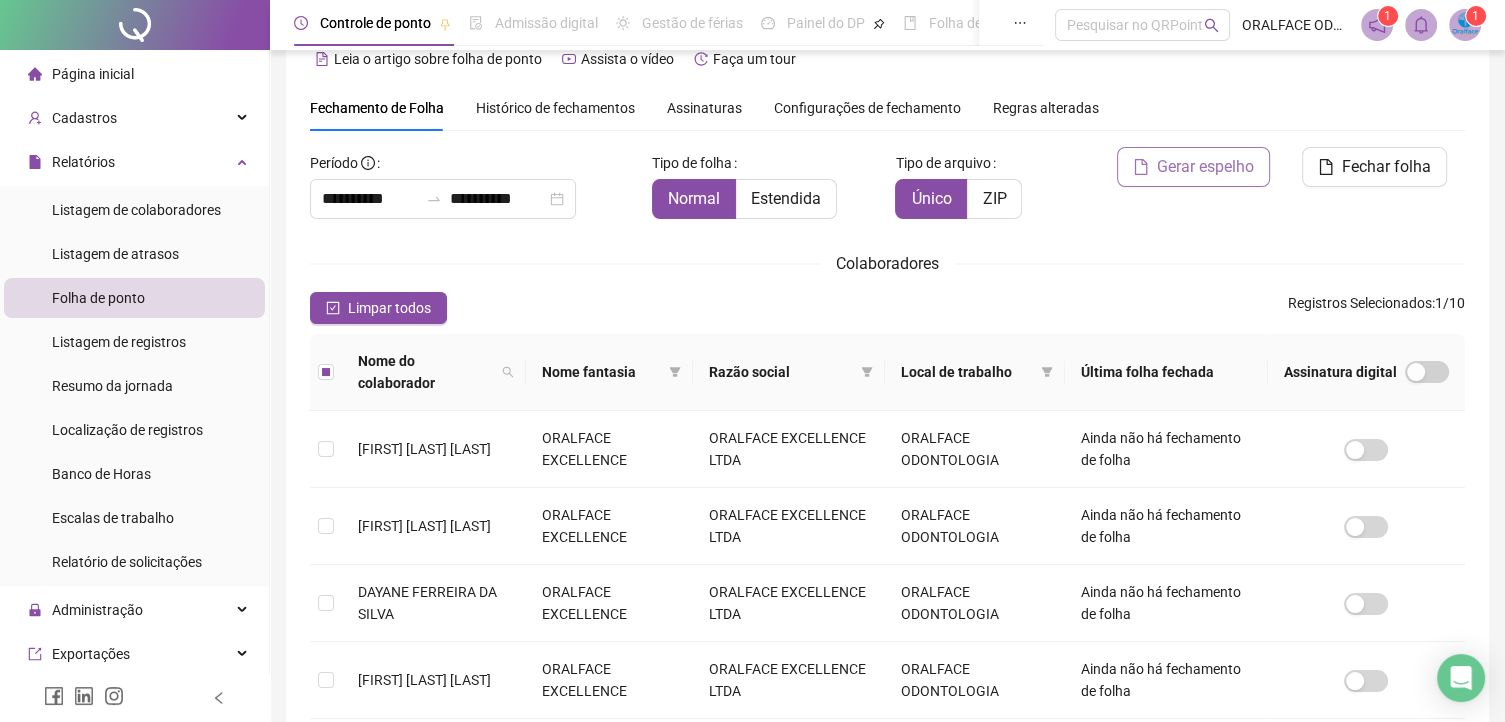 click on "Gerar espelho" at bounding box center (1193, 167) 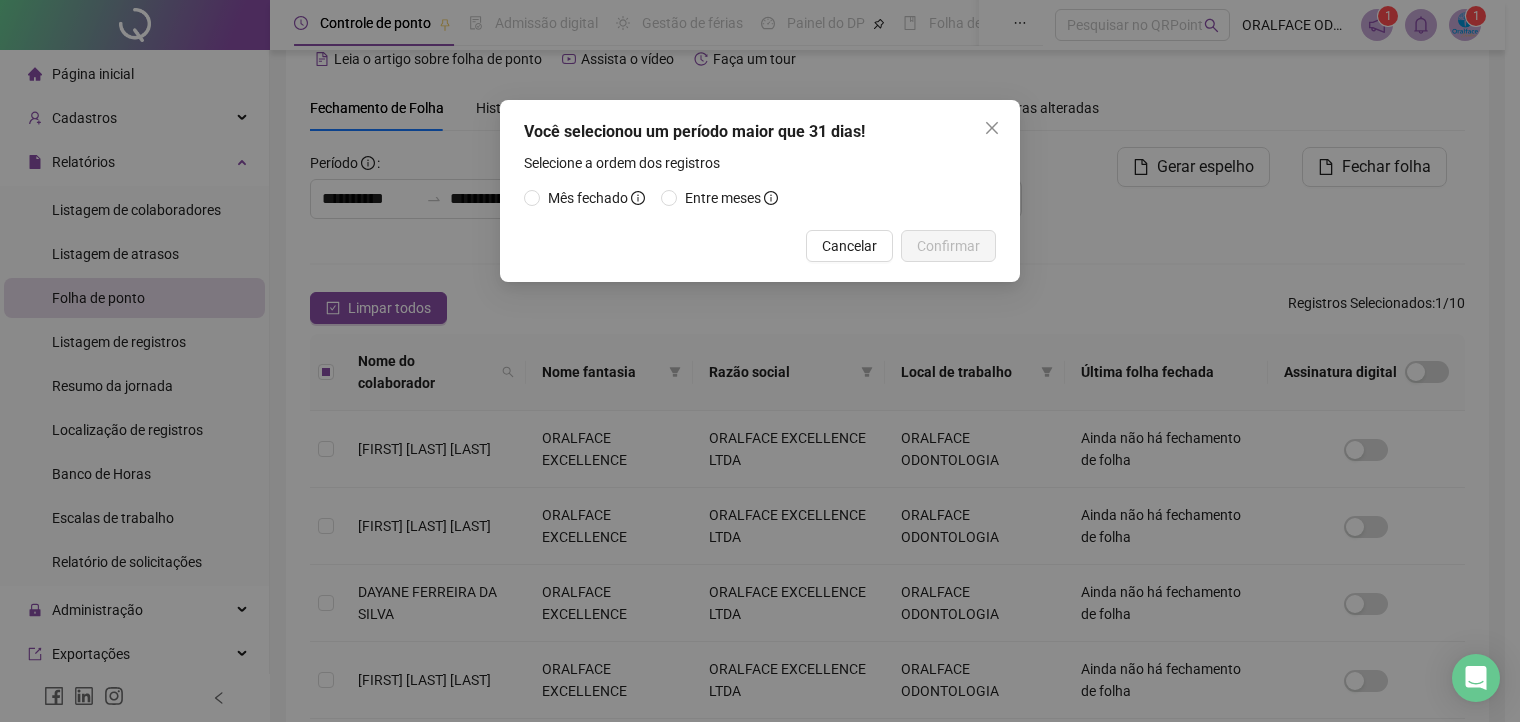 drag, startPoint x: 619, startPoint y: 197, endPoint x: 802, endPoint y: 249, distance: 190.24458 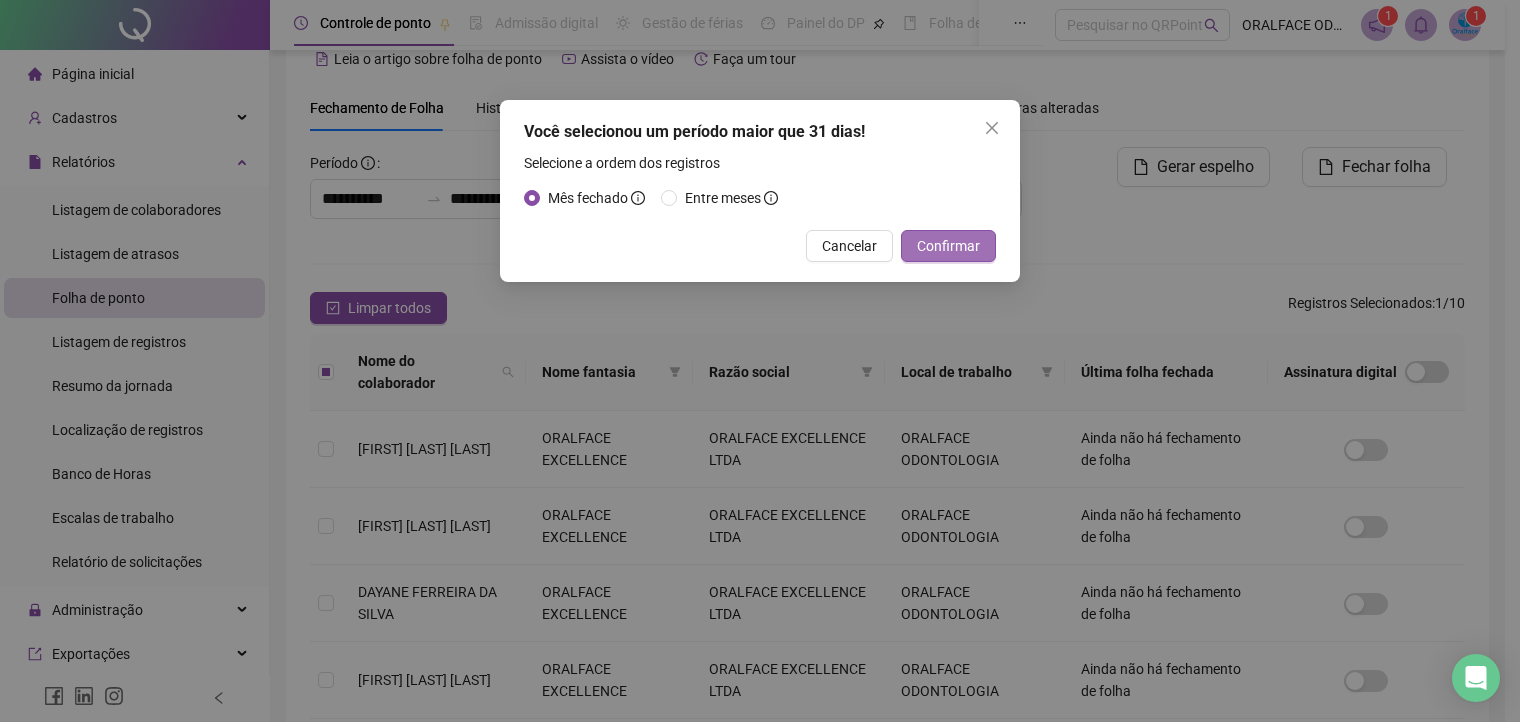 click on "Confirmar" at bounding box center [948, 246] 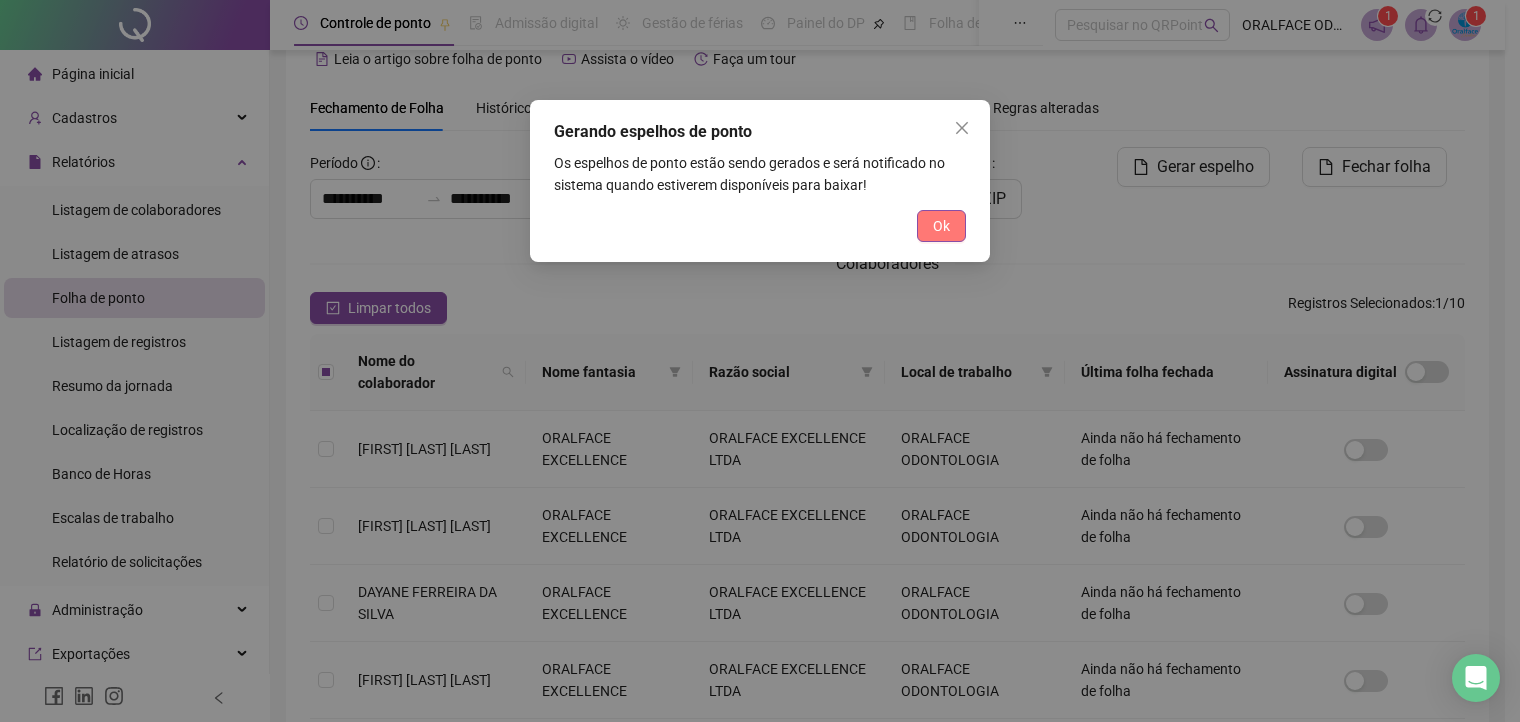 click on "Ok" at bounding box center [941, 226] 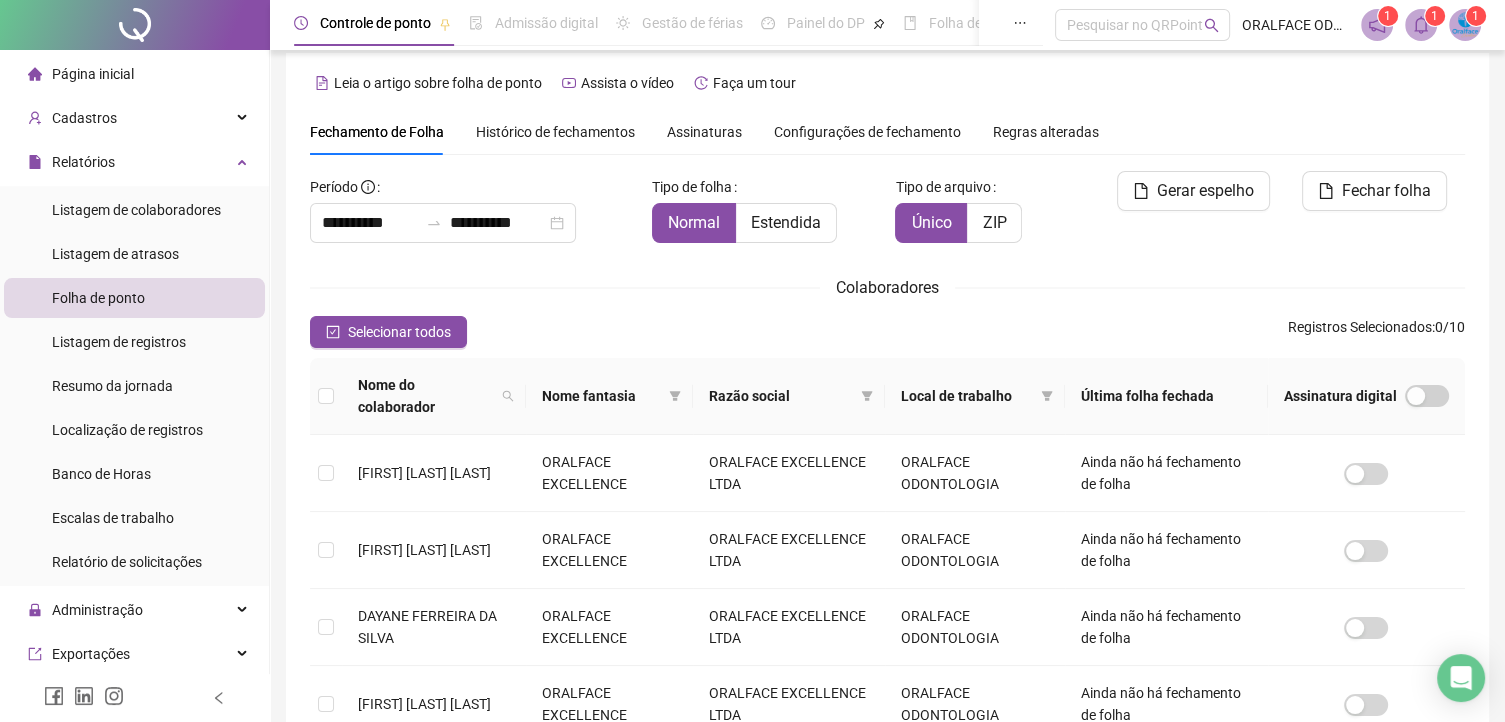 scroll, scrollTop: 0, scrollLeft: 0, axis: both 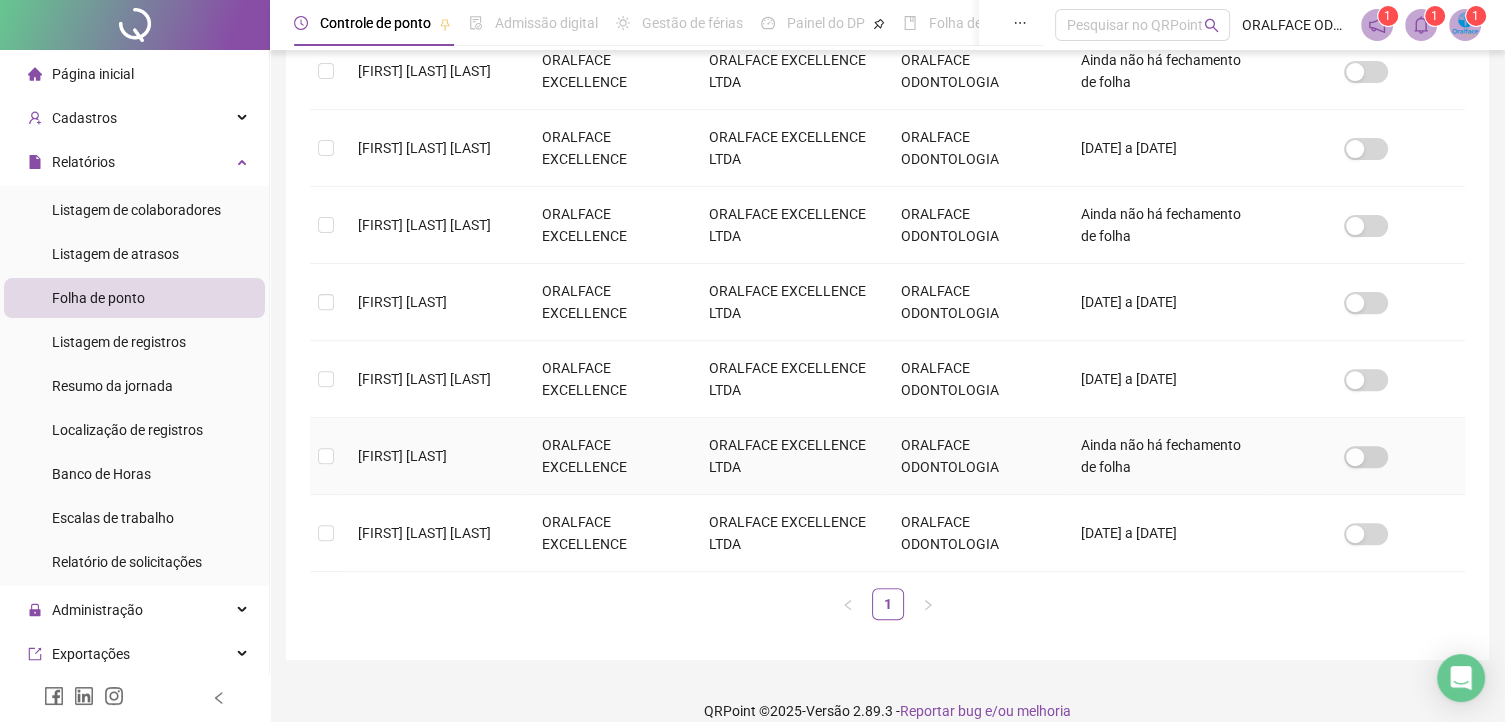 click on "[FIRST] [LAST]" at bounding box center (402, 456) 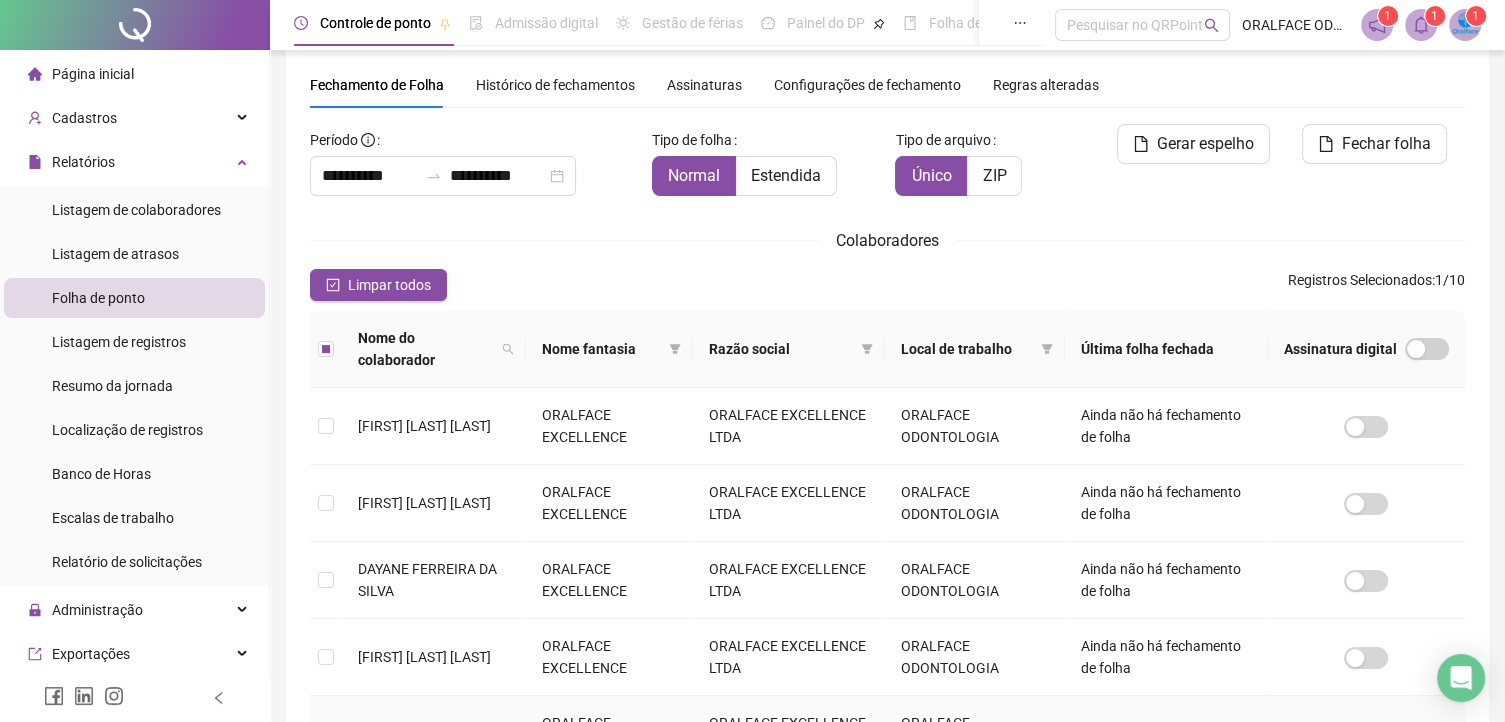 scroll, scrollTop: 0, scrollLeft: 0, axis: both 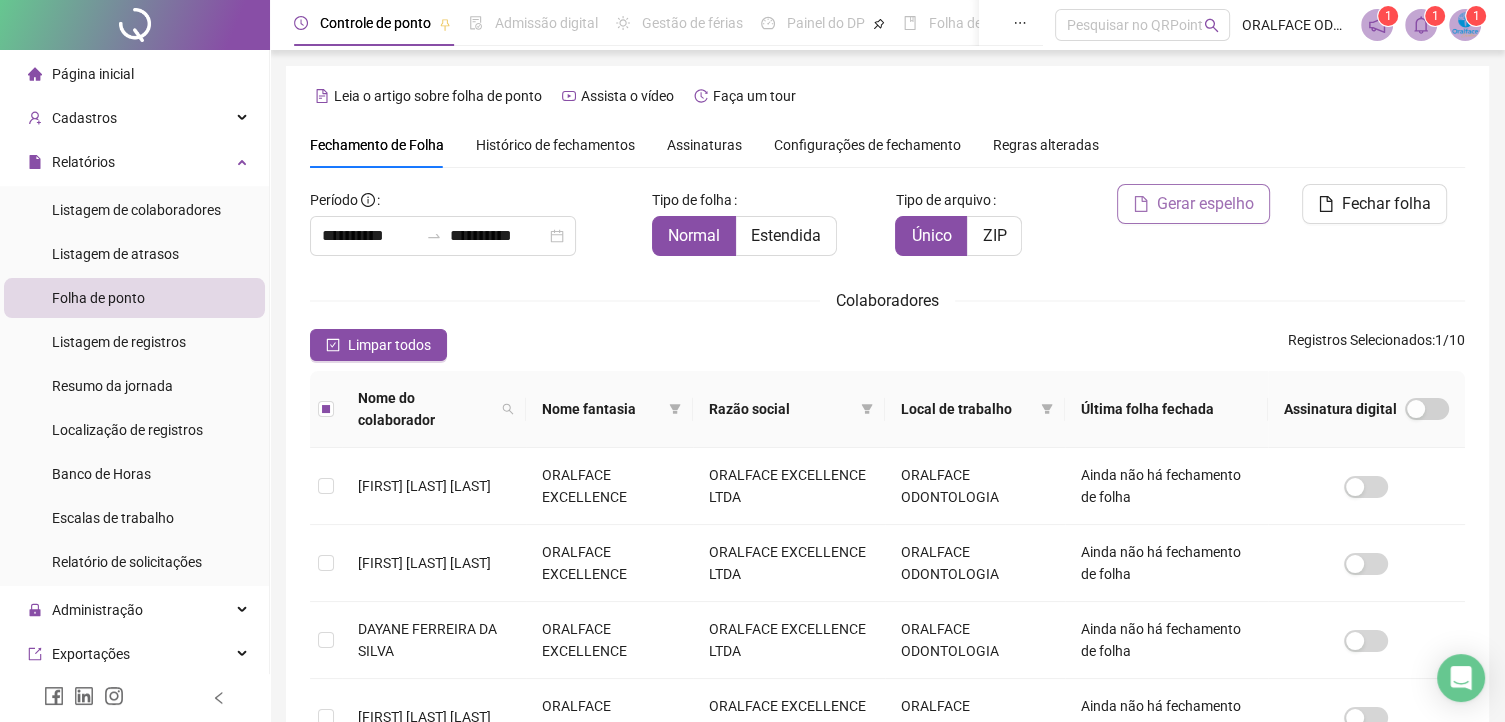 click on "Gerar espelho" at bounding box center (1193, 204) 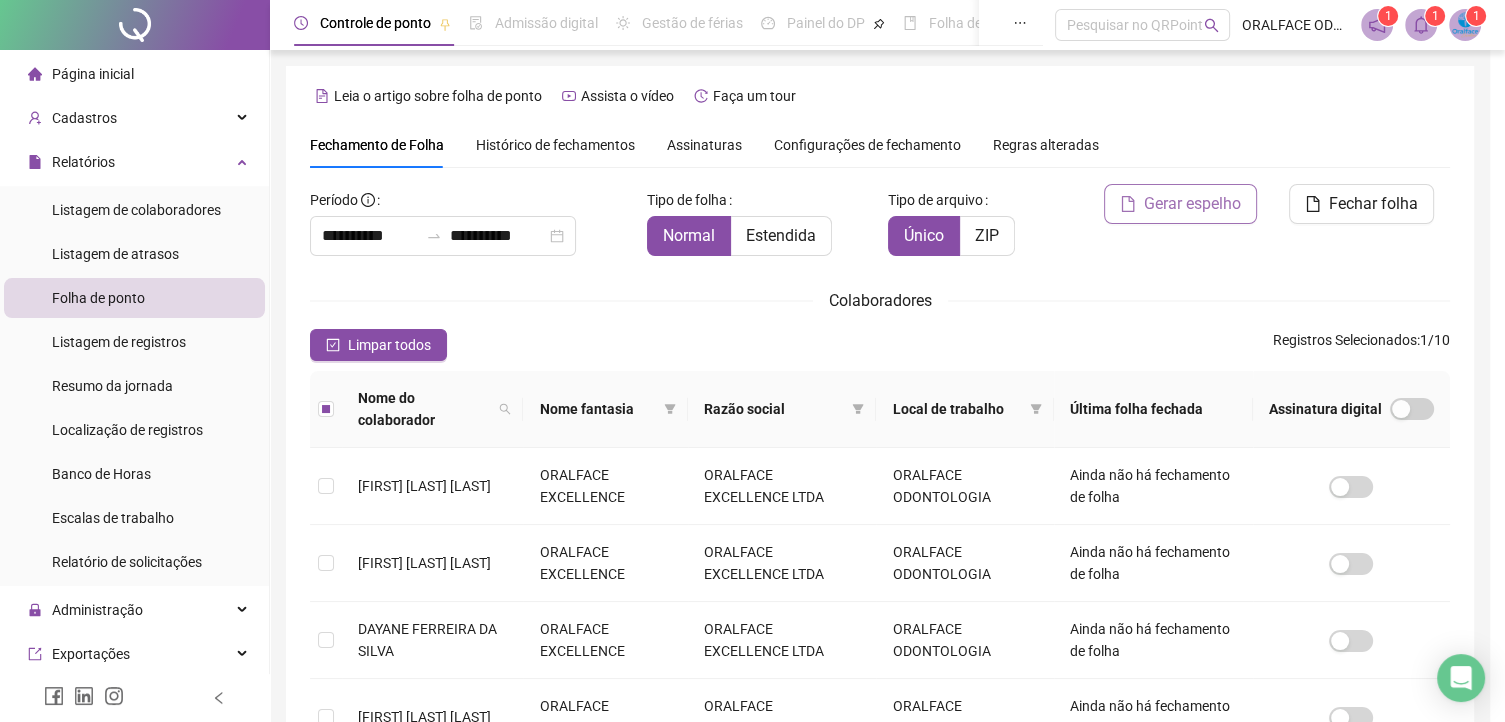 scroll, scrollTop: 37, scrollLeft: 0, axis: vertical 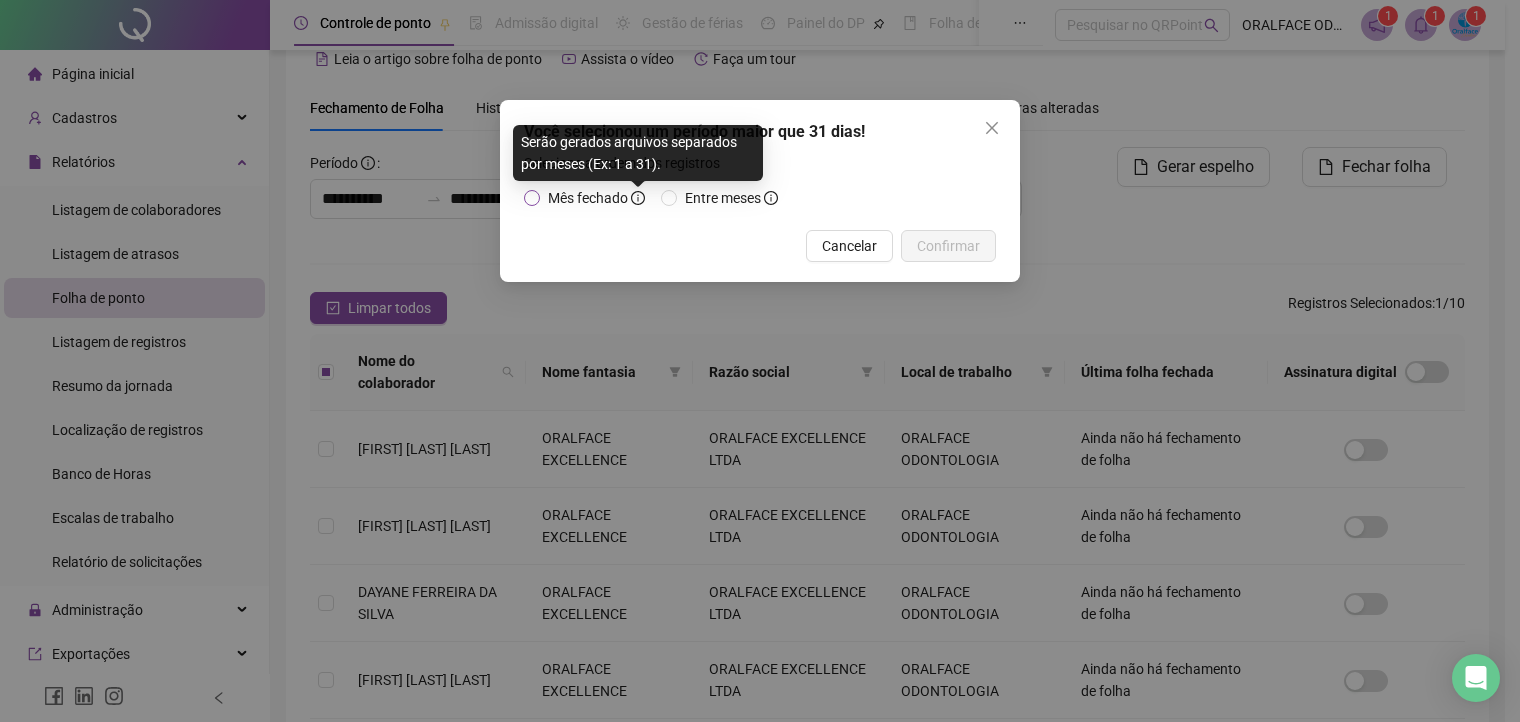 click on "Mês fechado" at bounding box center [588, 198] 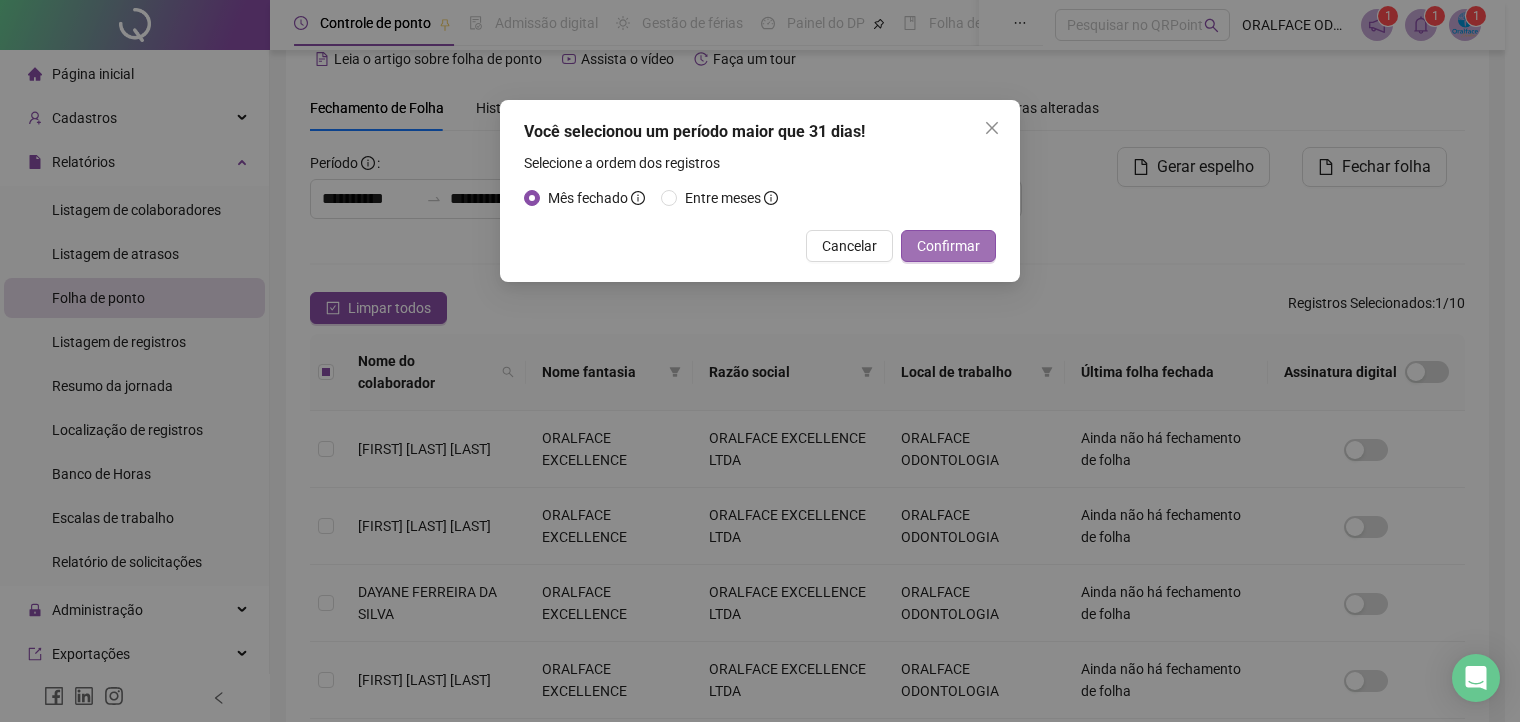 click on "Confirmar" at bounding box center (948, 246) 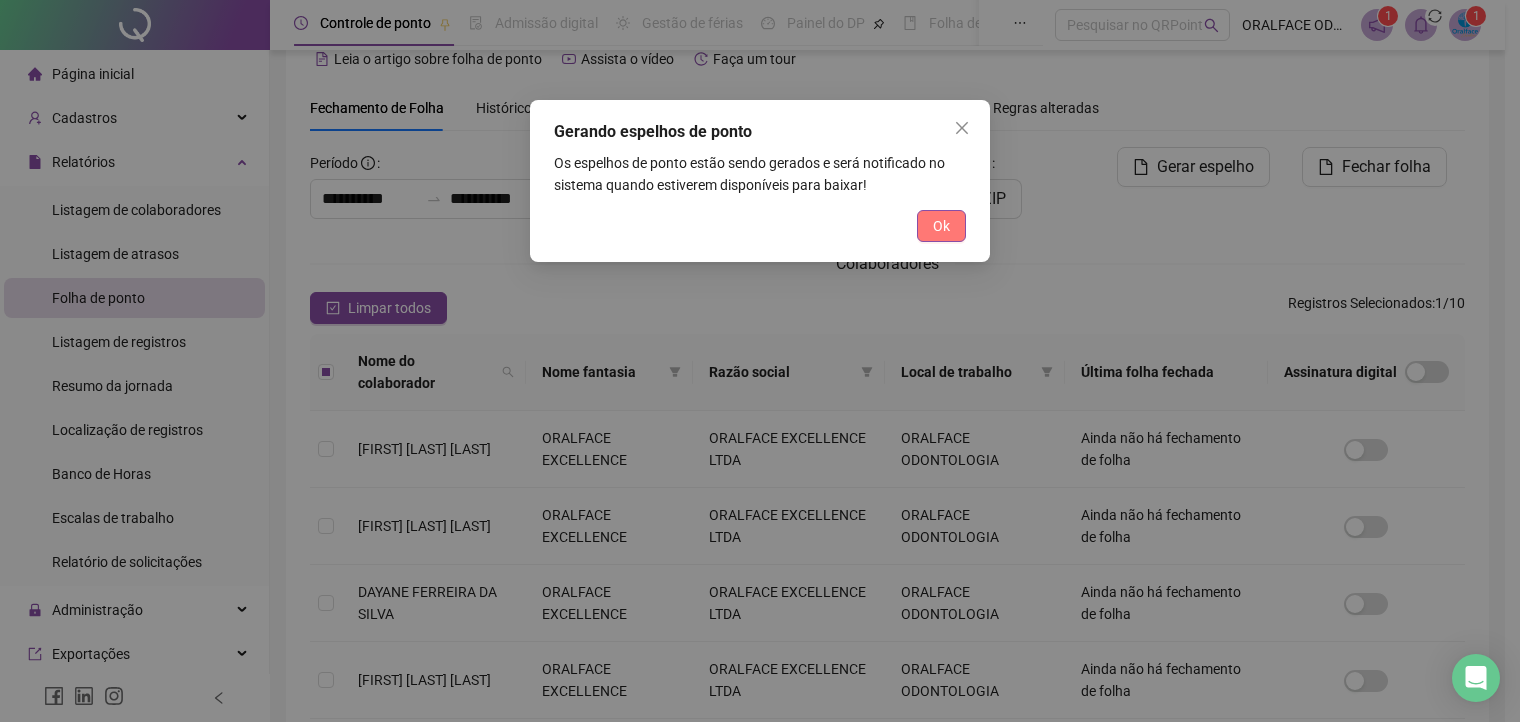 click on "Ok" at bounding box center [941, 226] 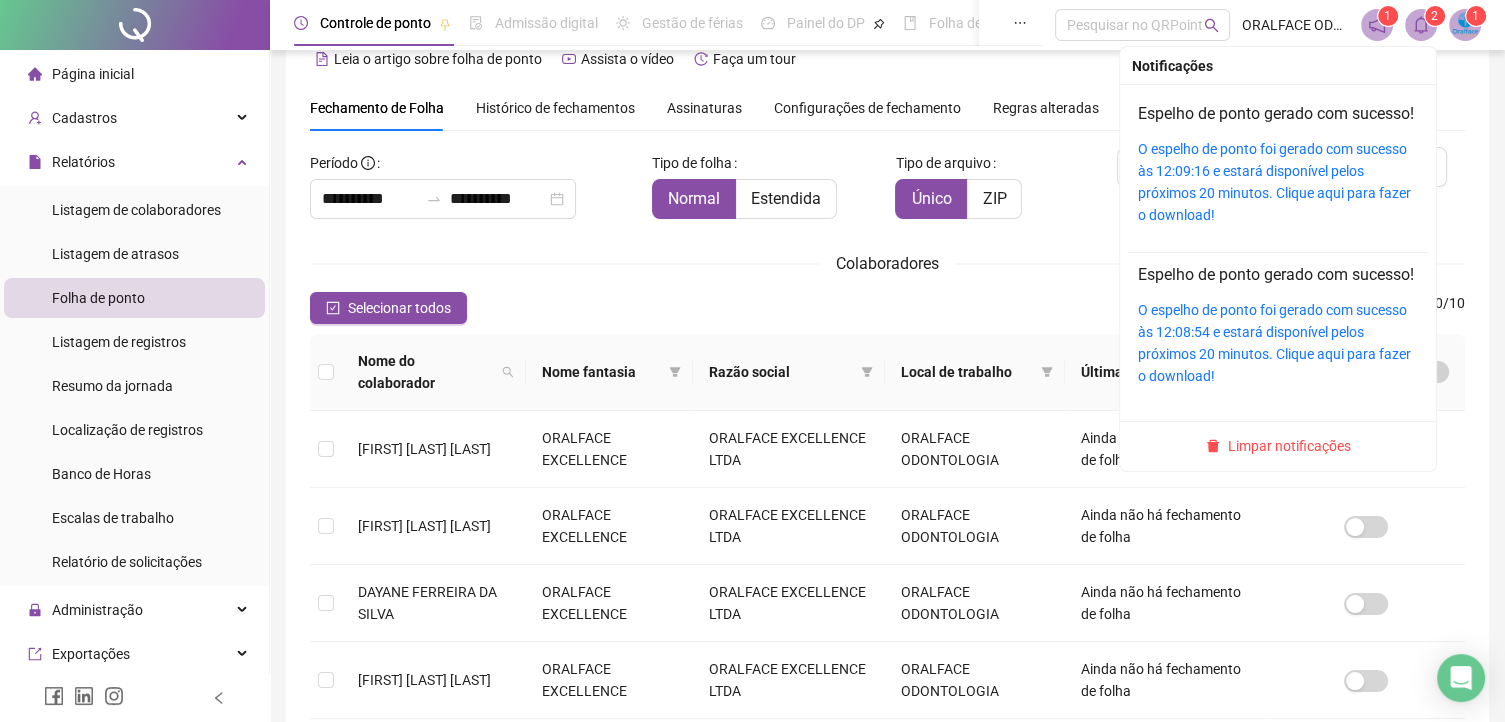 click on "2" at bounding box center [1434, 16] 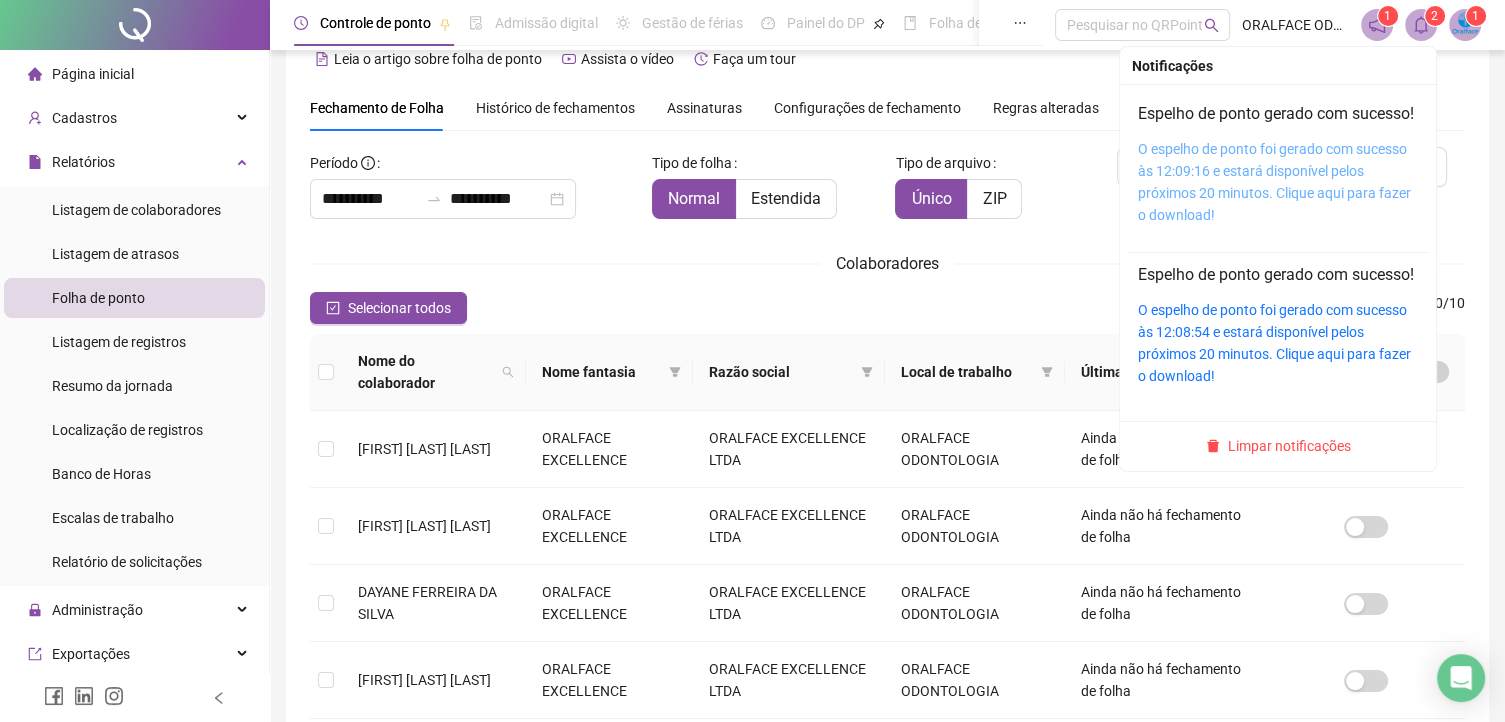 click on "O espelho de ponto foi gerado com sucesso às 12:09:16 e estará disponível pelos próximos 20 minutos.
Clique aqui para fazer o download!" at bounding box center (1274, 182) 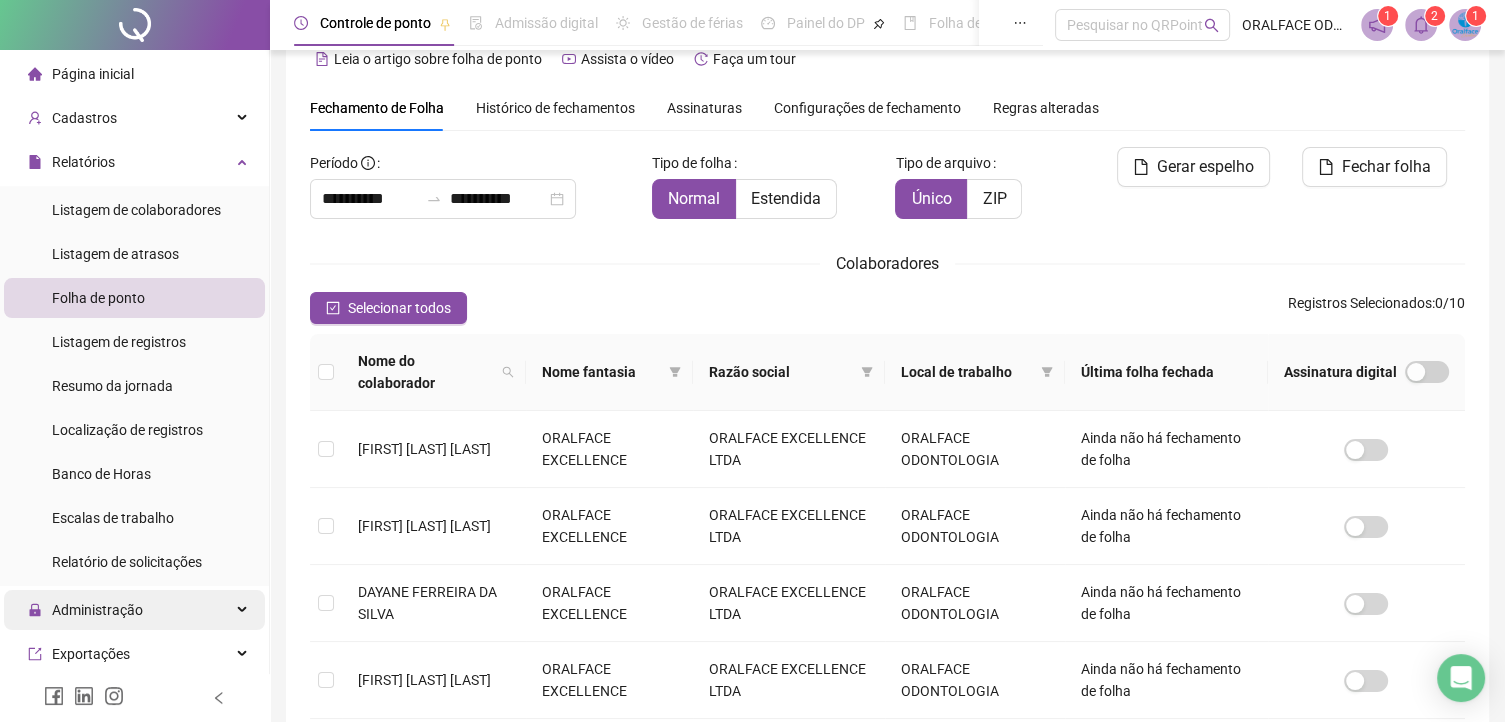 click on "Administração" at bounding box center (97, 610) 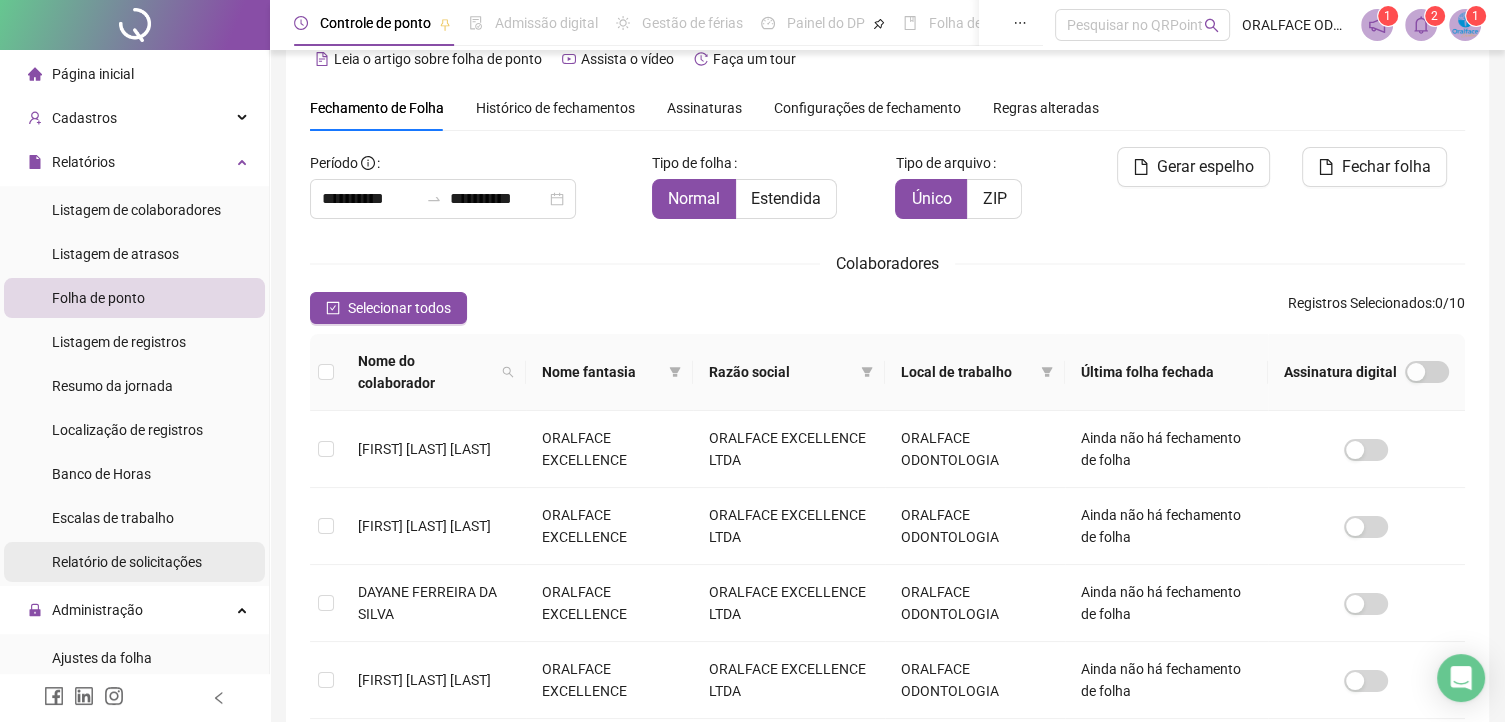 scroll, scrollTop: 300, scrollLeft: 0, axis: vertical 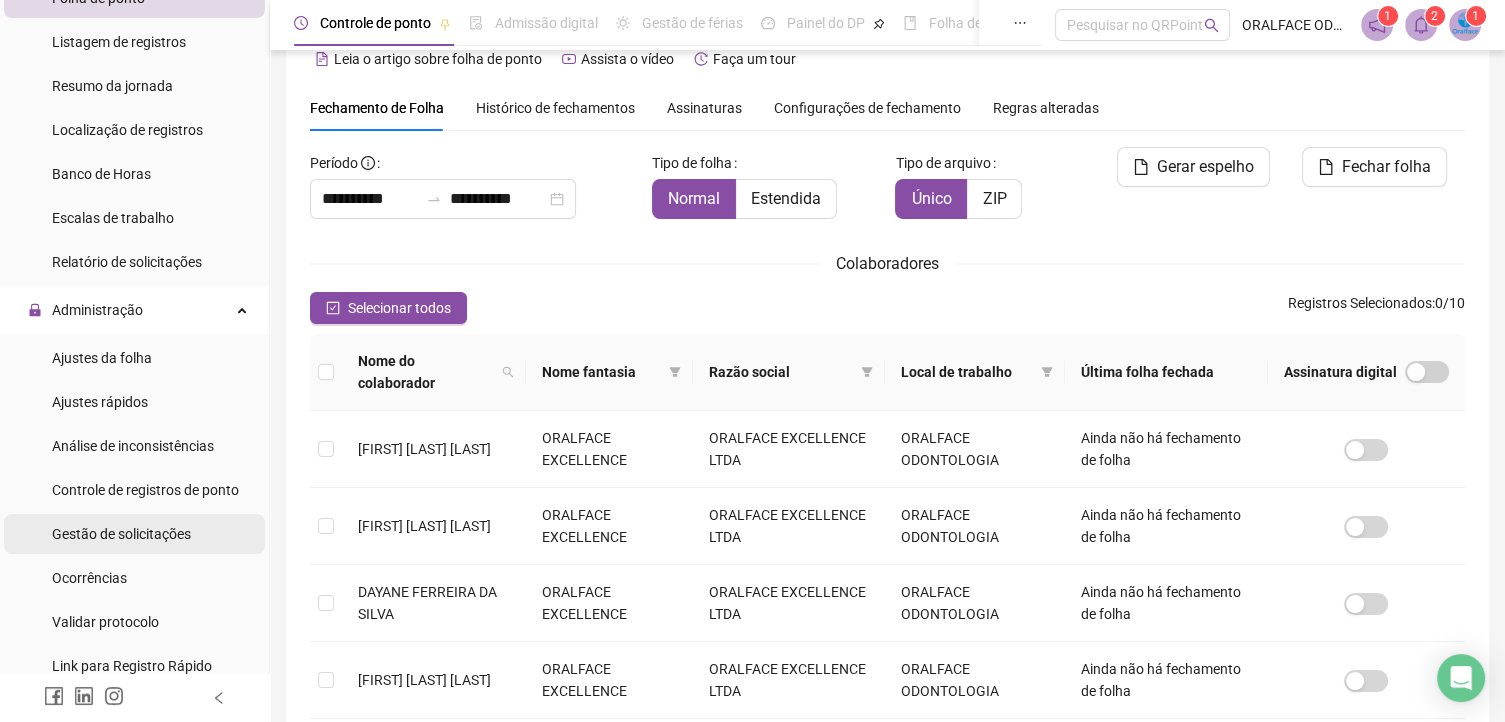 click on "Gestão de solicitações" at bounding box center [121, 534] 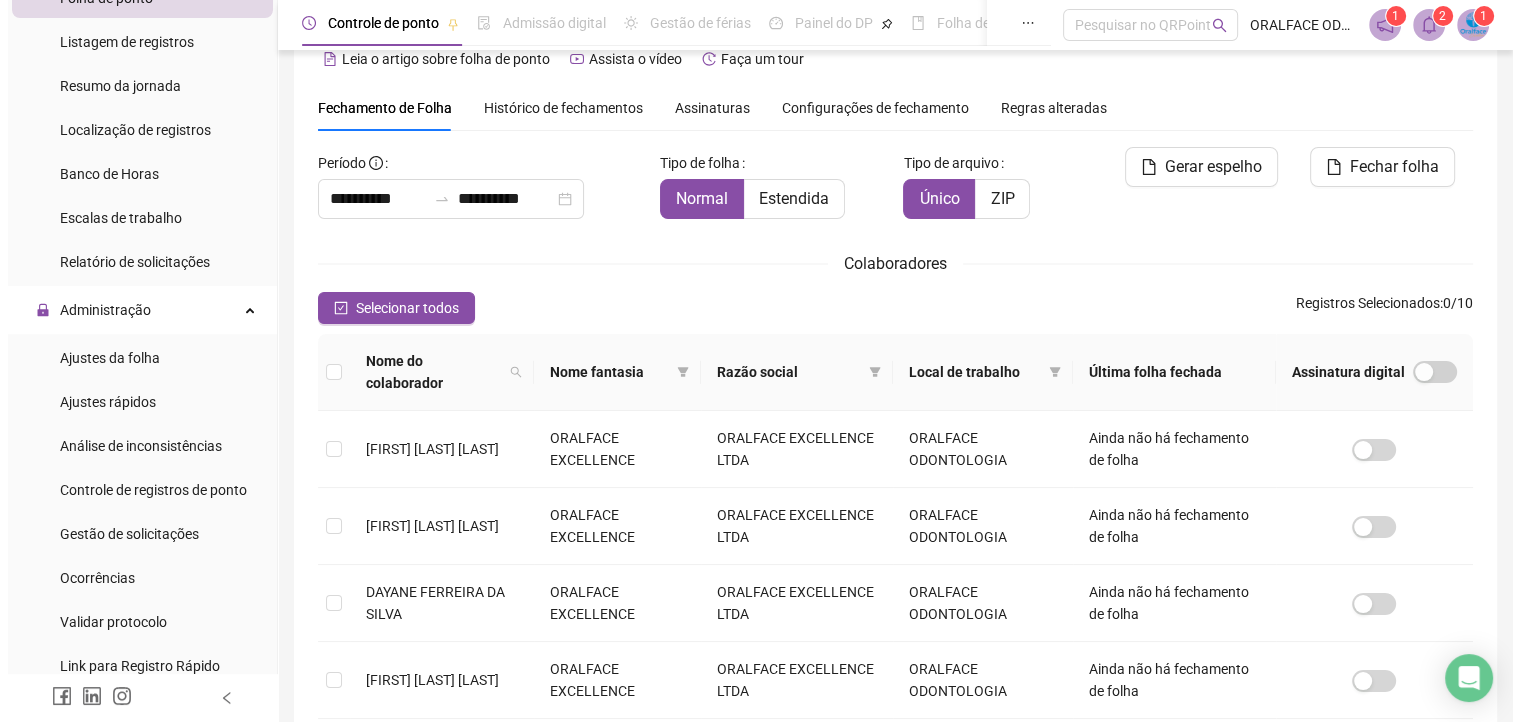 scroll, scrollTop: 0, scrollLeft: 0, axis: both 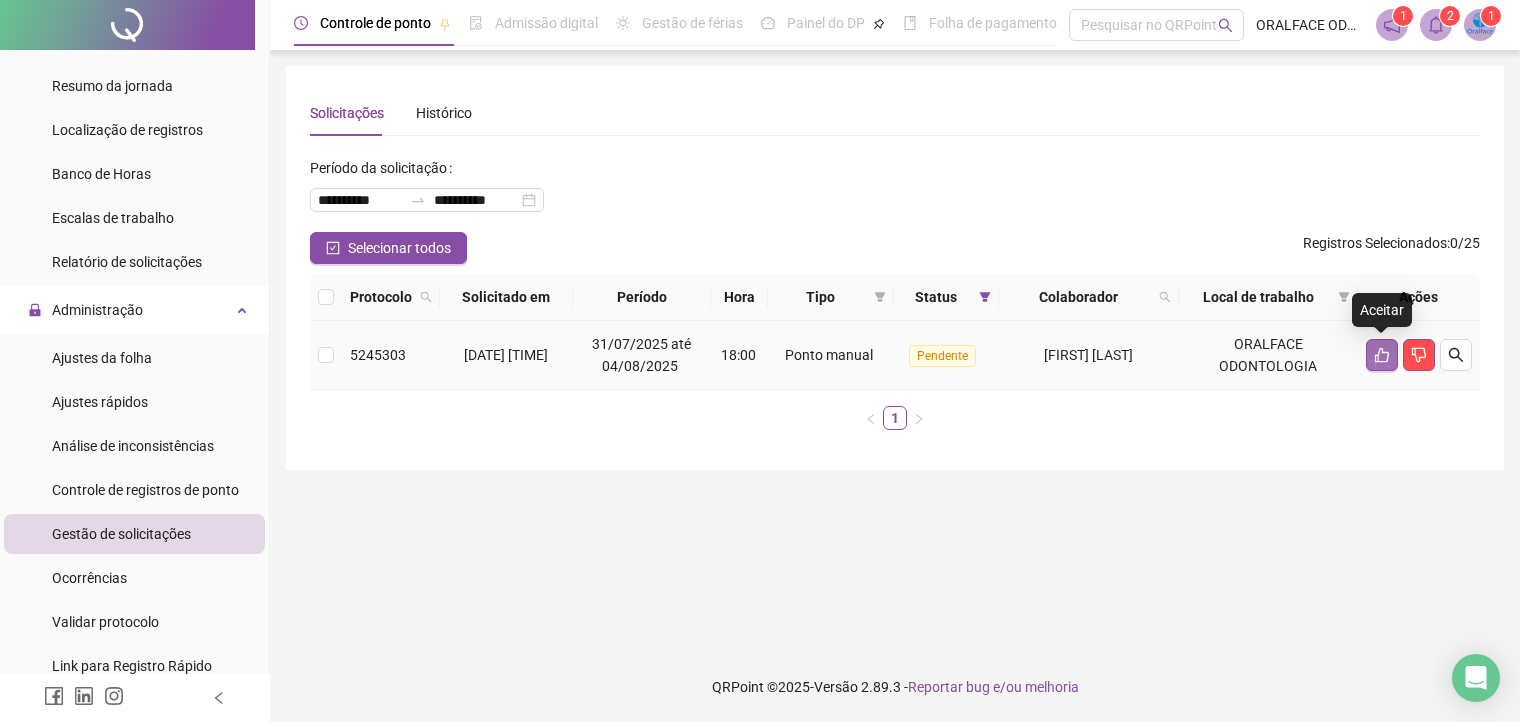 click 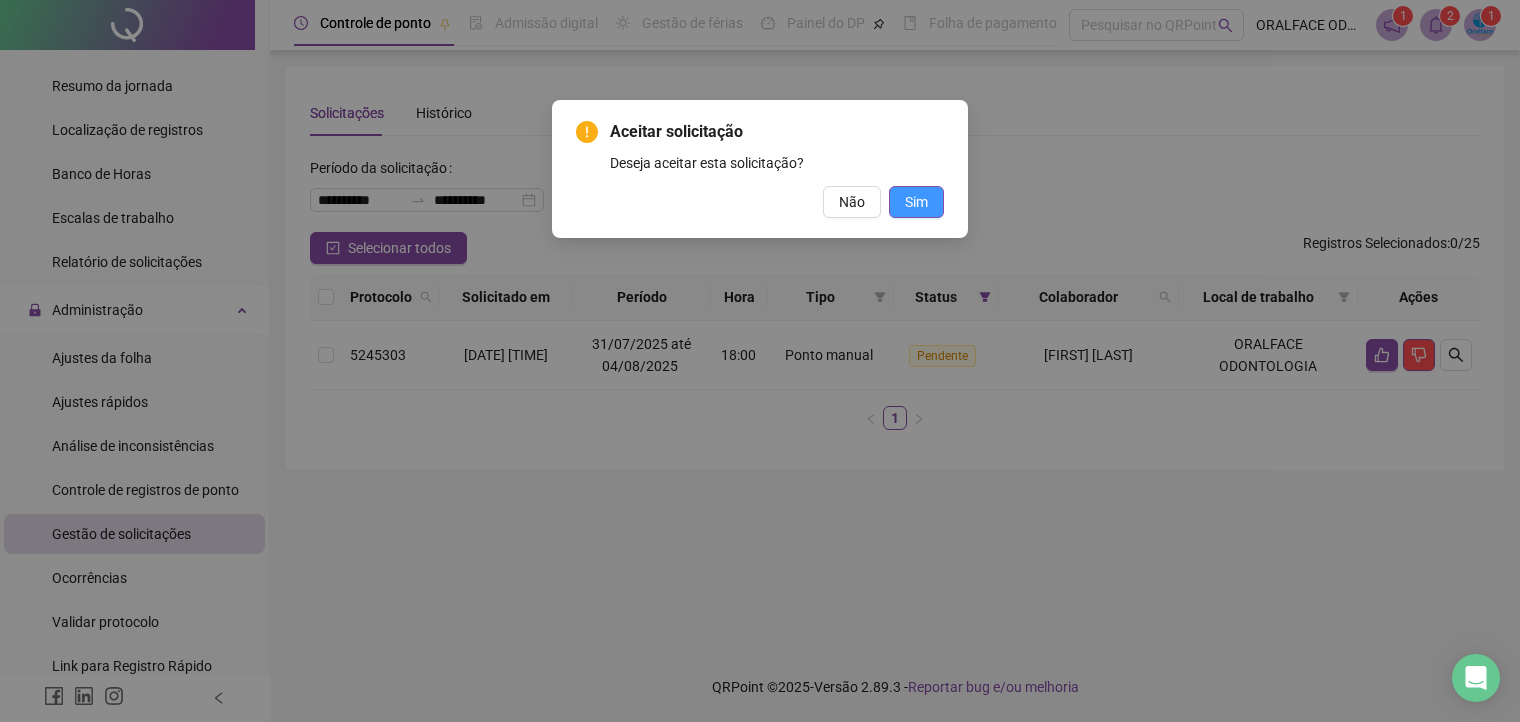 click on "Sim" at bounding box center (916, 202) 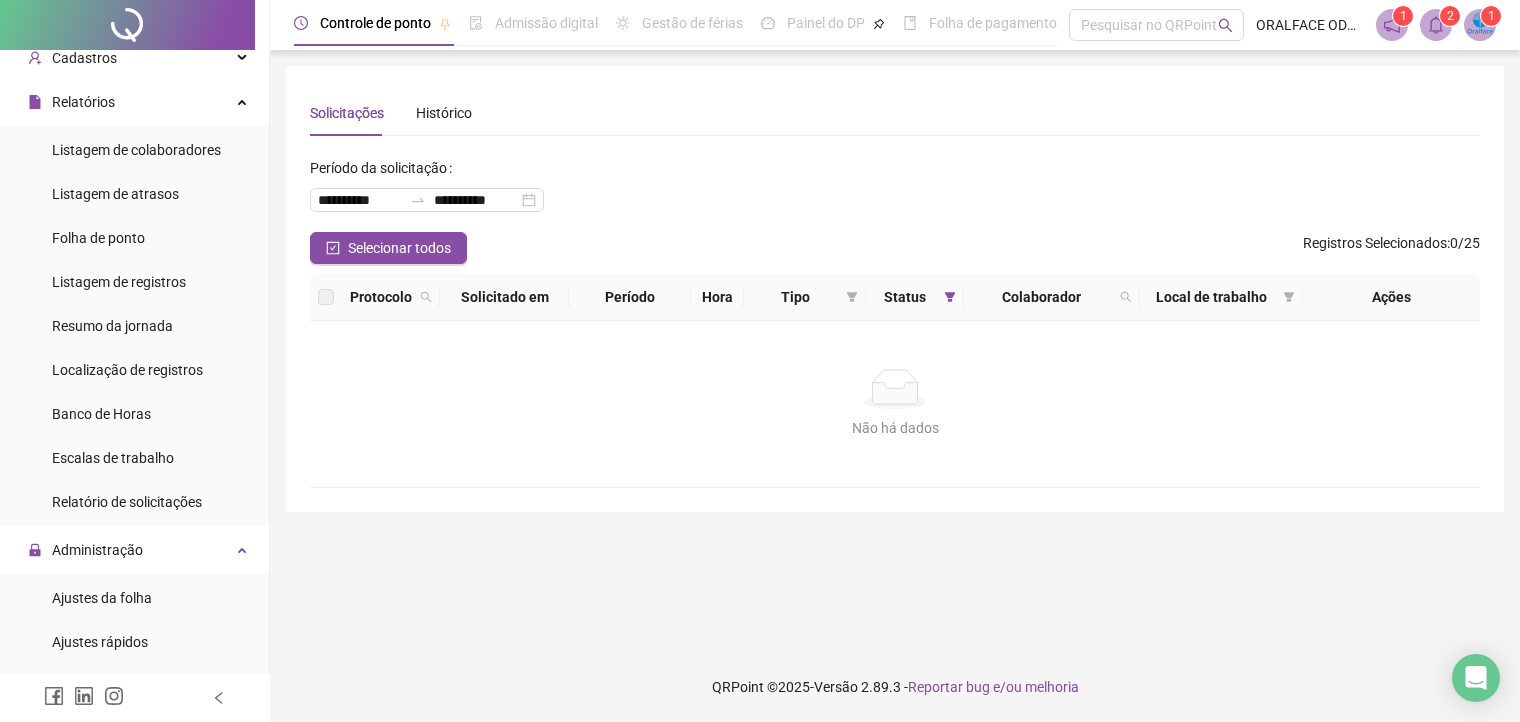 scroll, scrollTop: 46, scrollLeft: 0, axis: vertical 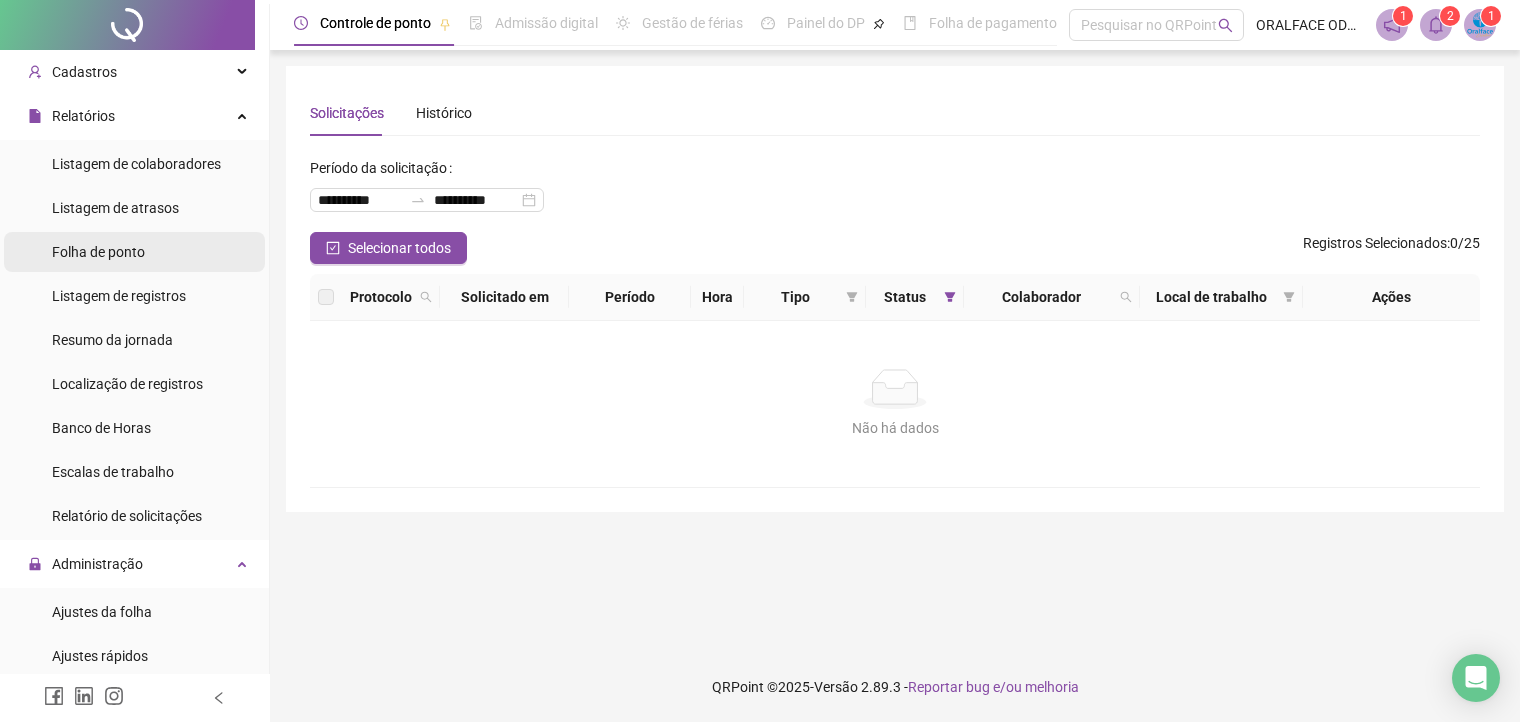 click on "Folha de ponto" at bounding box center [98, 252] 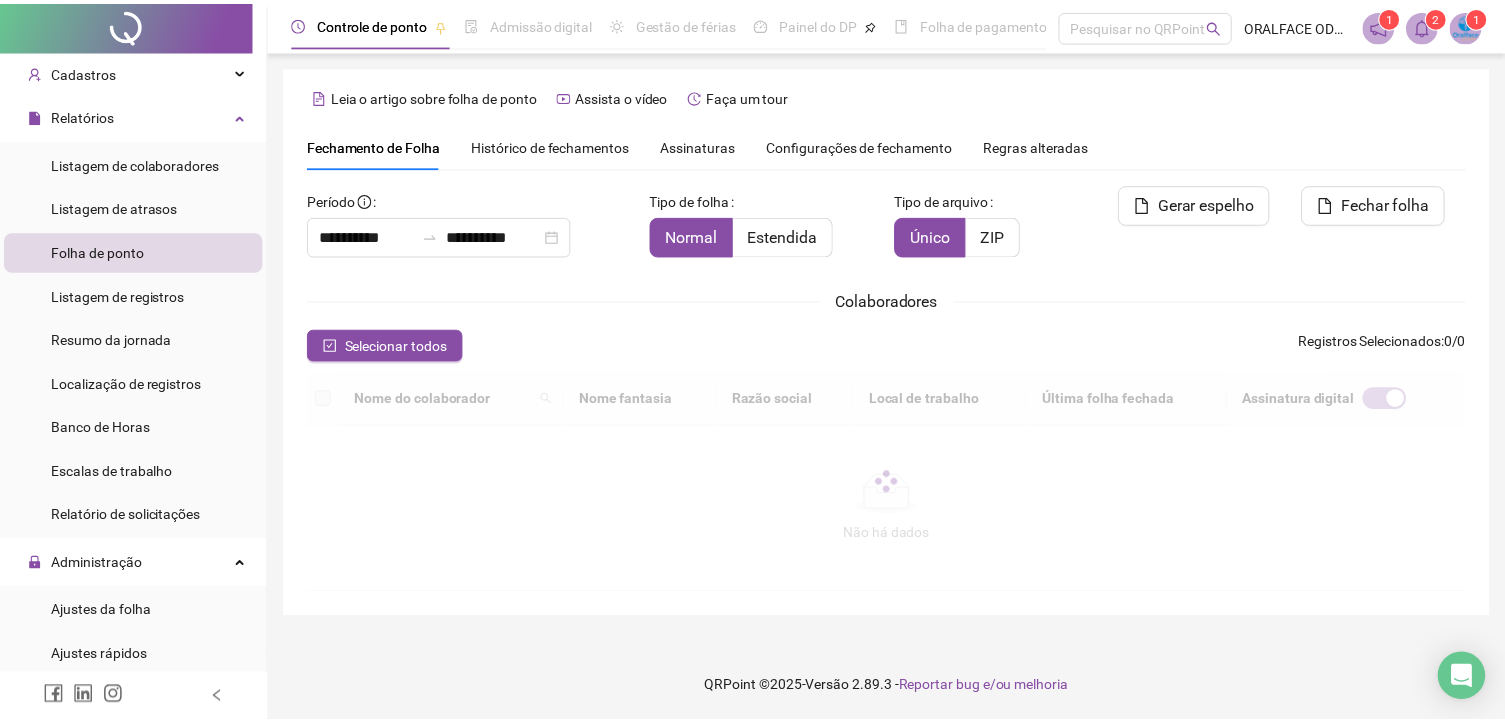 scroll, scrollTop: 37, scrollLeft: 0, axis: vertical 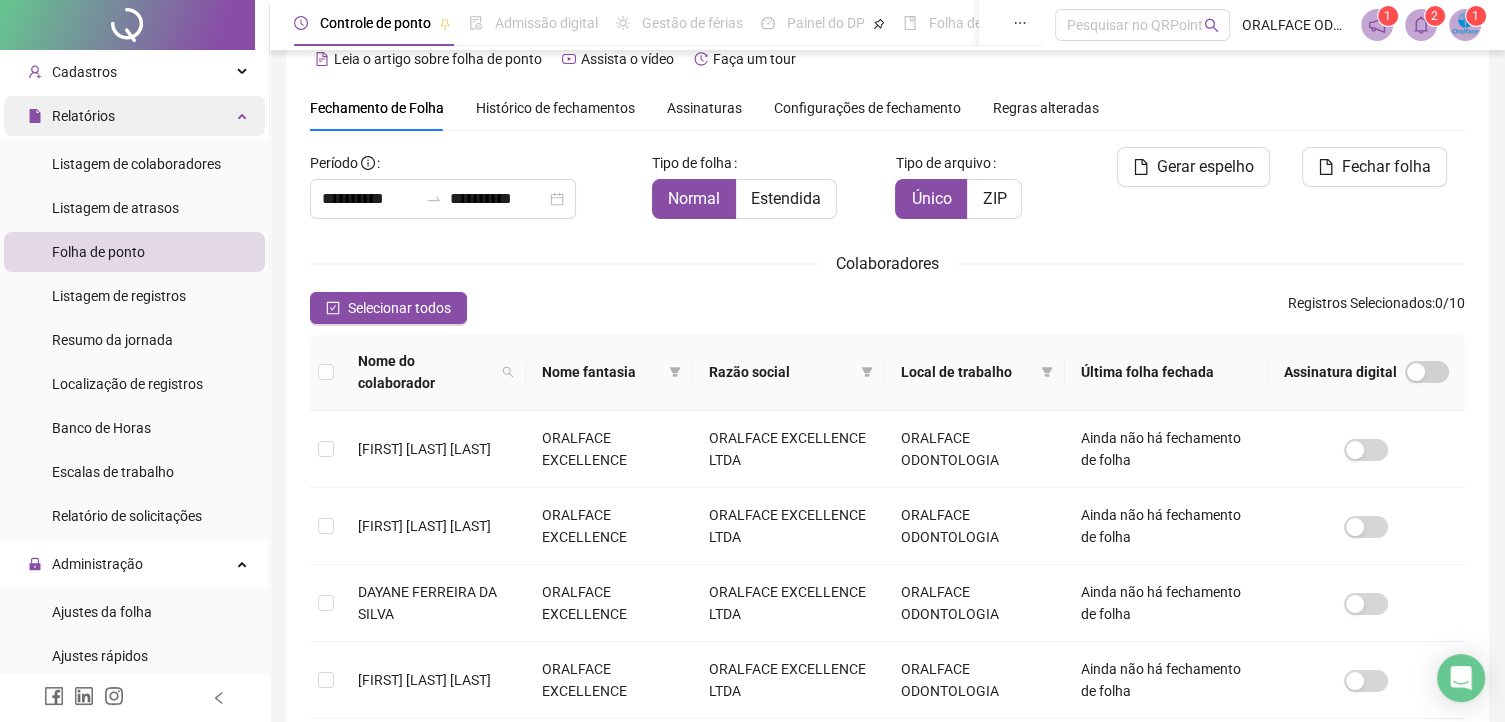 click on "Relatórios" at bounding box center (134, 116) 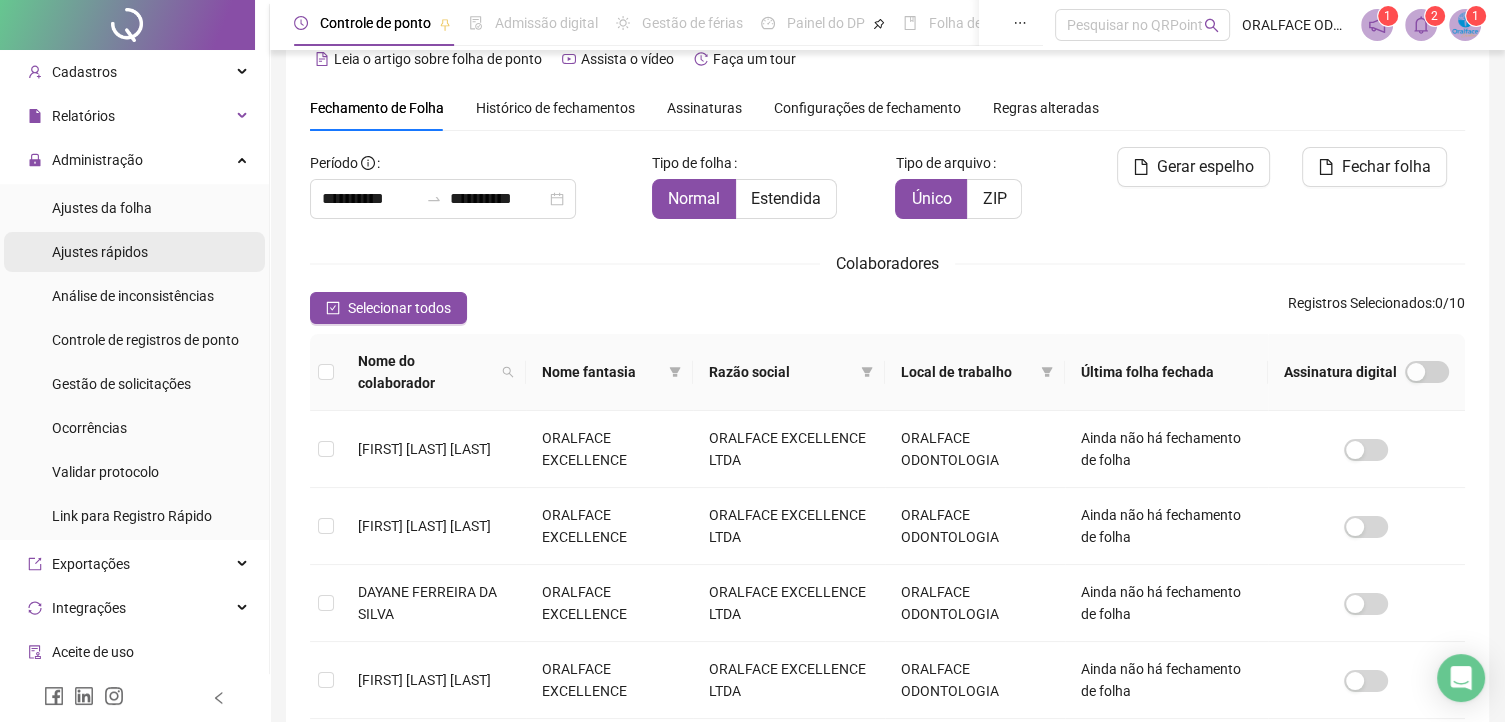 click on "Ajustes rápidos" at bounding box center [134, 252] 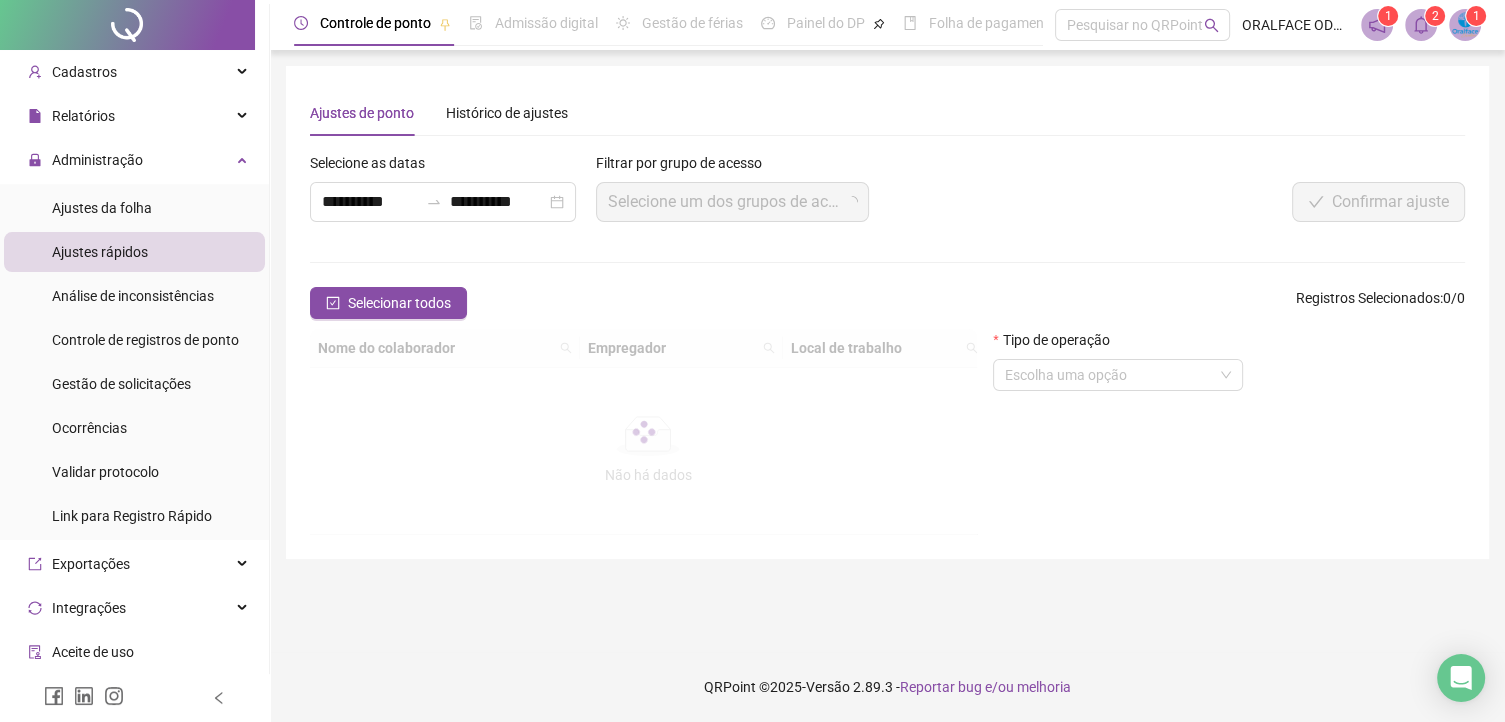 scroll, scrollTop: 0, scrollLeft: 0, axis: both 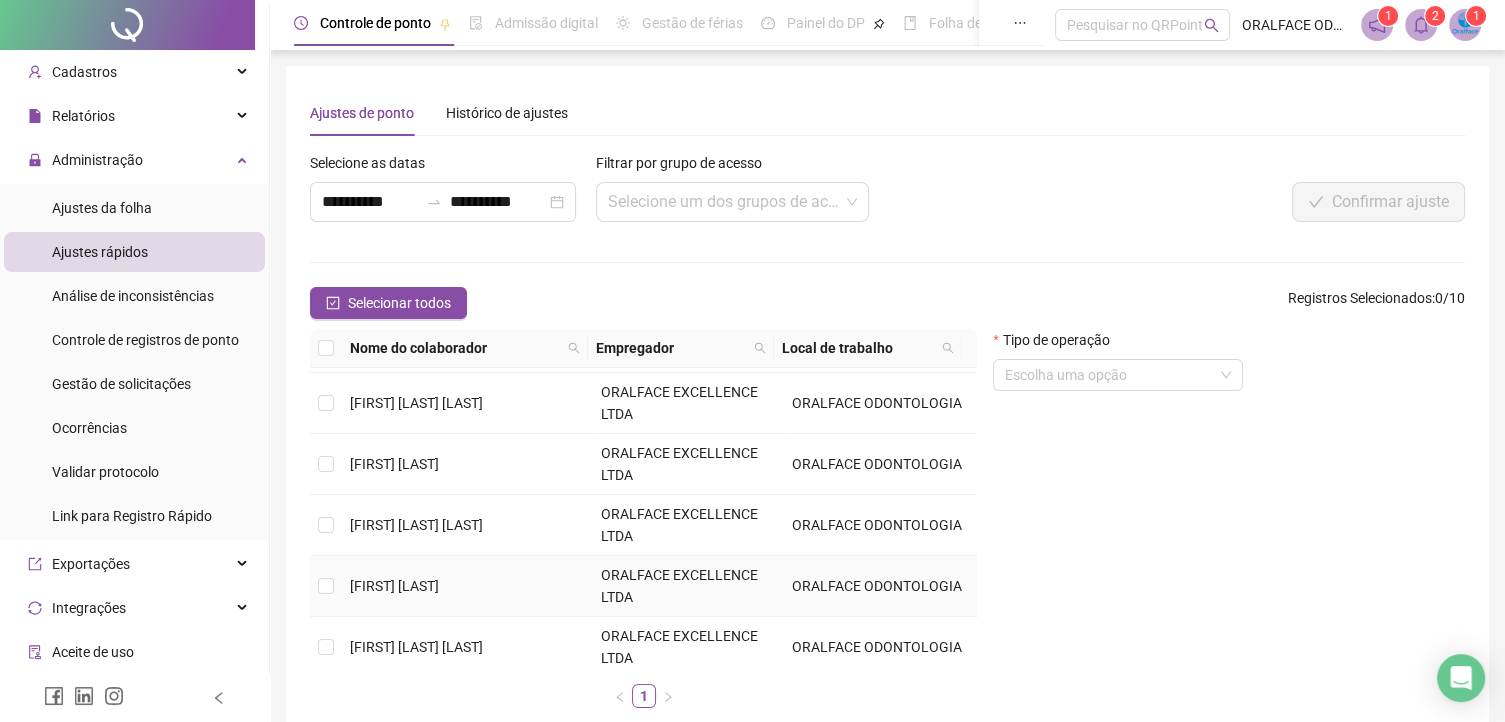 click on "[FIRST] [LAST]" at bounding box center (394, 586) 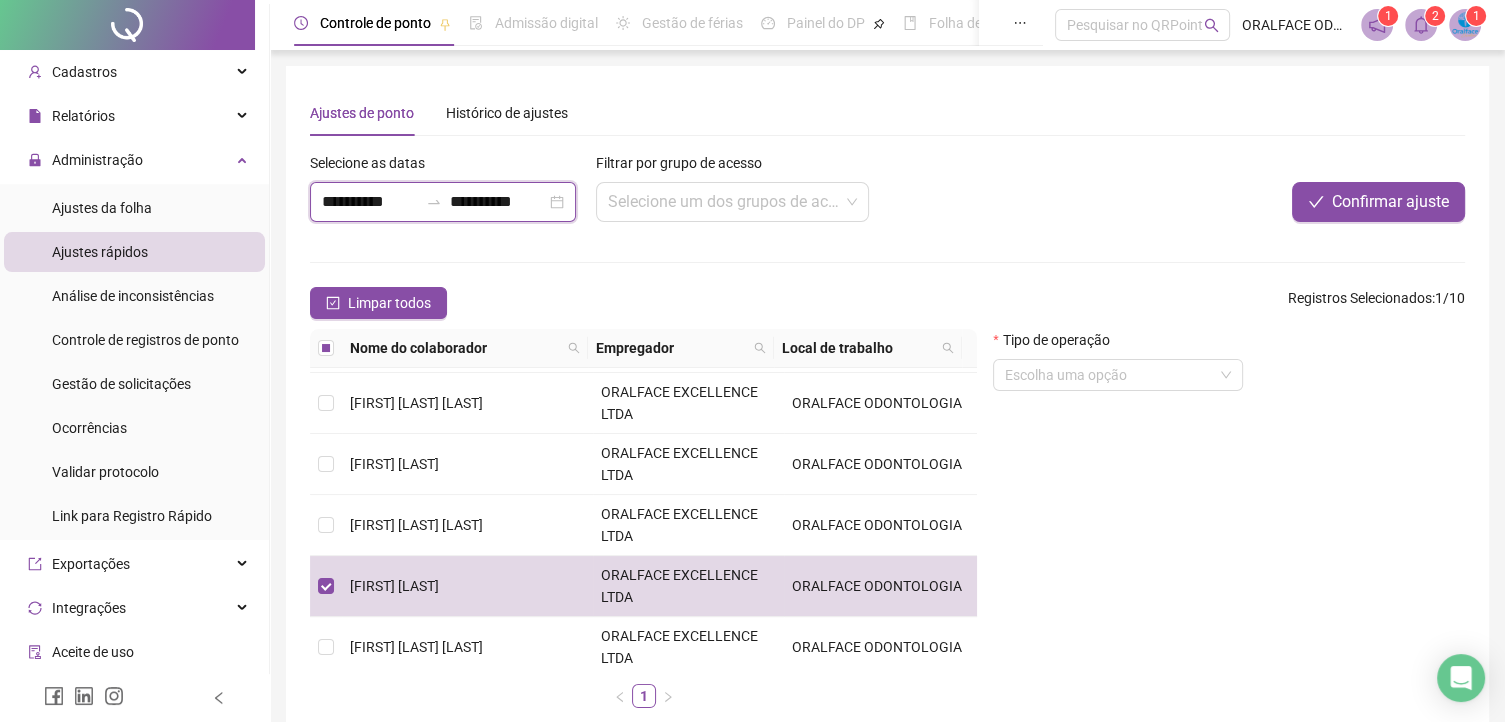 click on "**********" at bounding box center [370, 202] 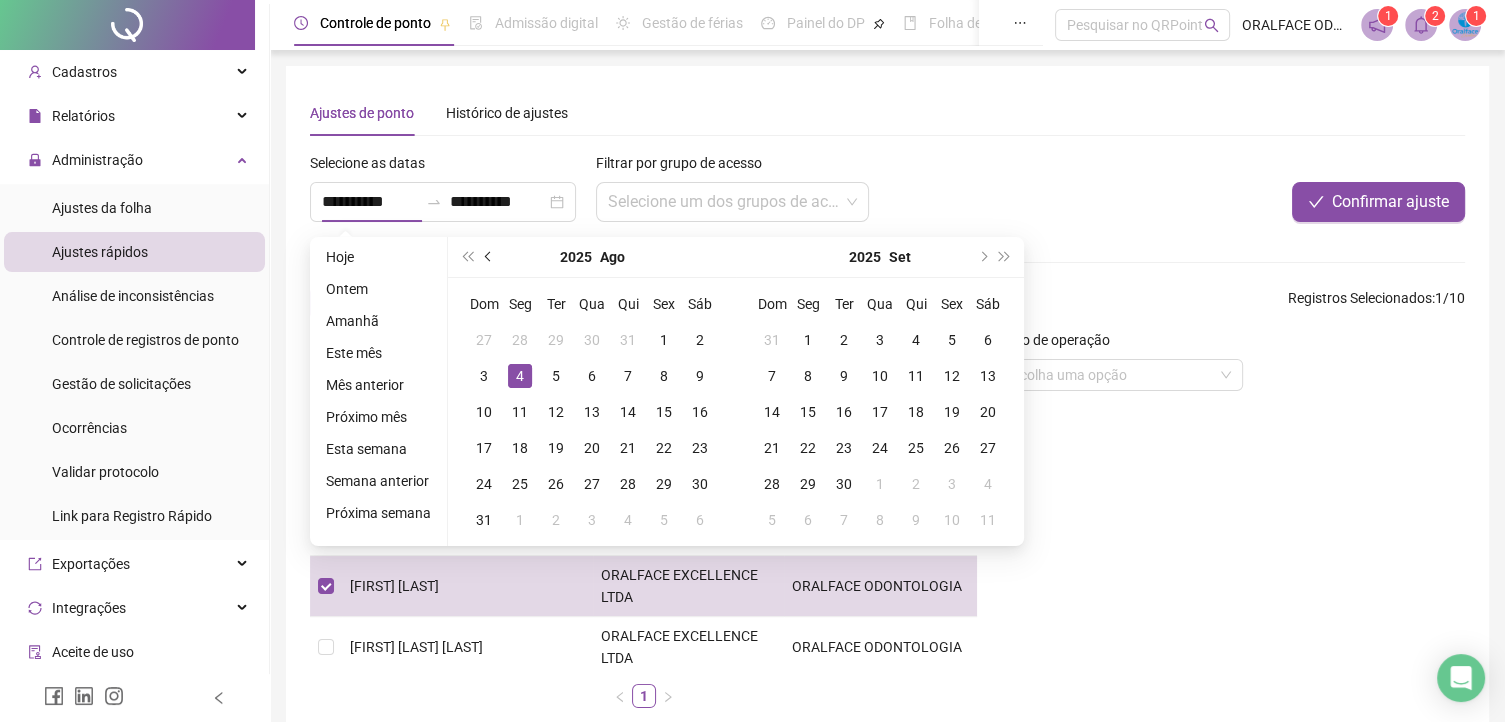 click at bounding box center [489, 257] 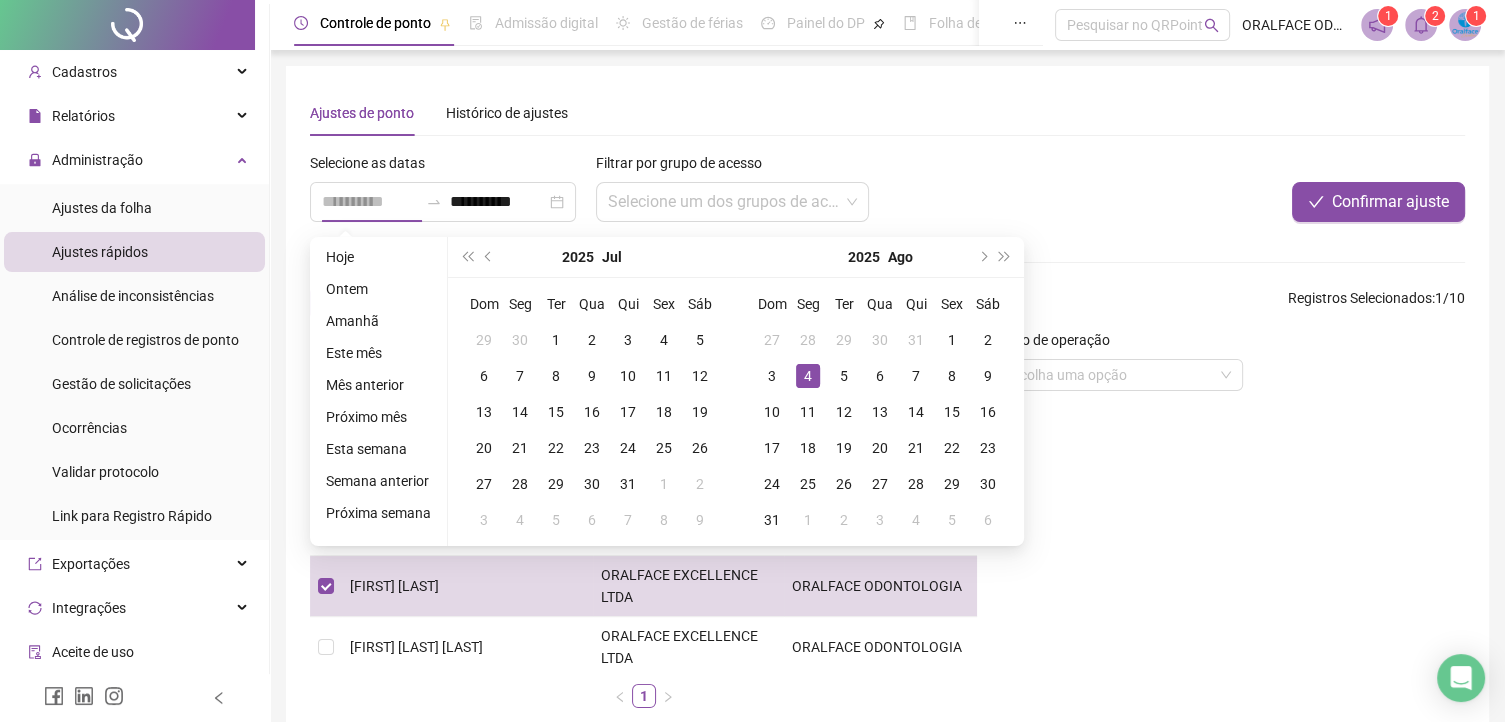 type on "**********" 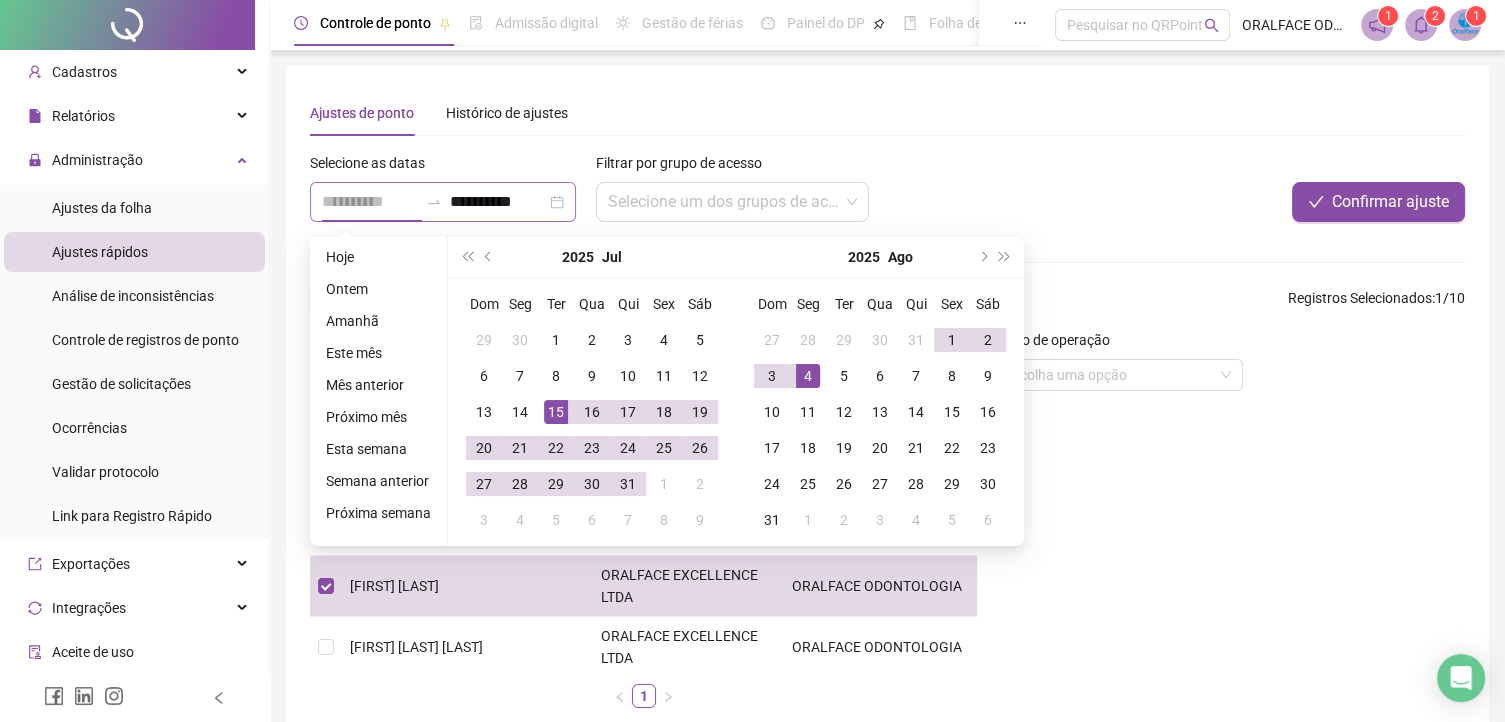 type on "**********" 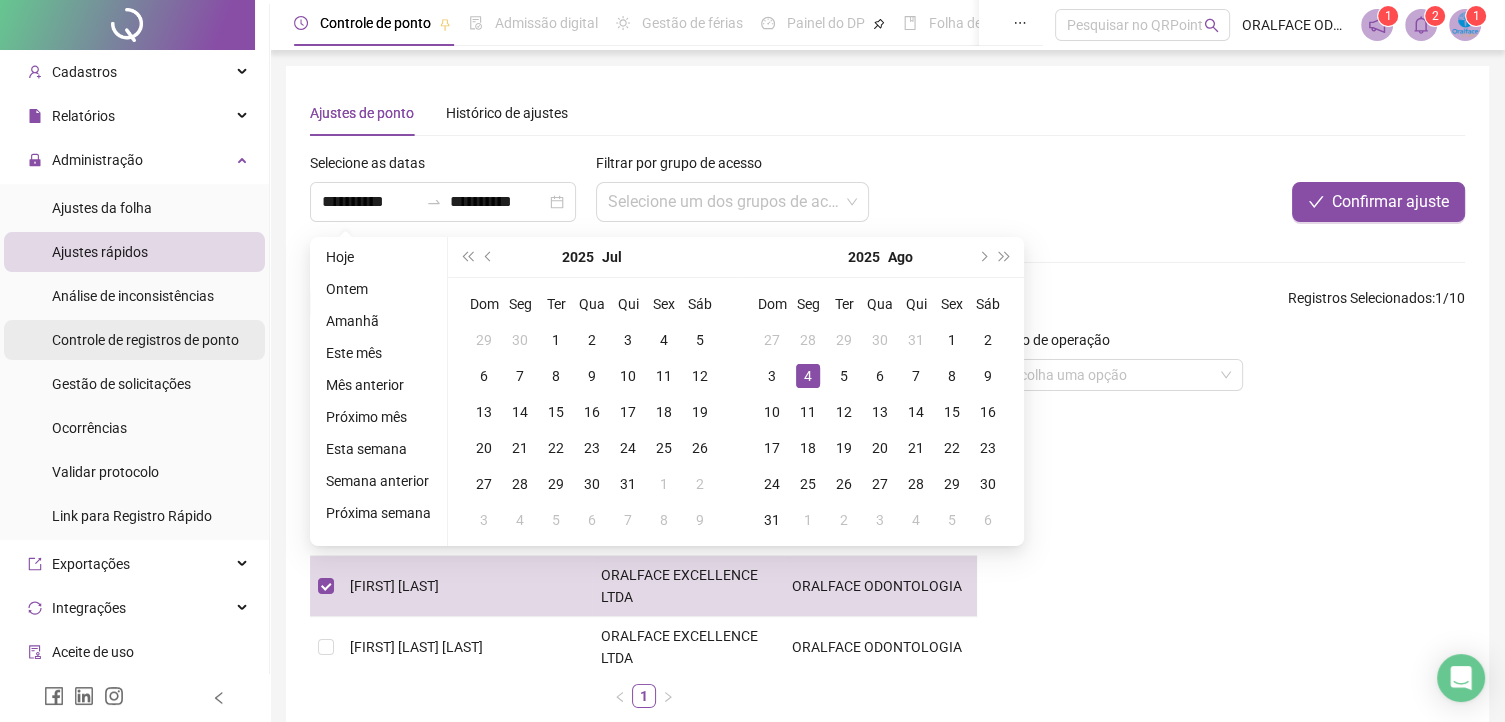 drag, startPoint x: 896, startPoint y: 134, endPoint x: 52, endPoint y: 356, distance: 872.70844 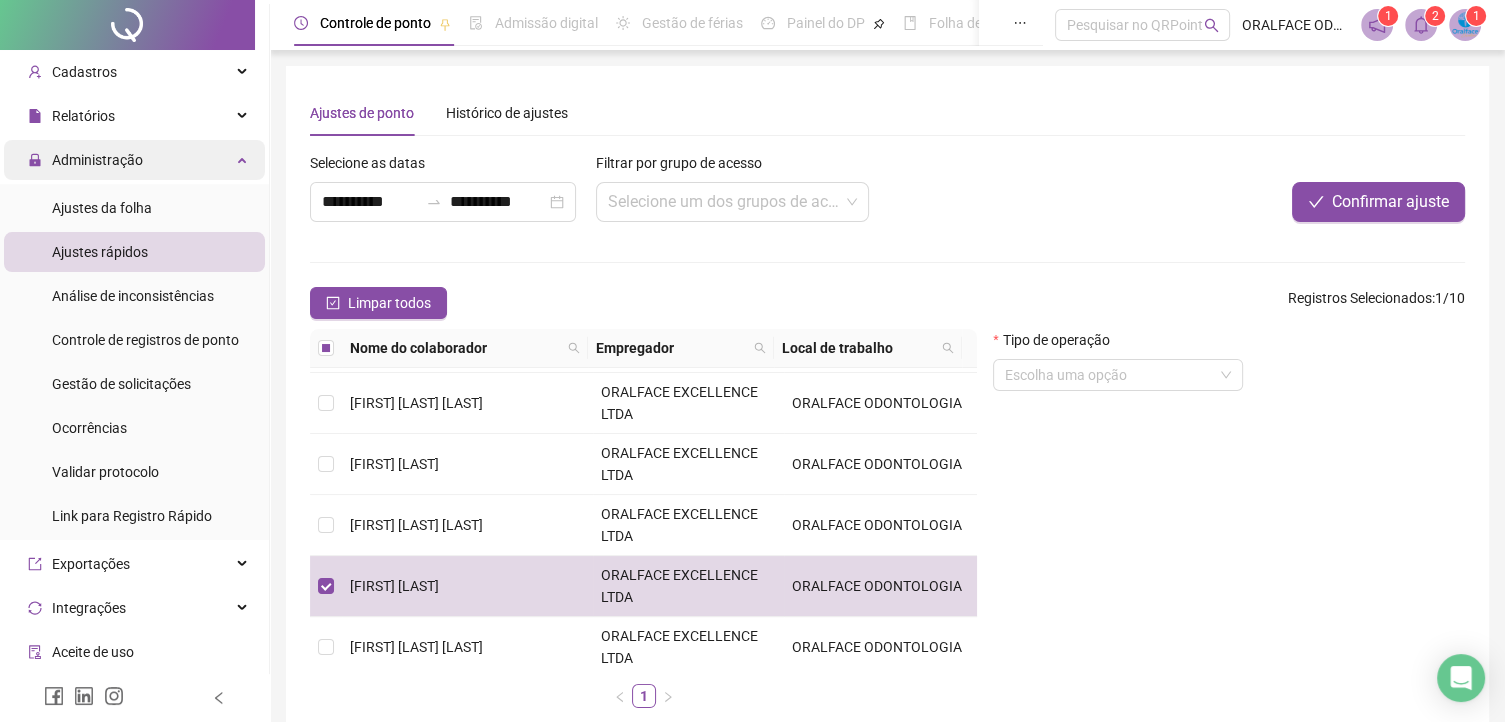 click on "Administração" at bounding box center (134, 160) 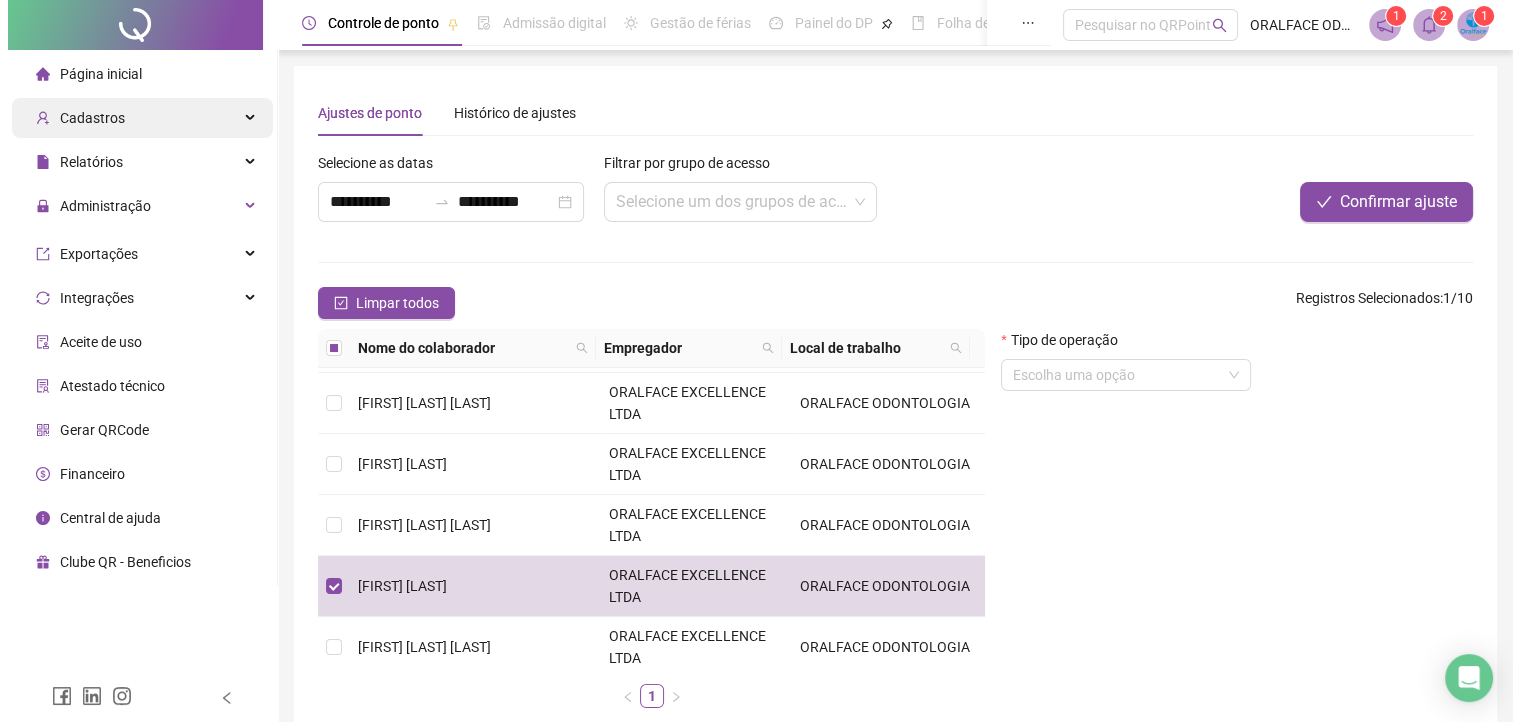 scroll, scrollTop: 0, scrollLeft: 0, axis: both 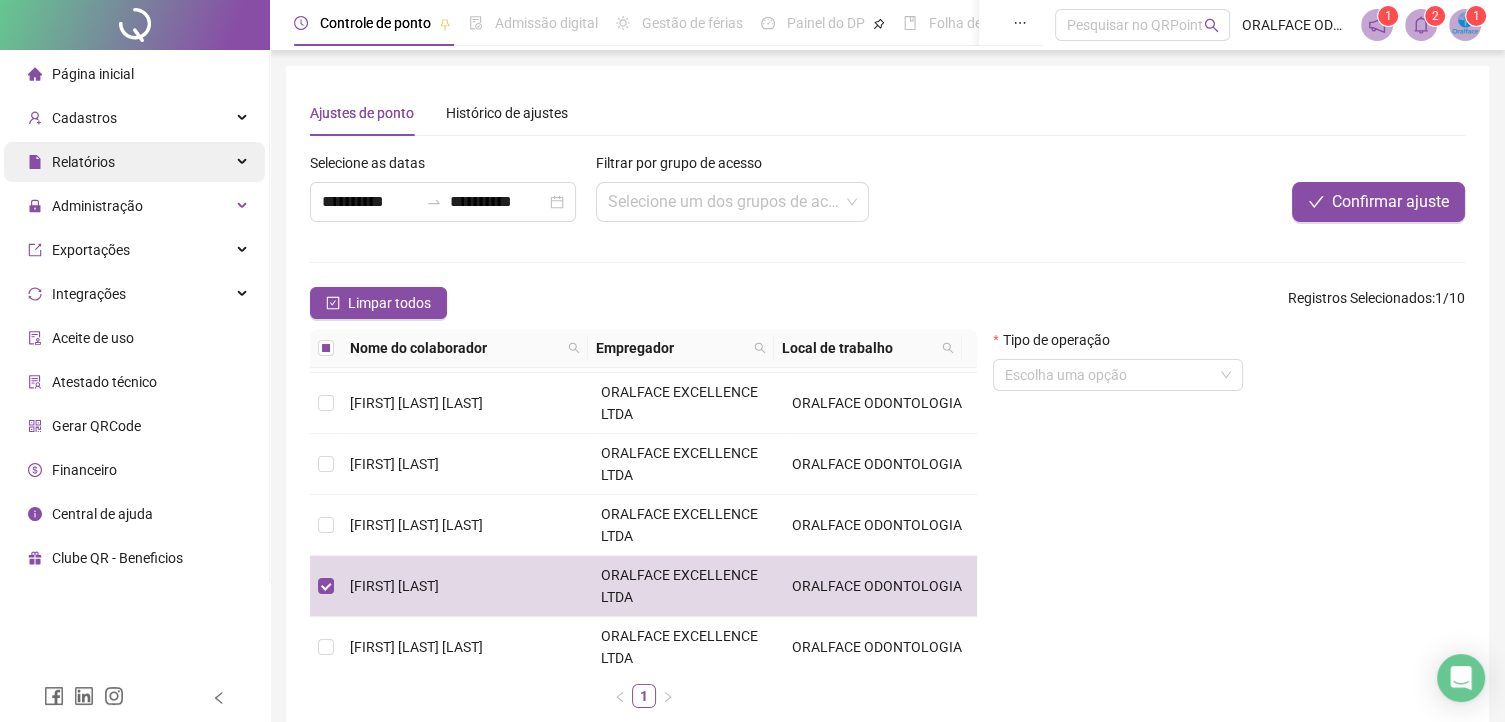 click on "Relatórios" at bounding box center [134, 162] 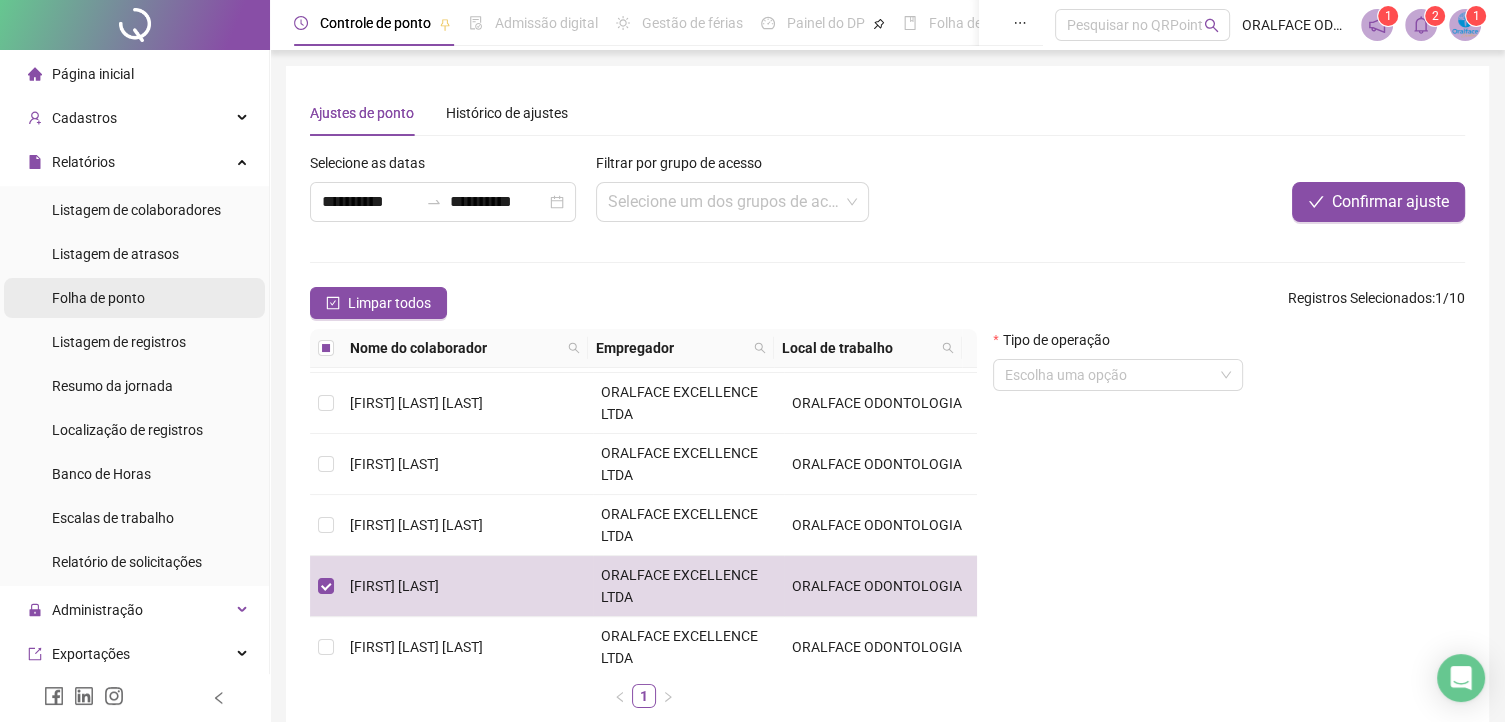 click on "Folha de ponto" at bounding box center [98, 298] 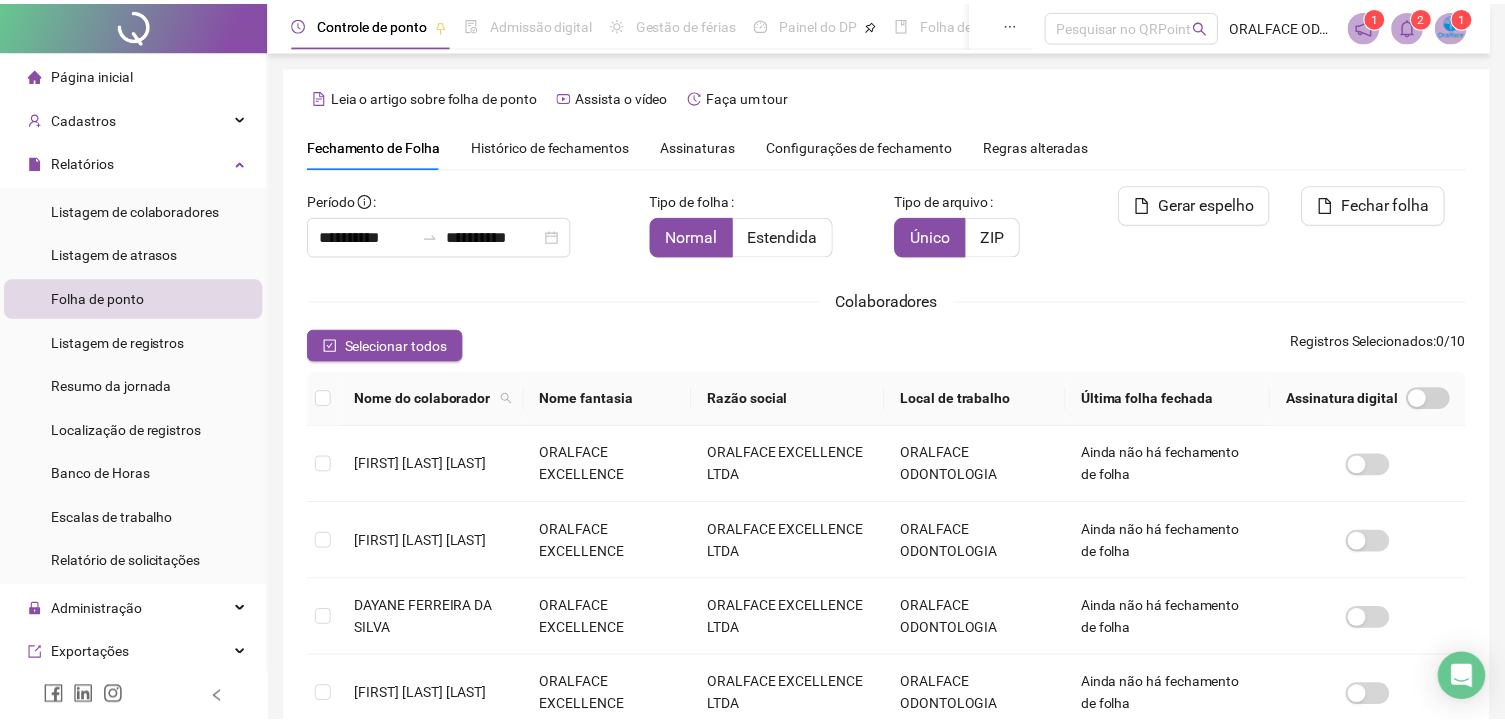 scroll, scrollTop: 37, scrollLeft: 0, axis: vertical 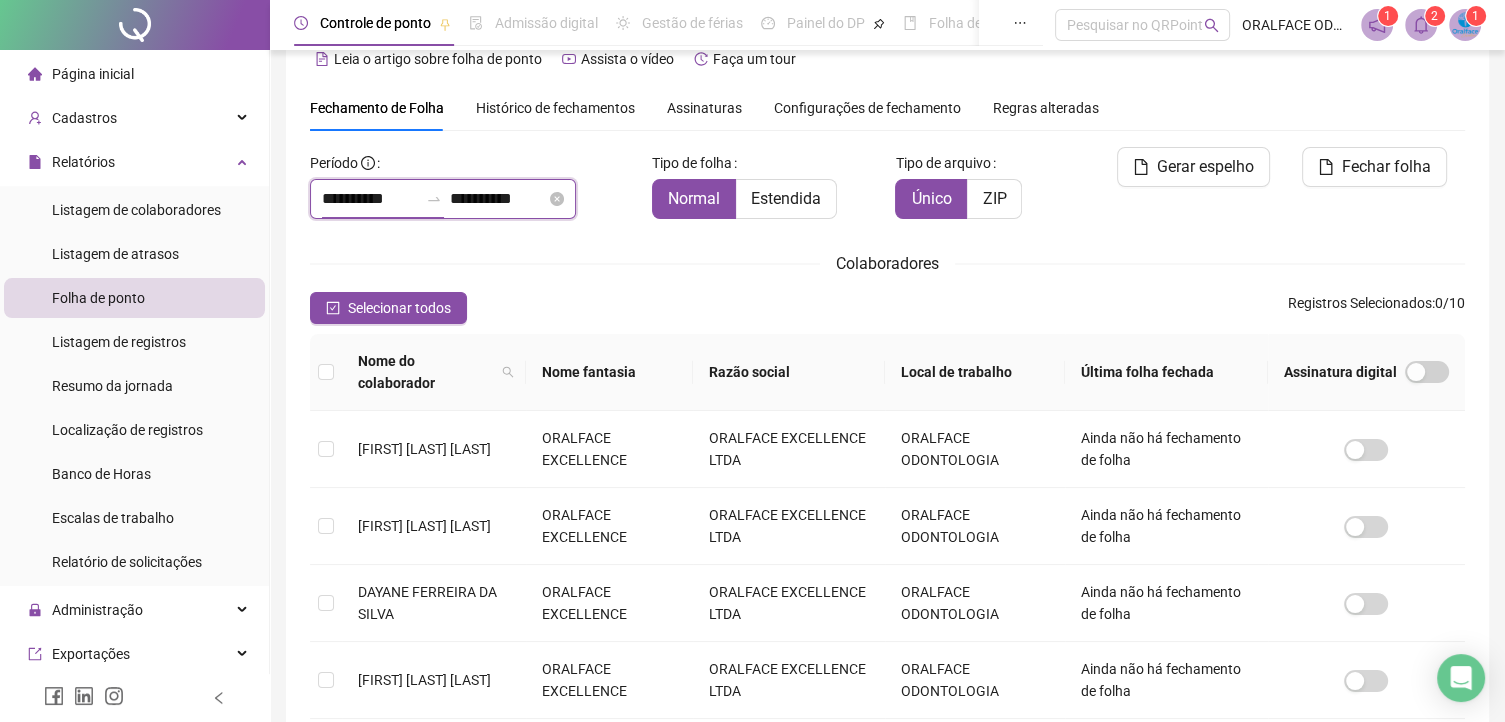 click on "**********" at bounding box center [370, 199] 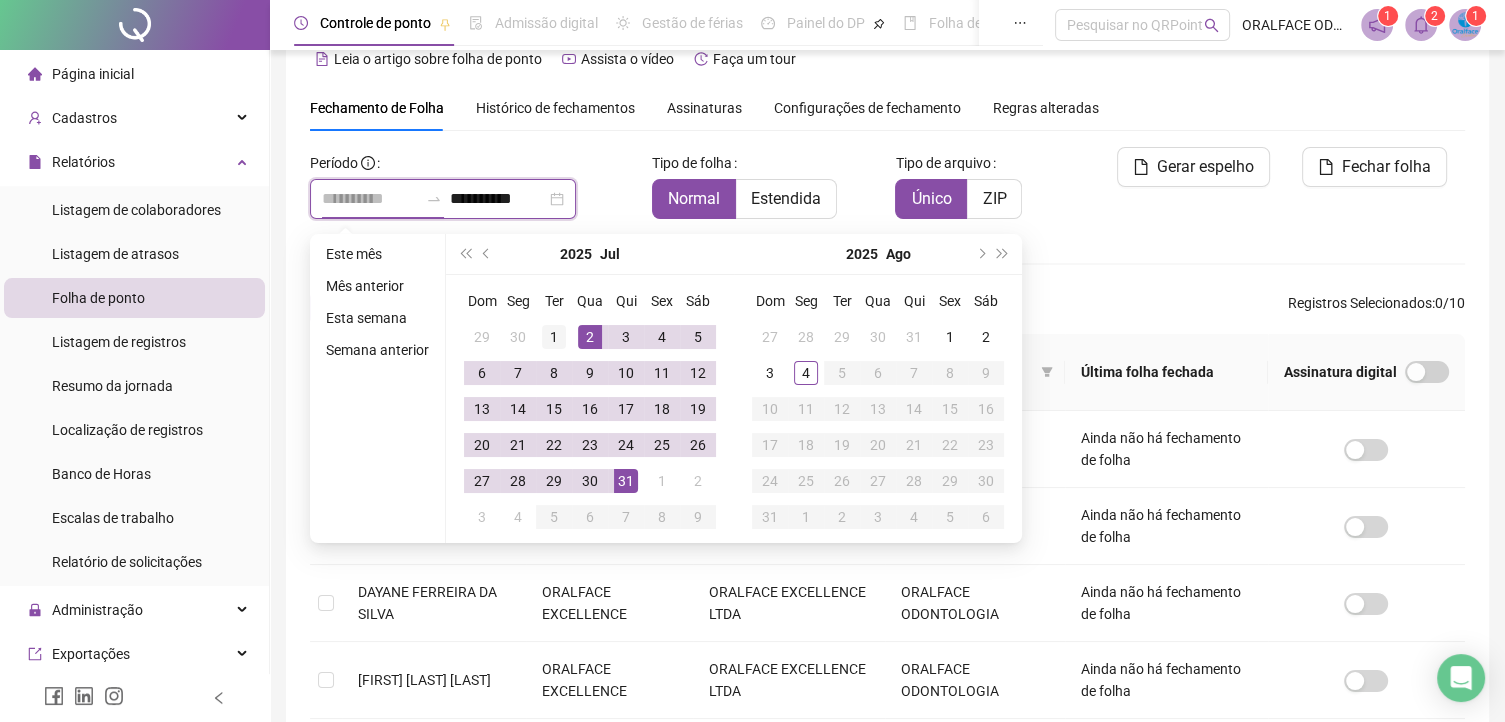type on "**********" 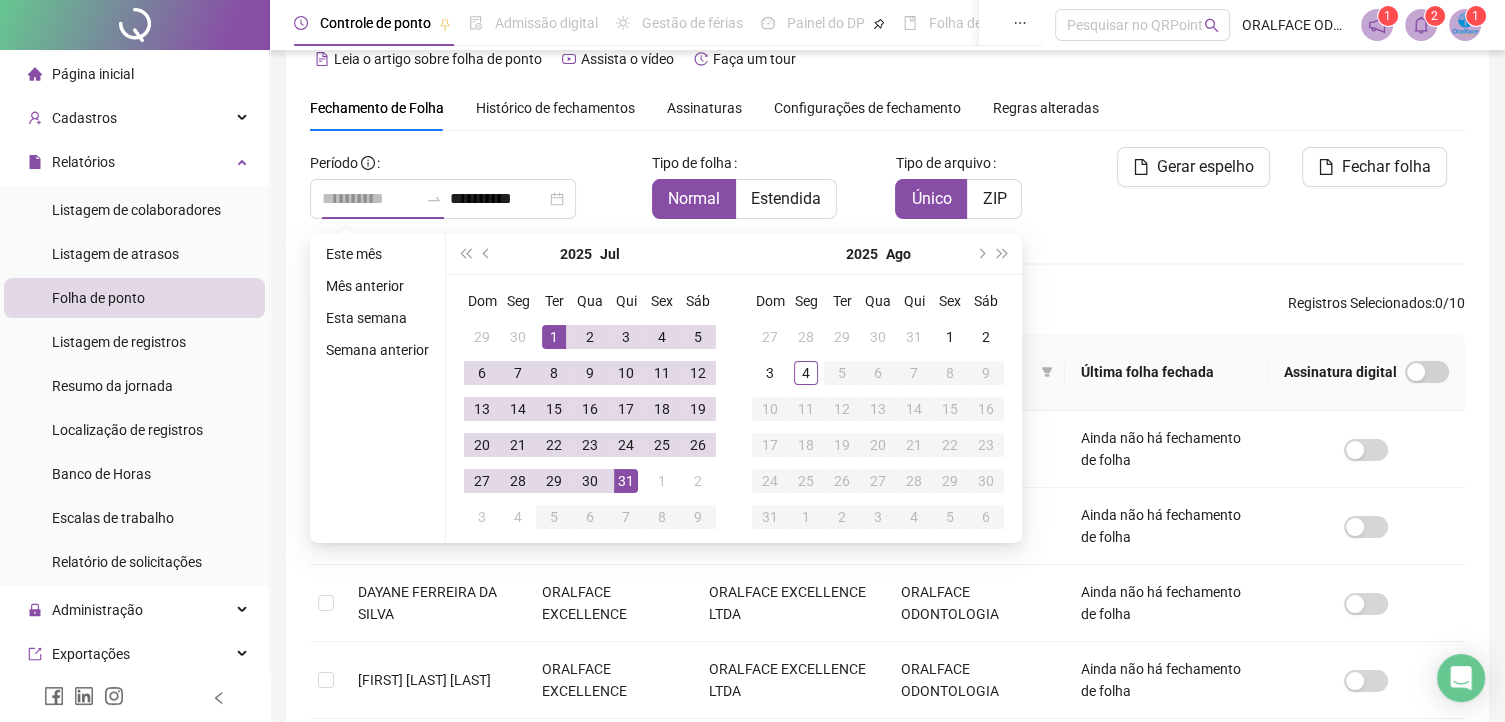 click on "1" at bounding box center [554, 337] 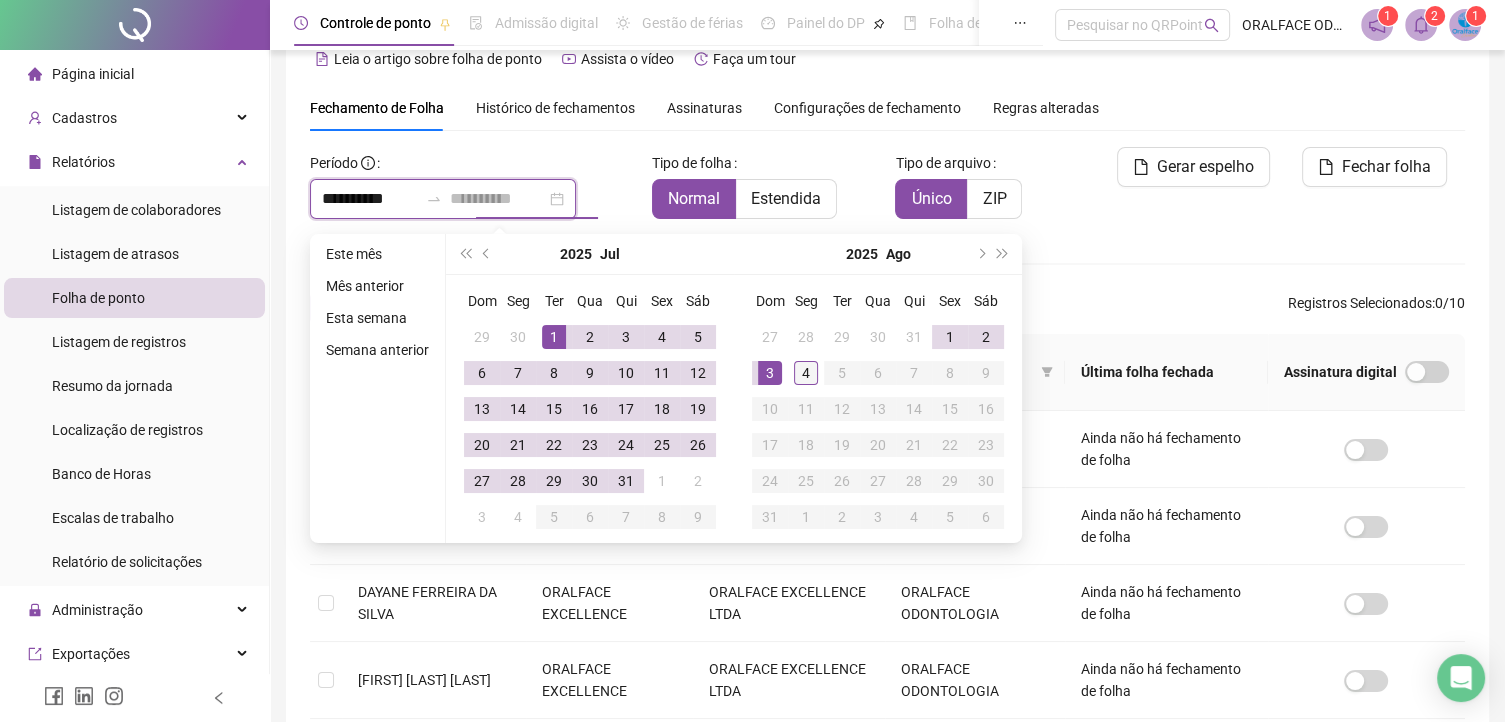 type on "**********" 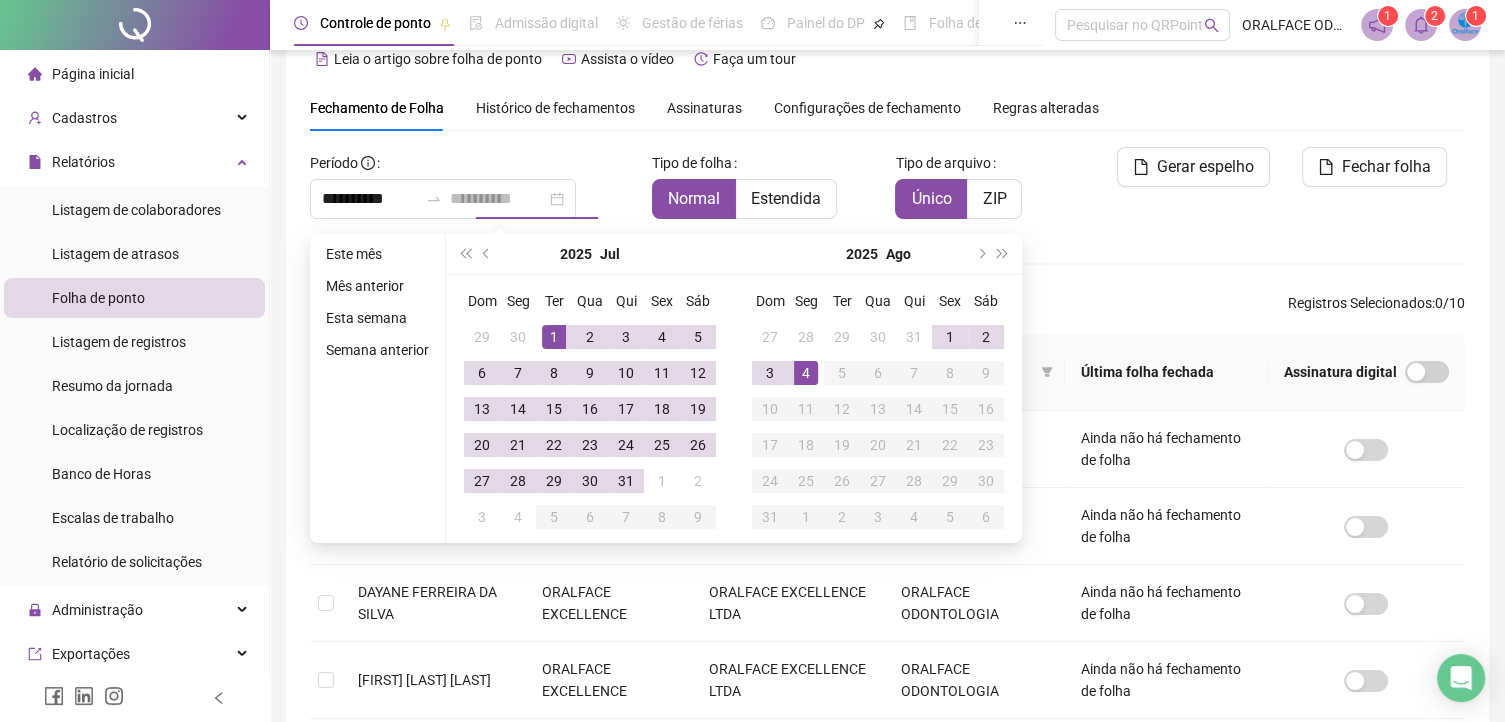 click on "4" at bounding box center [806, 373] 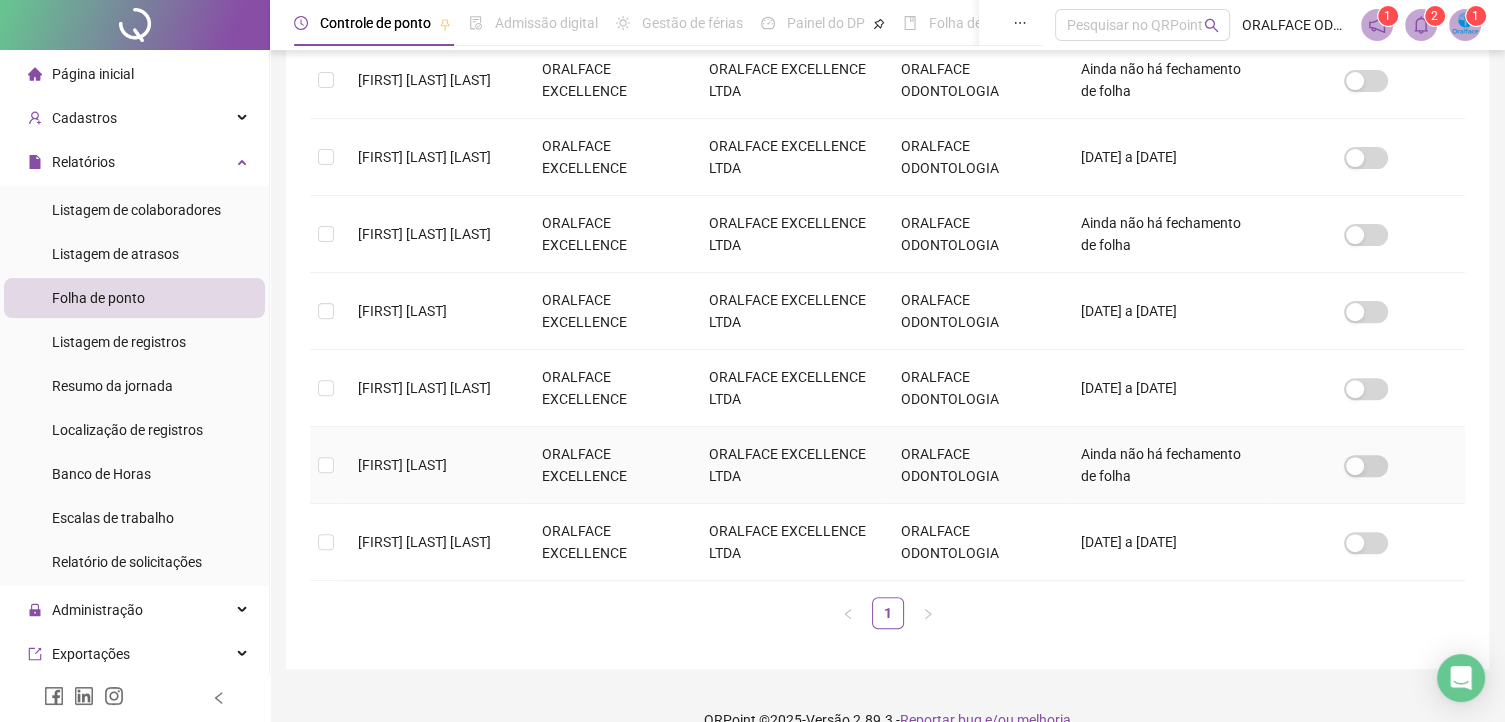 click on "[FIRST] [LAST]" at bounding box center (402, 465) 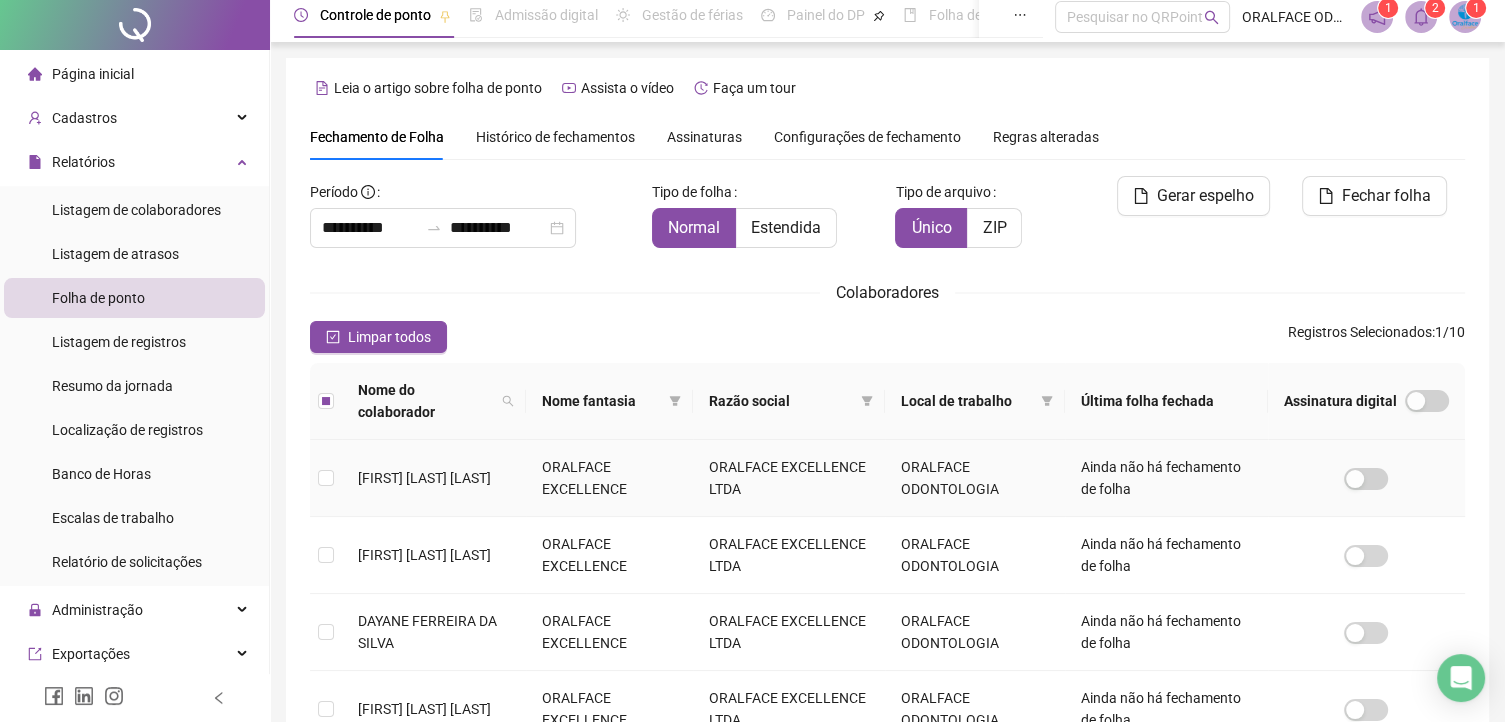 scroll, scrollTop: 0, scrollLeft: 0, axis: both 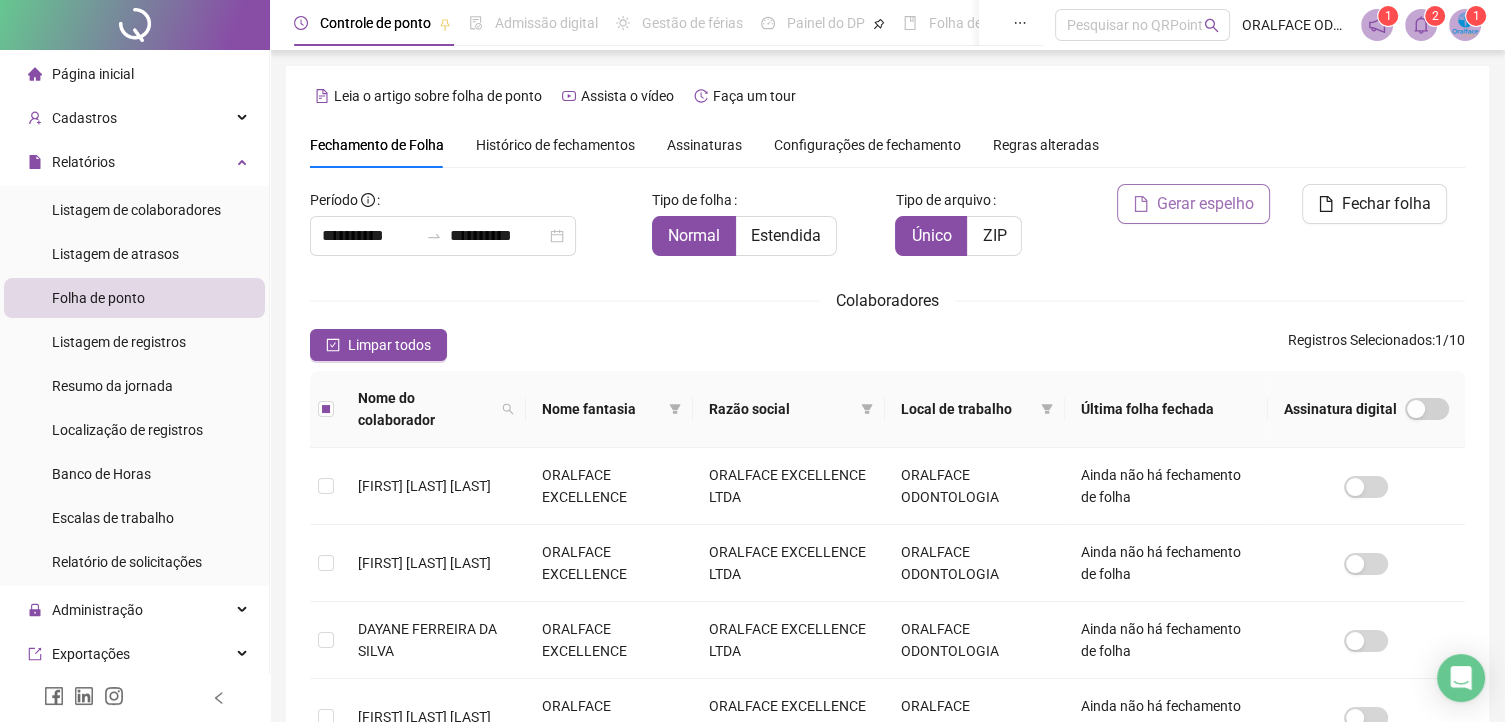 click on "Gerar espelho" at bounding box center (1205, 204) 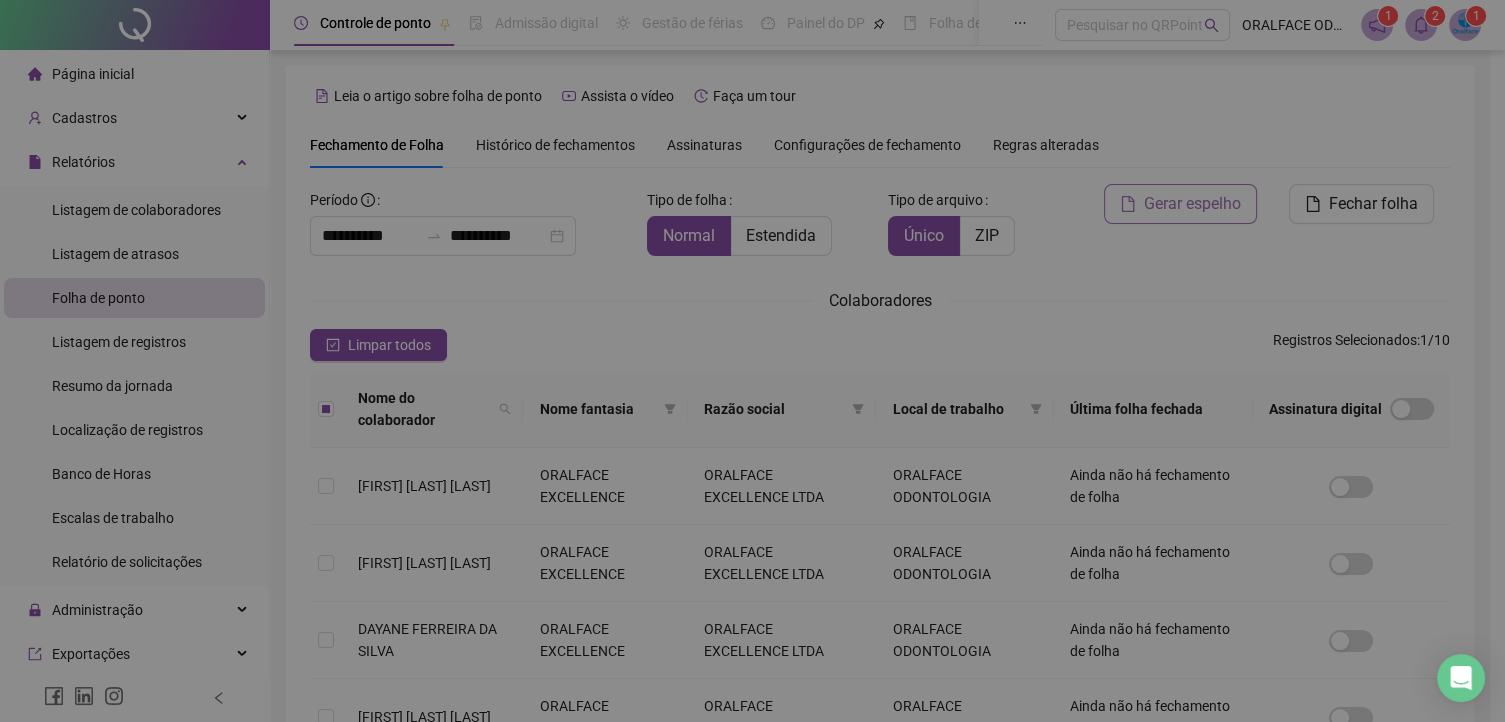scroll, scrollTop: 37, scrollLeft: 0, axis: vertical 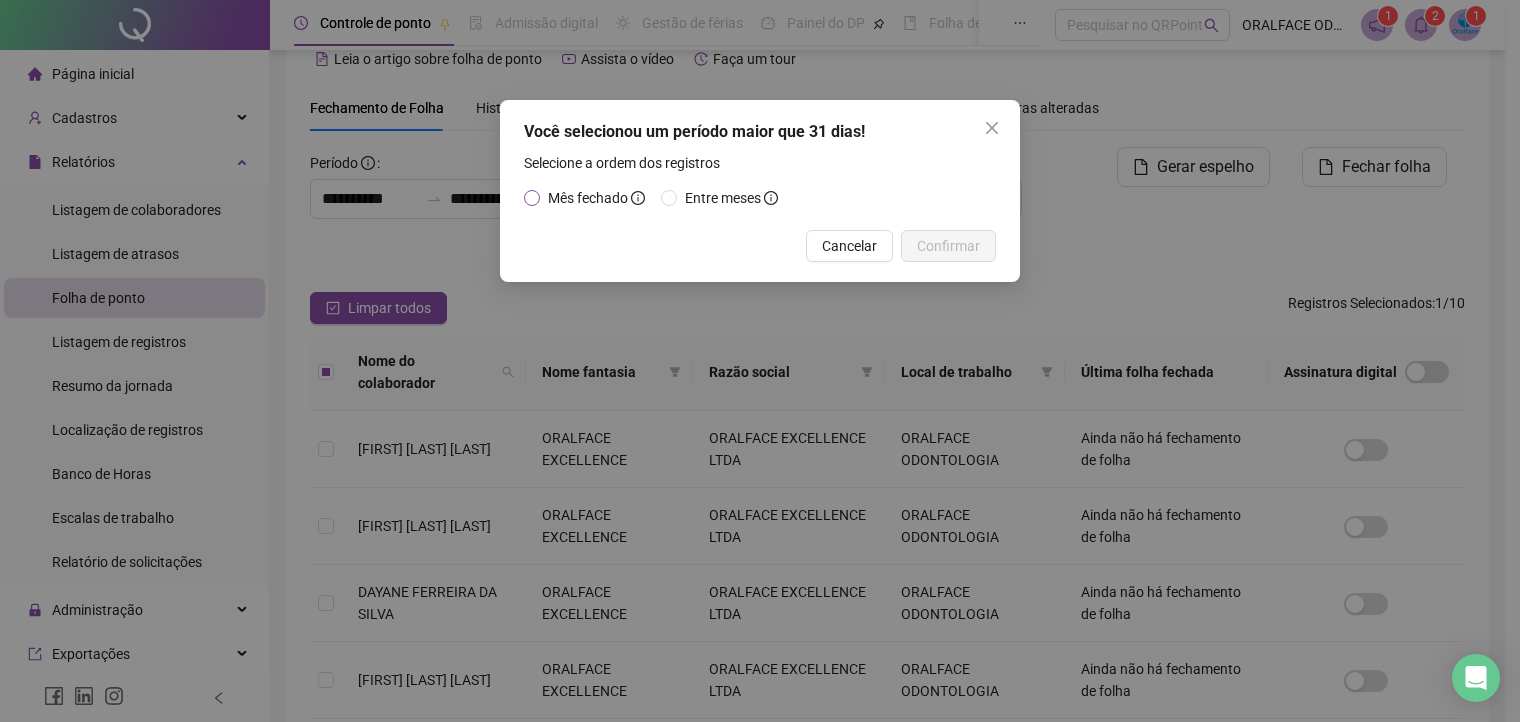 click on "Mês fechado" at bounding box center (588, 198) 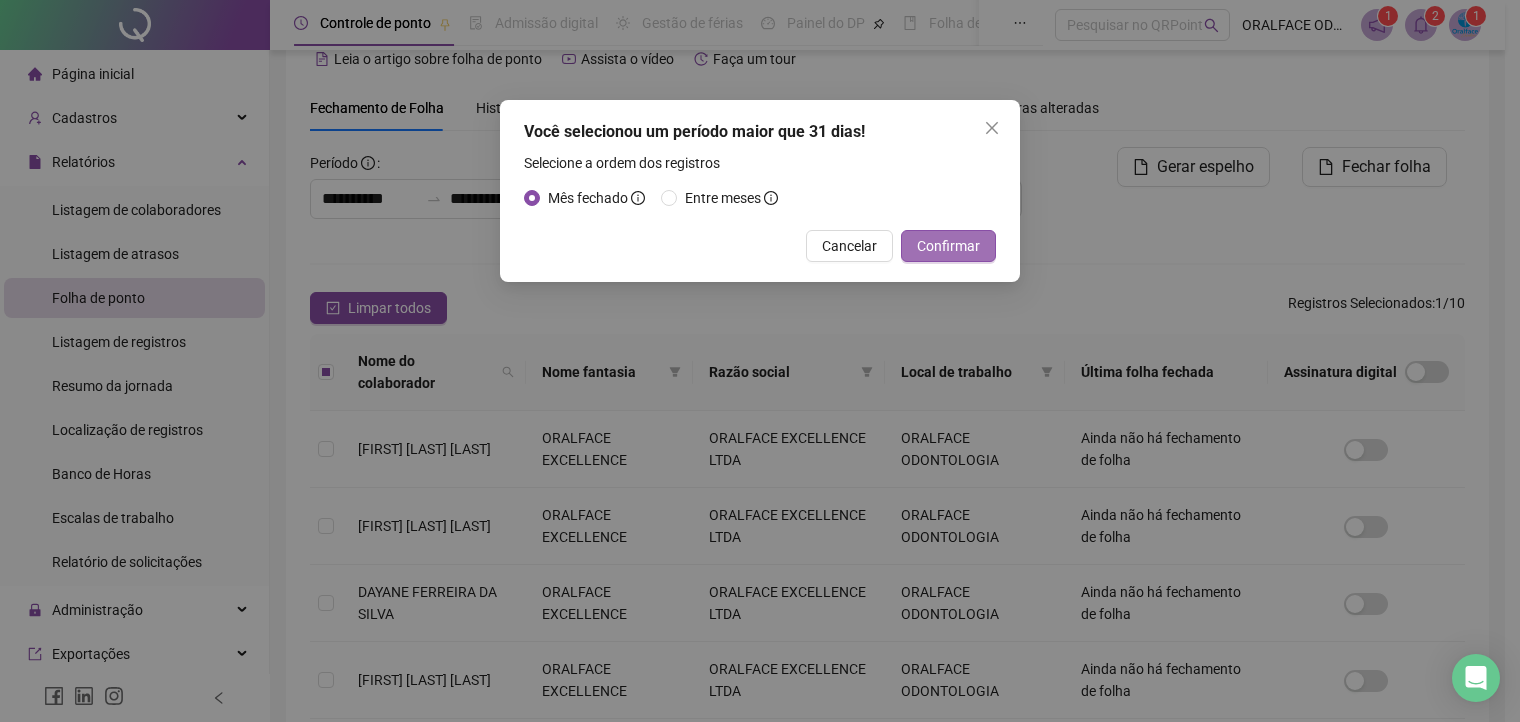 click on "Confirmar" at bounding box center (948, 246) 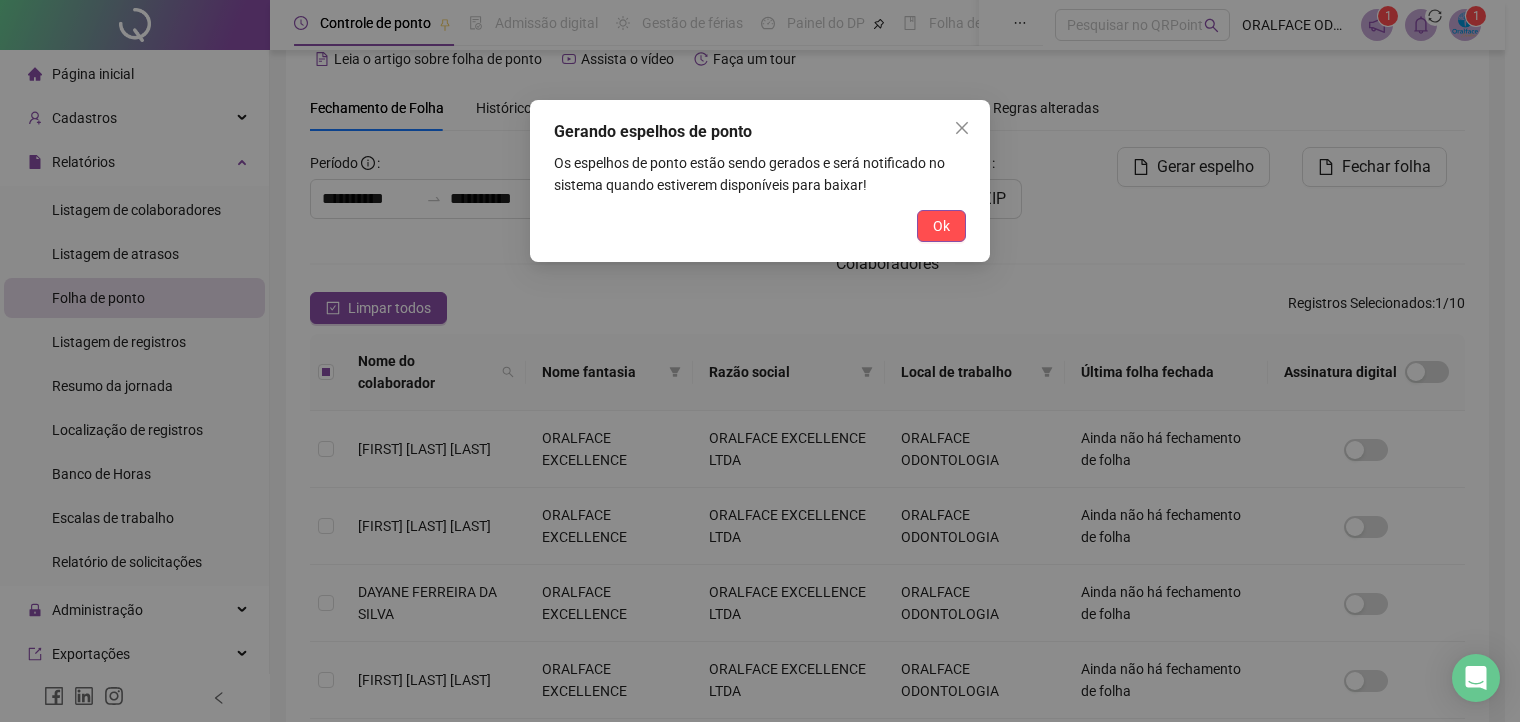 click on "Ok" at bounding box center (941, 226) 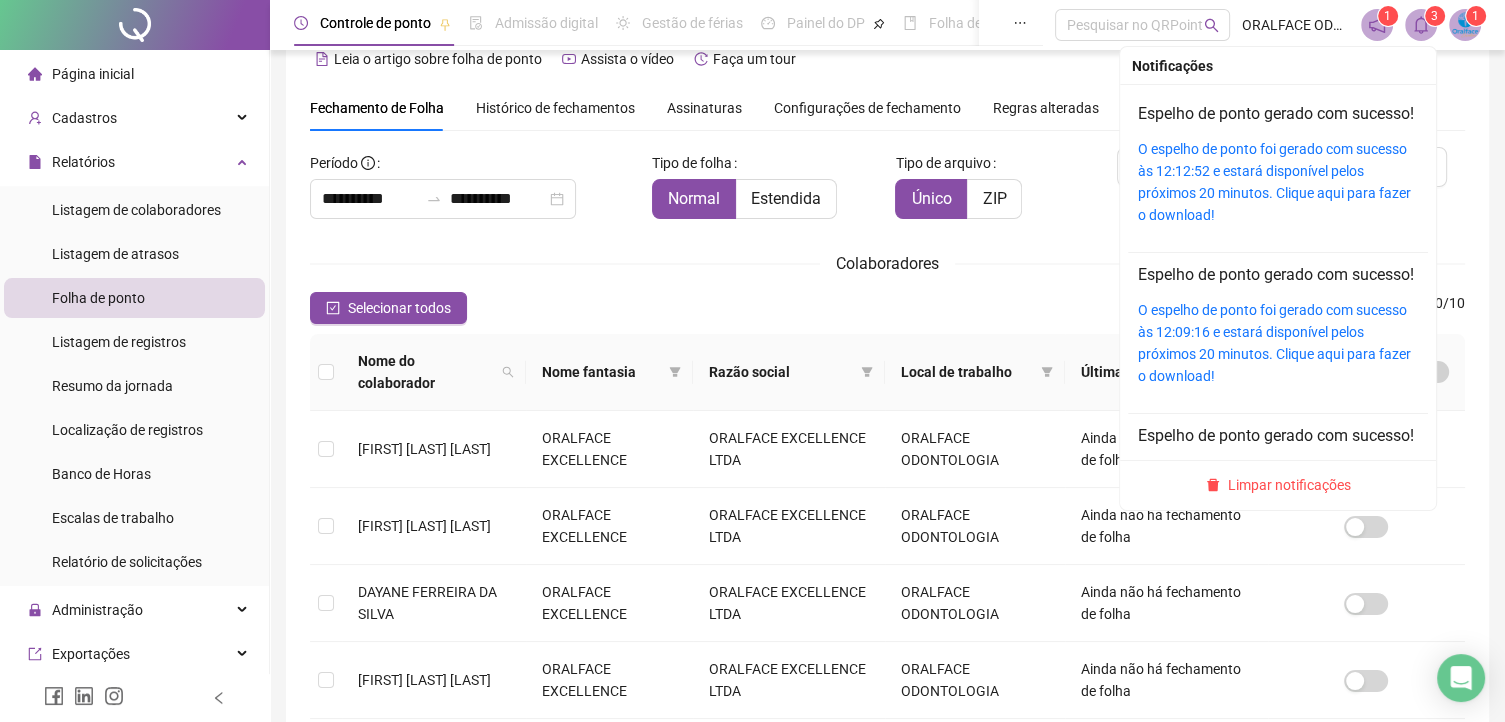 click 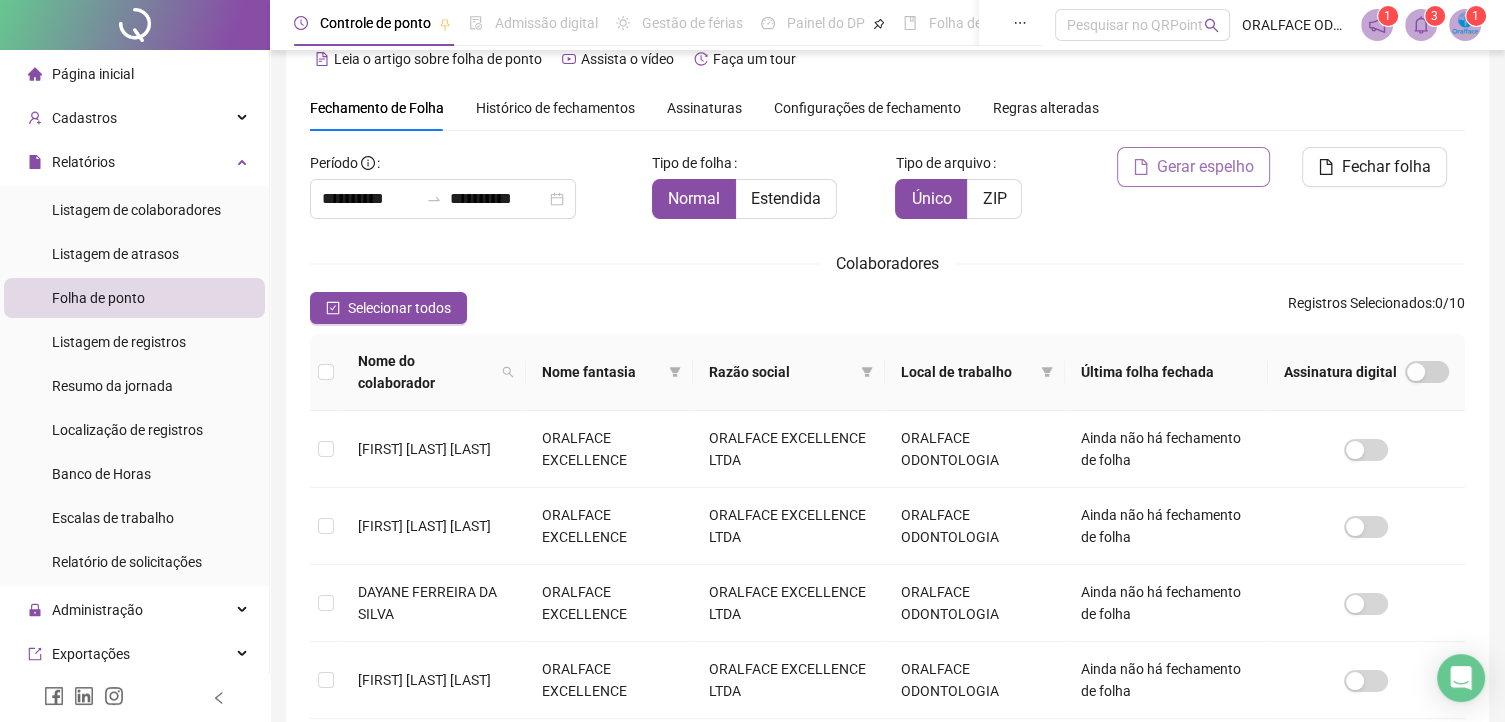 click on "Gerar espelho" at bounding box center (1205, 167) 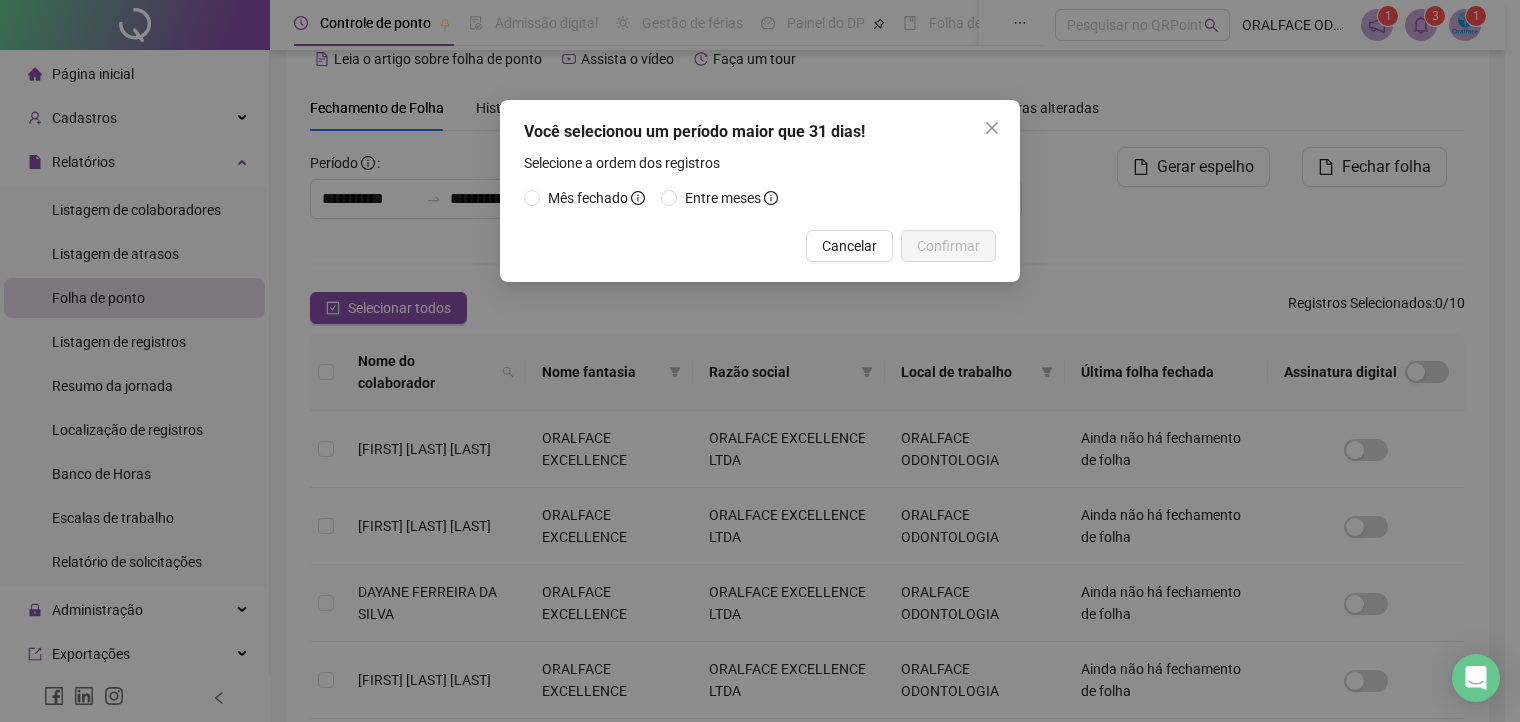 drag, startPoint x: 868, startPoint y: 243, endPoint x: 1496, endPoint y: 149, distance: 634.99603 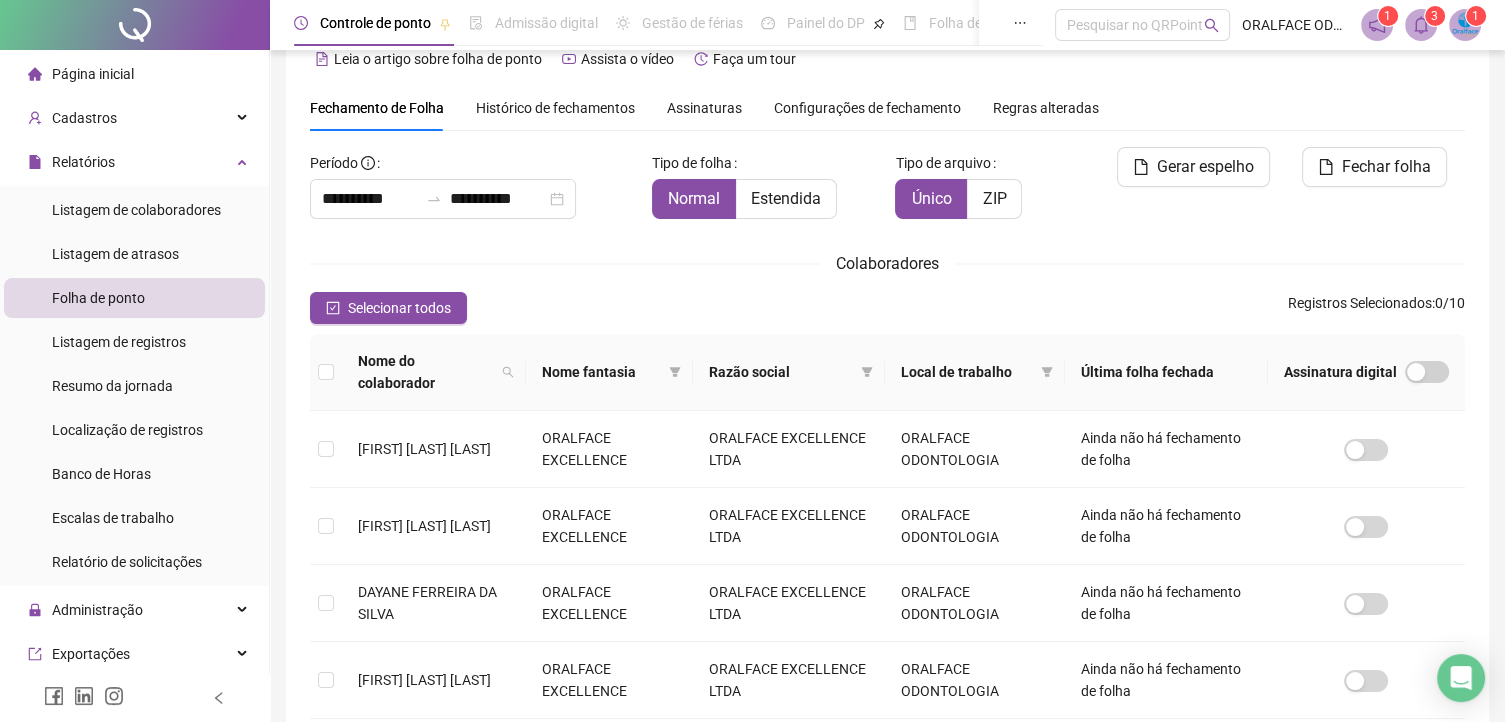 click 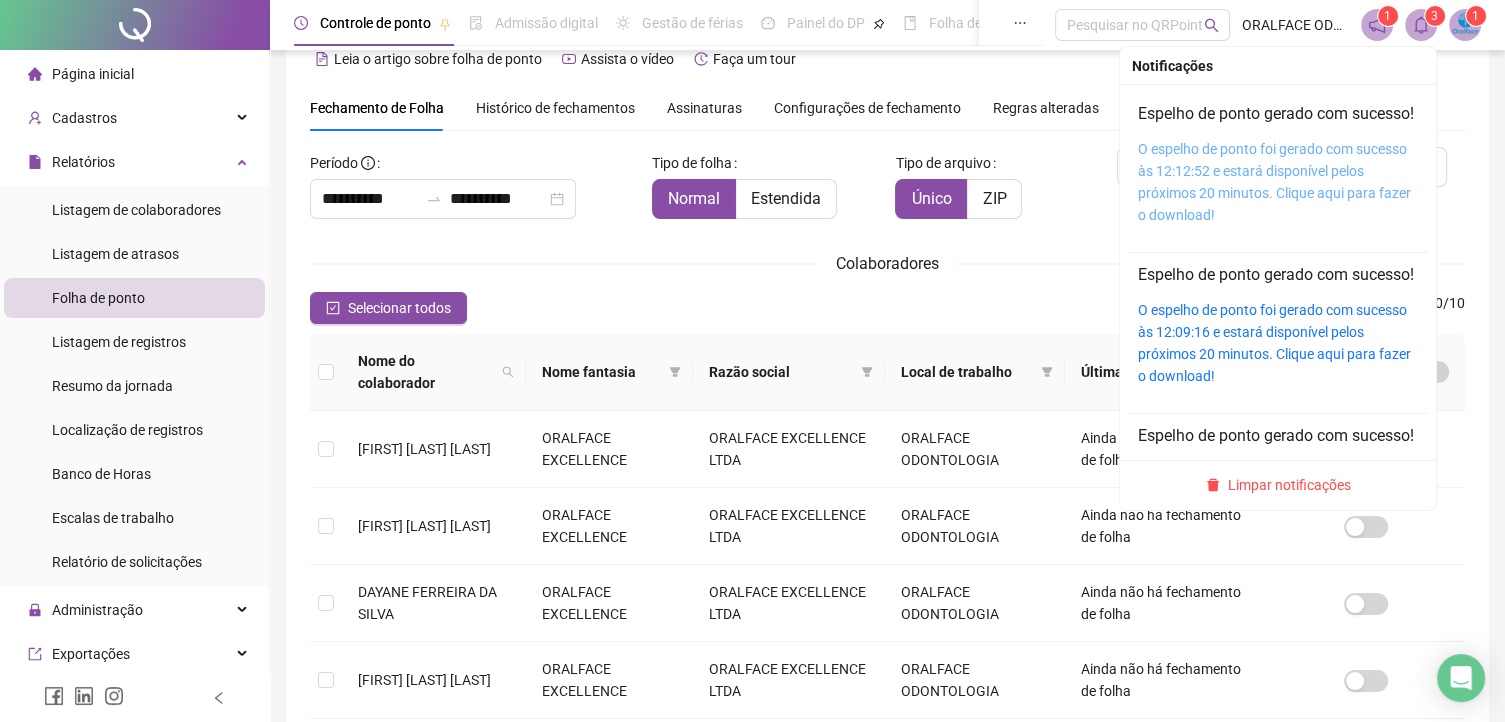 click on "O espelho de ponto foi gerado com sucesso às 12:12:52 e estará disponível pelos próximos 20 minutos.
Clique aqui para fazer o download!" at bounding box center [1274, 182] 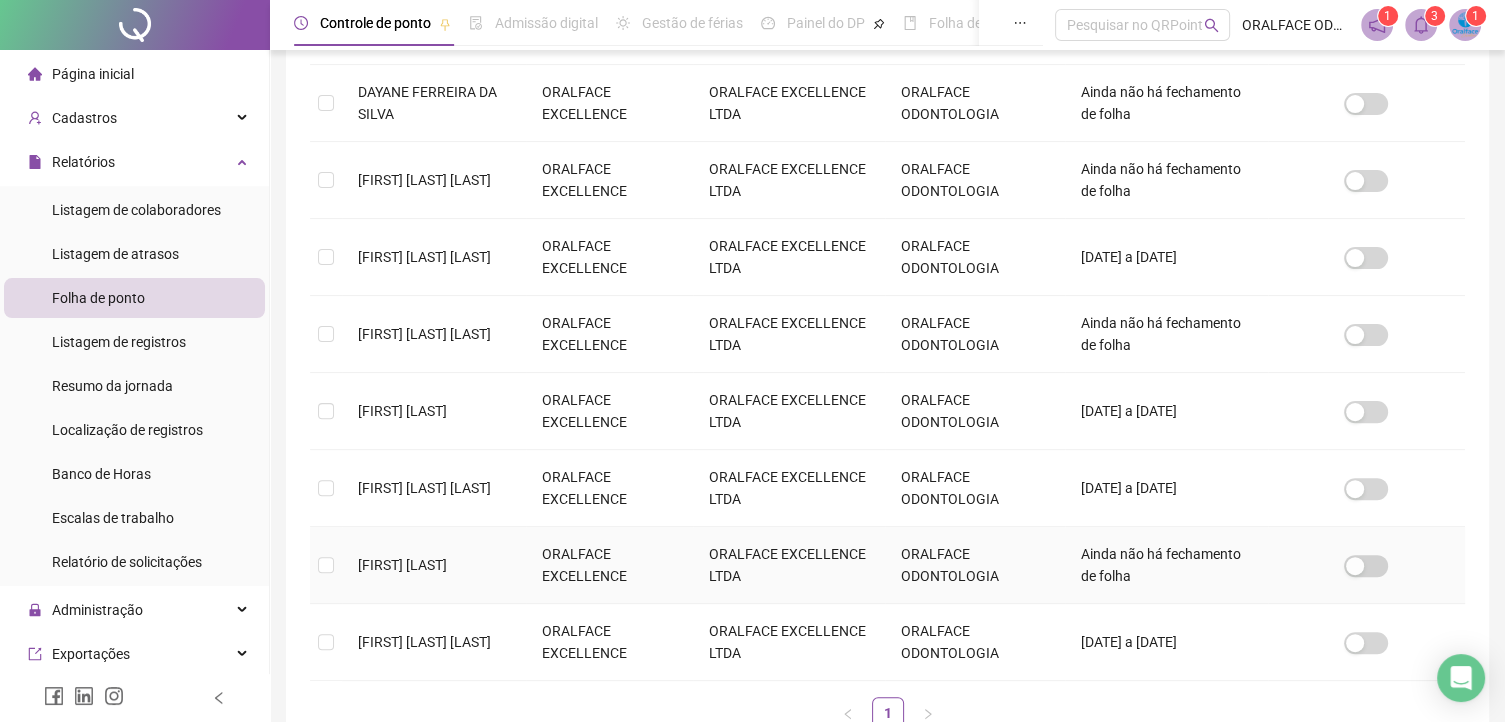 click on "[FIRST] [LAST]" at bounding box center [402, 565] 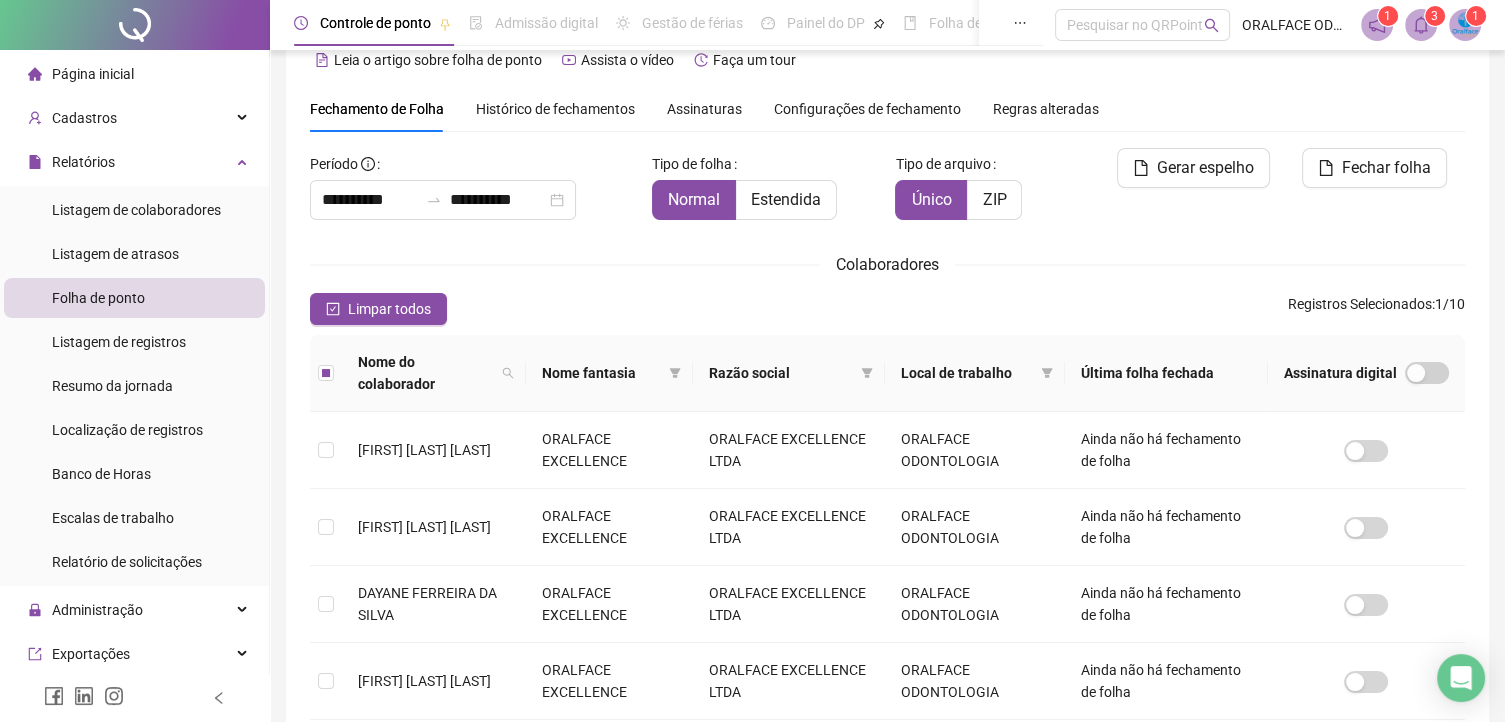 scroll, scrollTop: 0, scrollLeft: 0, axis: both 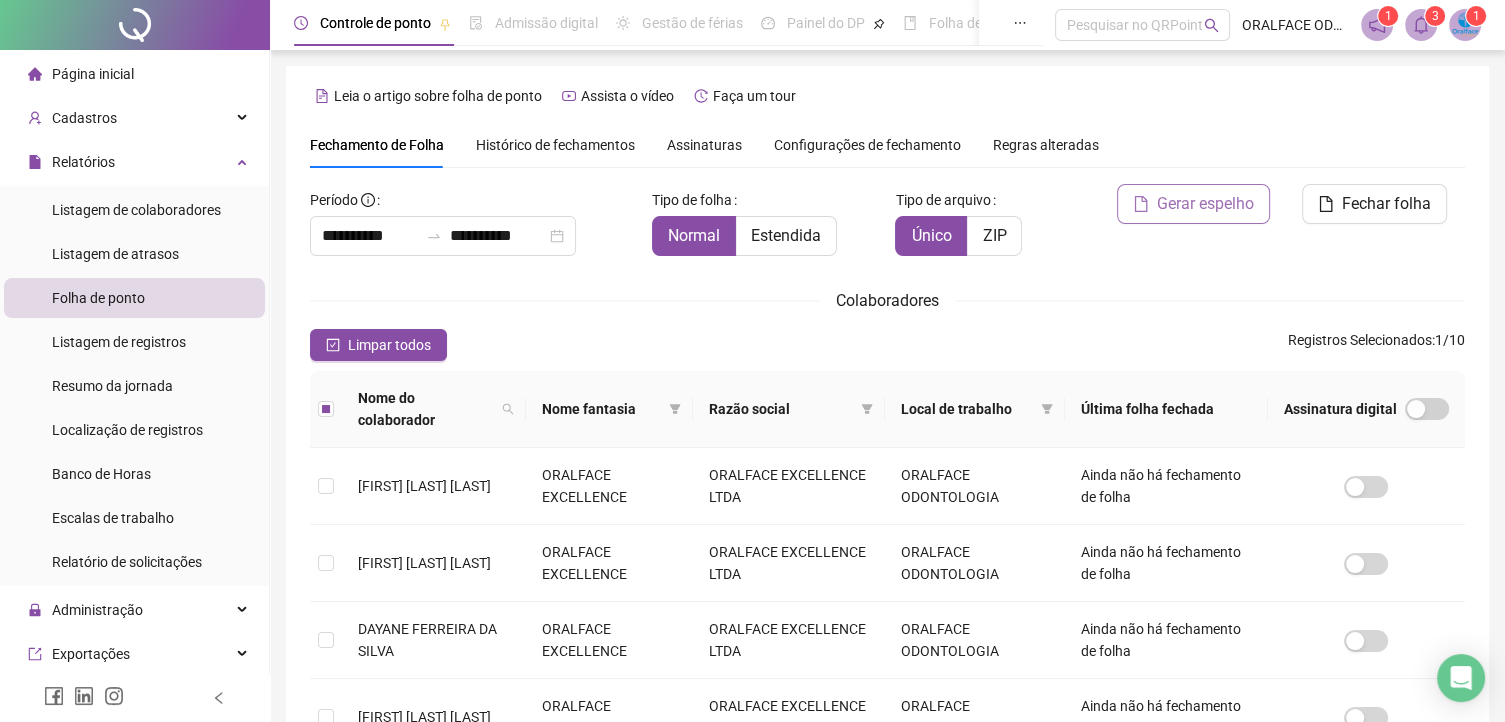 click on "Gerar espelho" at bounding box center (1205, 204) 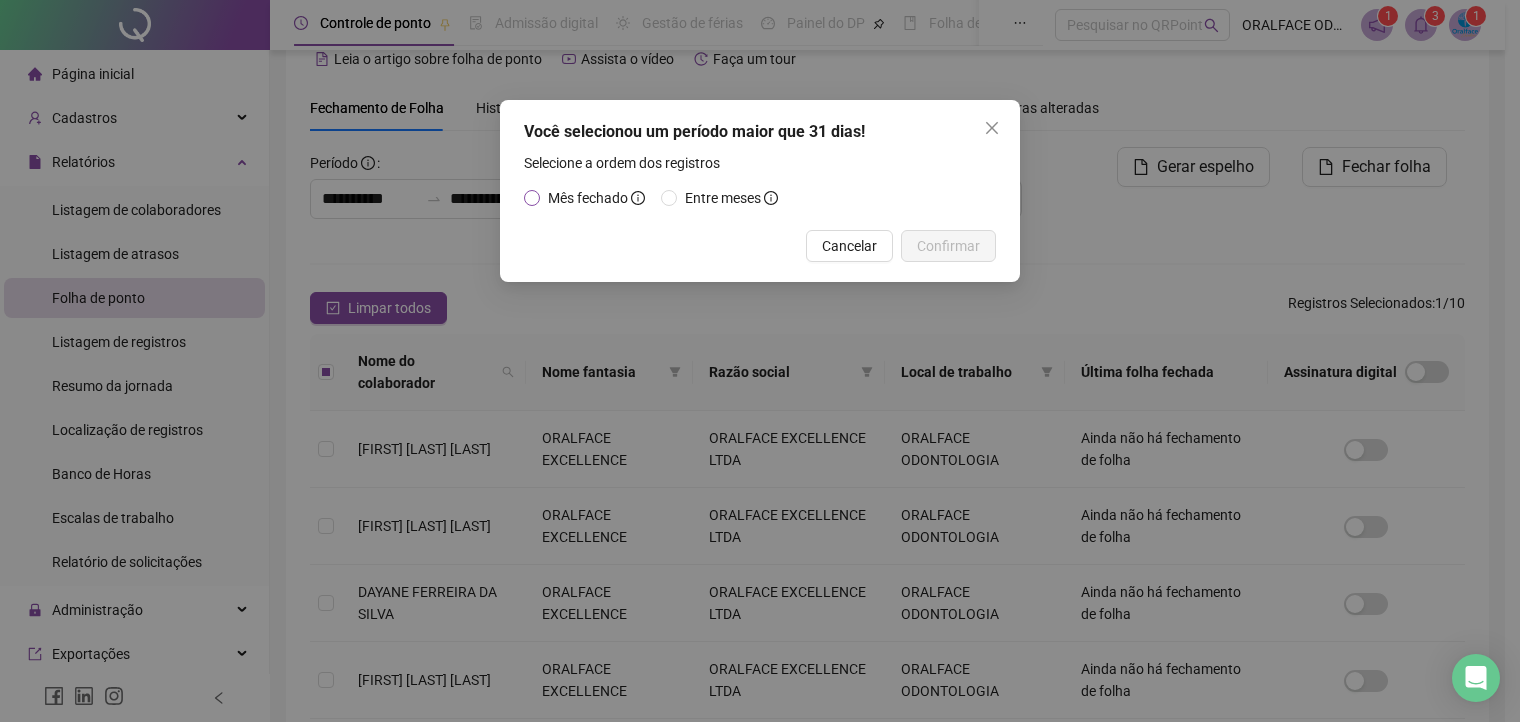 click on "Mês fechado" at bounding box center (588, 198) 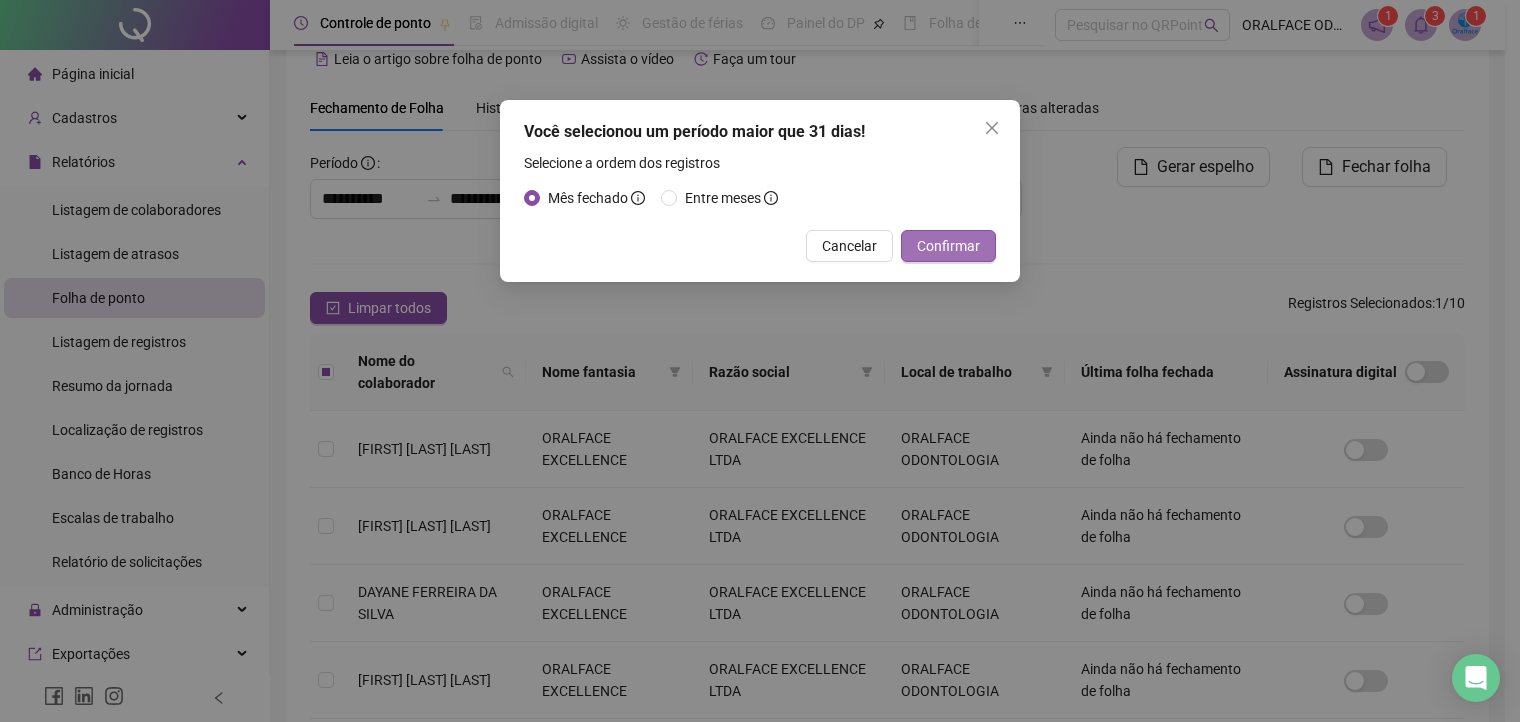 click on "Confirmar" at bounding box center [948, 246] 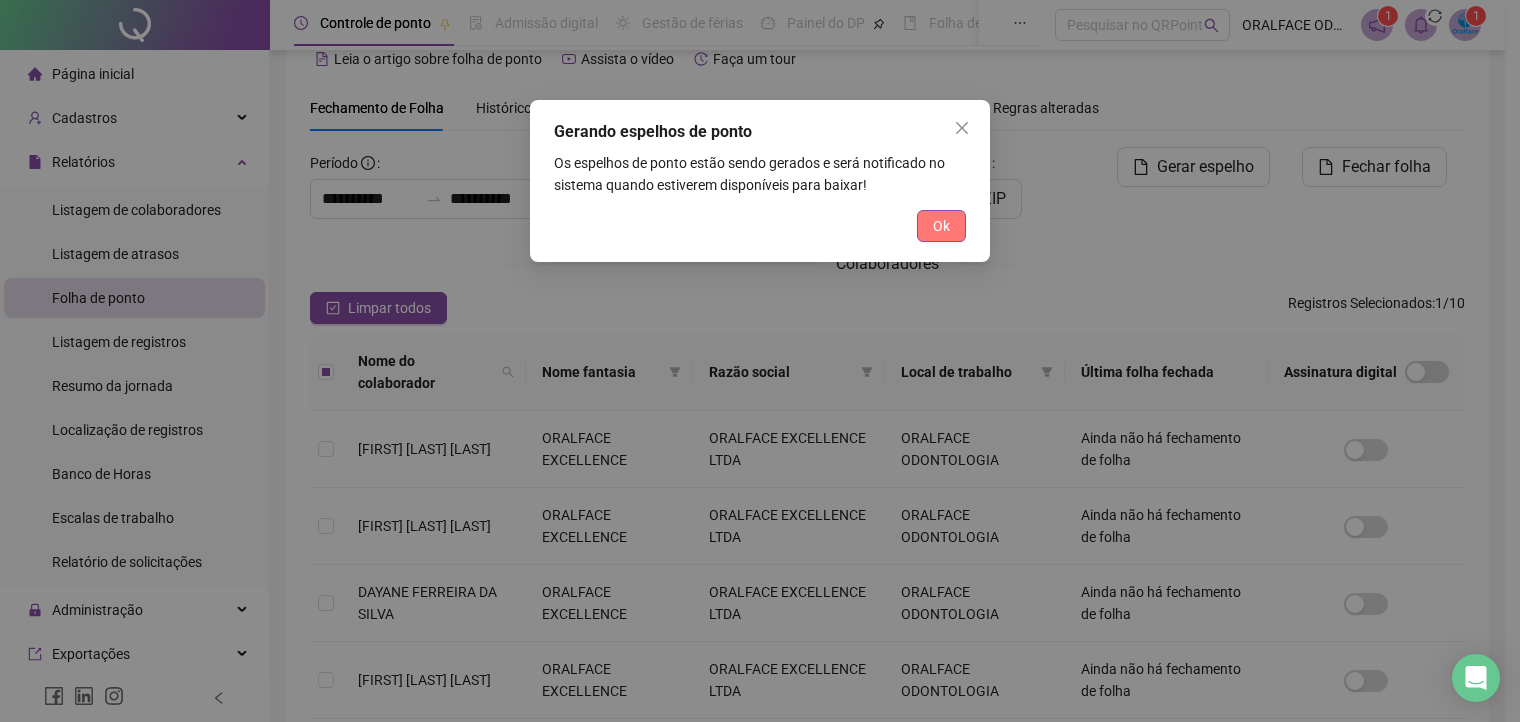 click on "Ok" at bounding box center (941, 226) 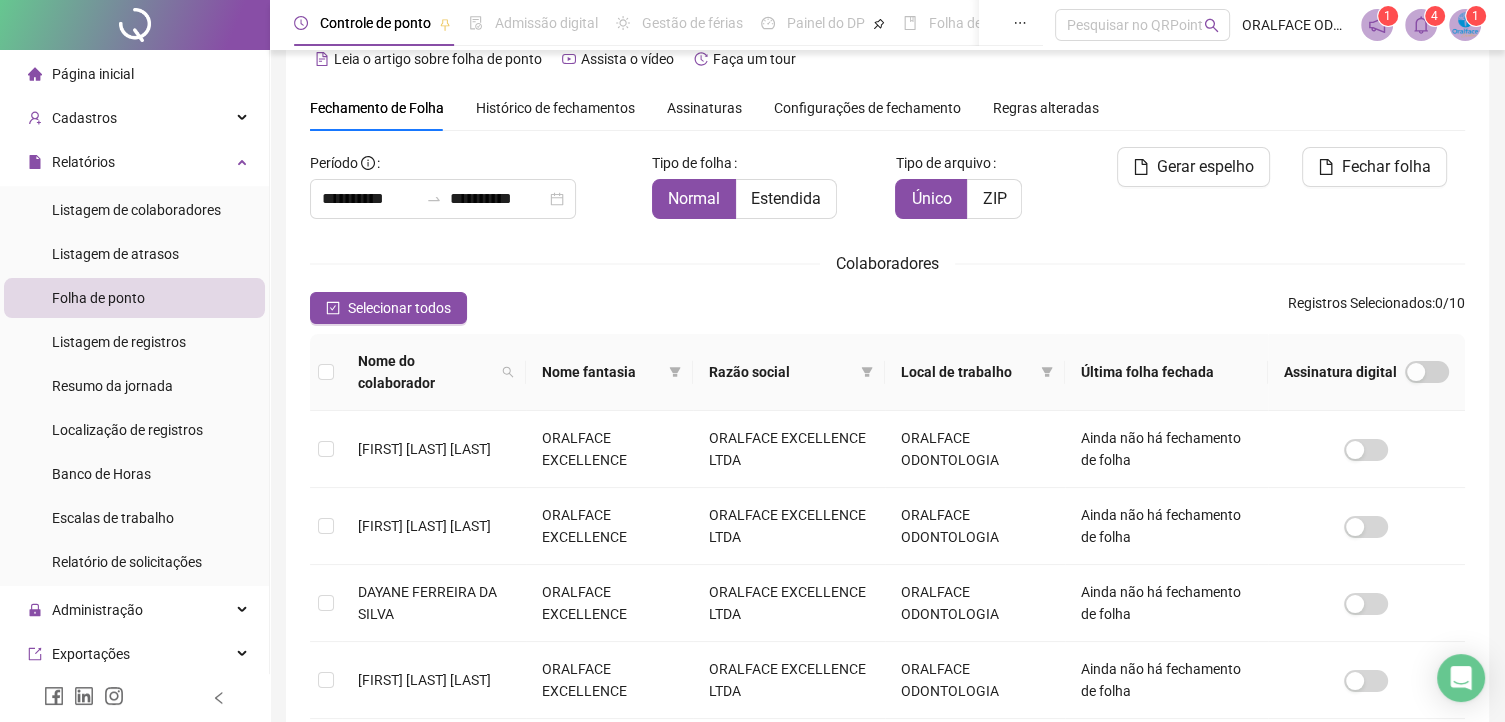click 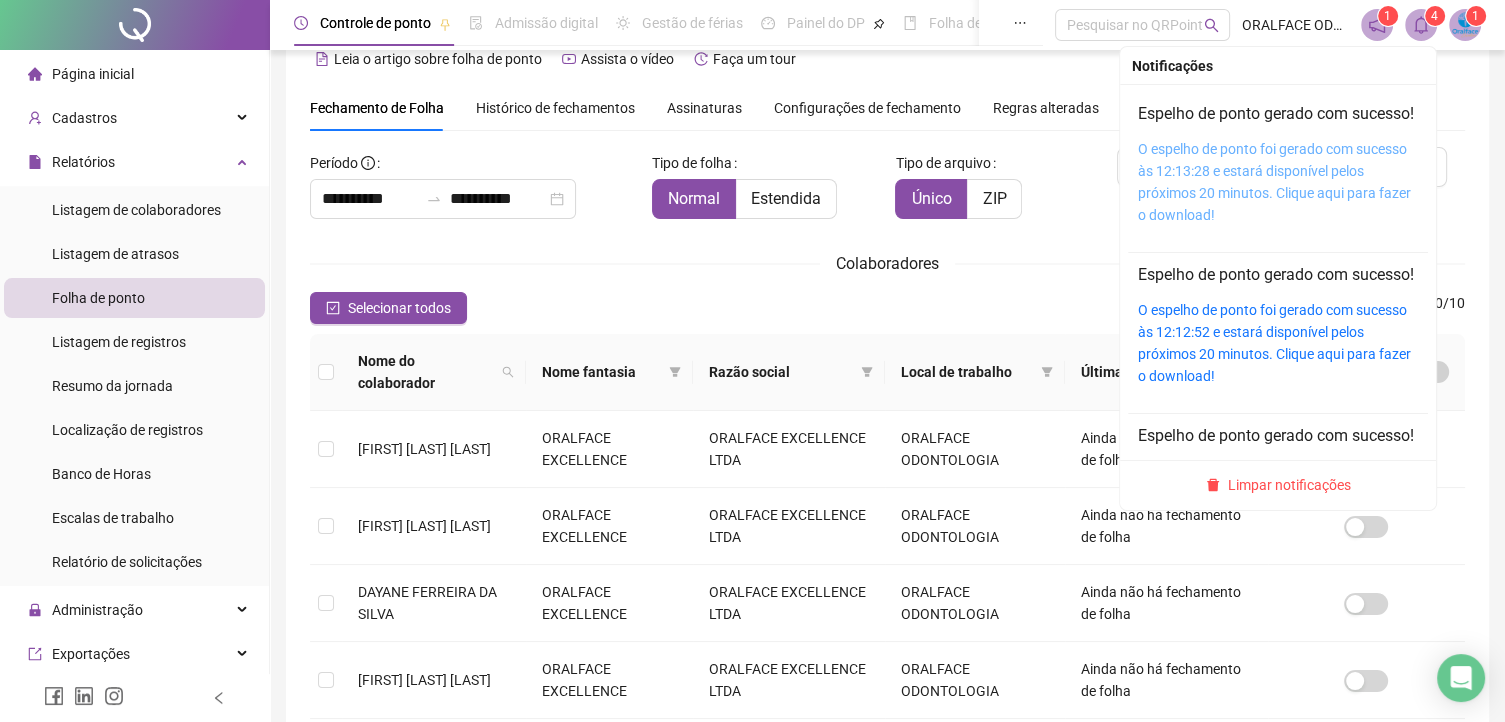 click on "O espelho de ponto foi gerado com sucesso às 12:13:28 e estará disponível pelos próximos 20 minutos.
Clique aqui para fazer o download!" at bounding box center [1274, 182] 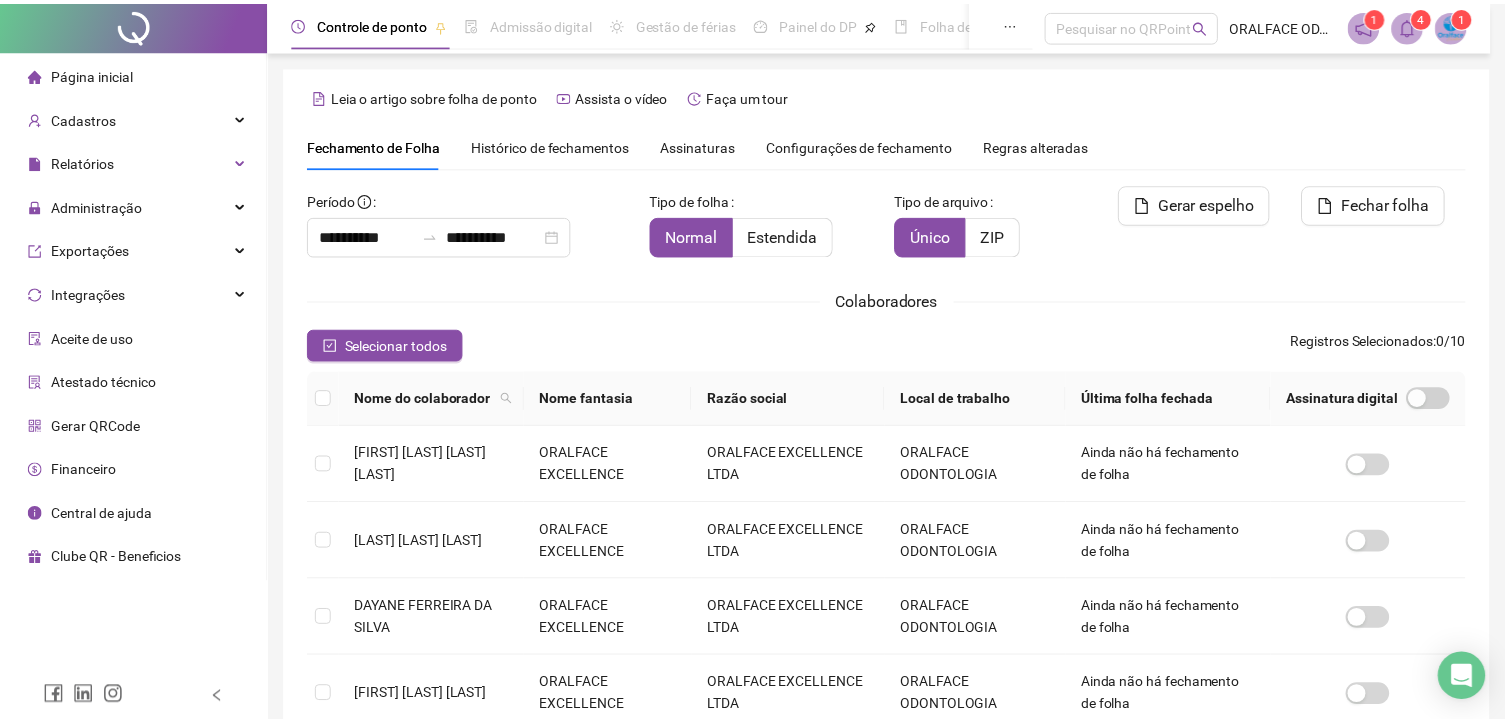 scroll, scrollTop: 37, scrollLeft: 0, axis: vertical 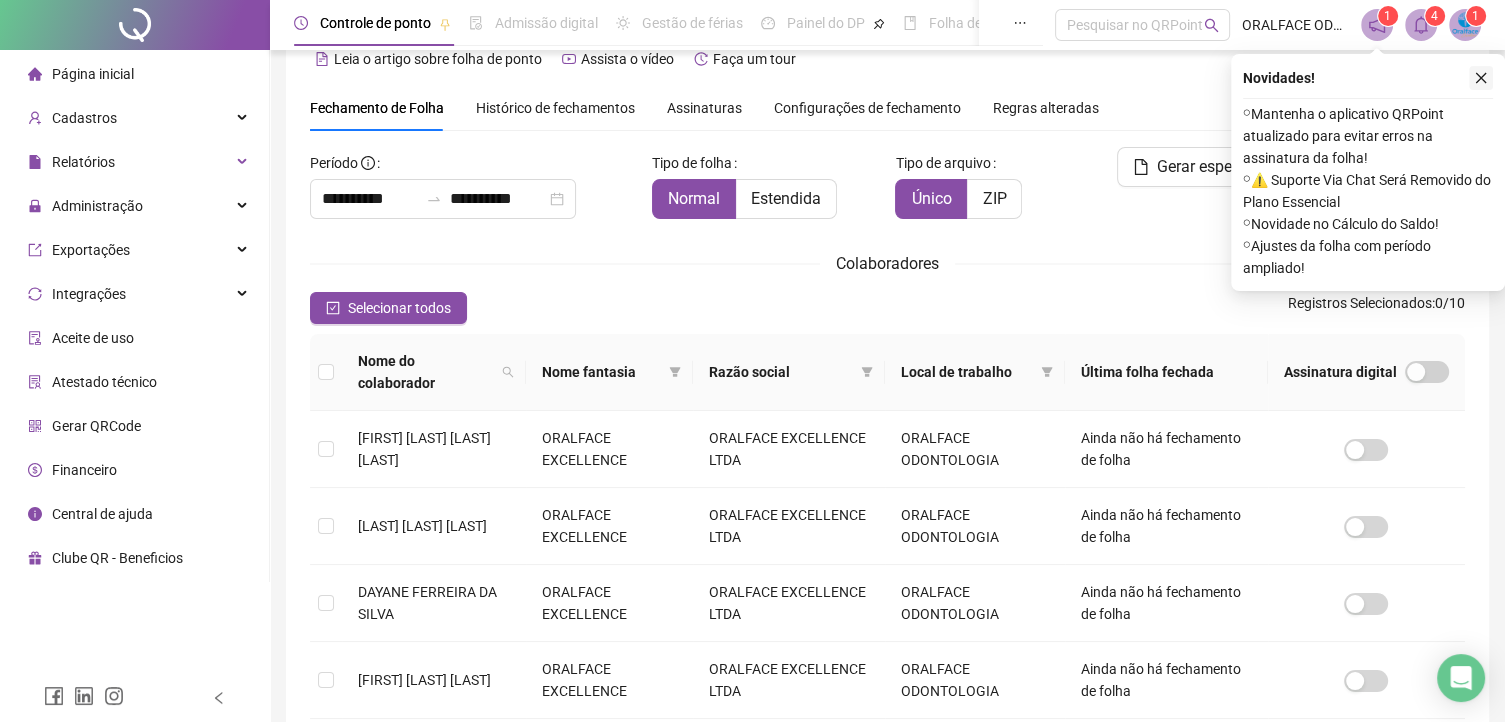 click at bounding box center (1481, 78) 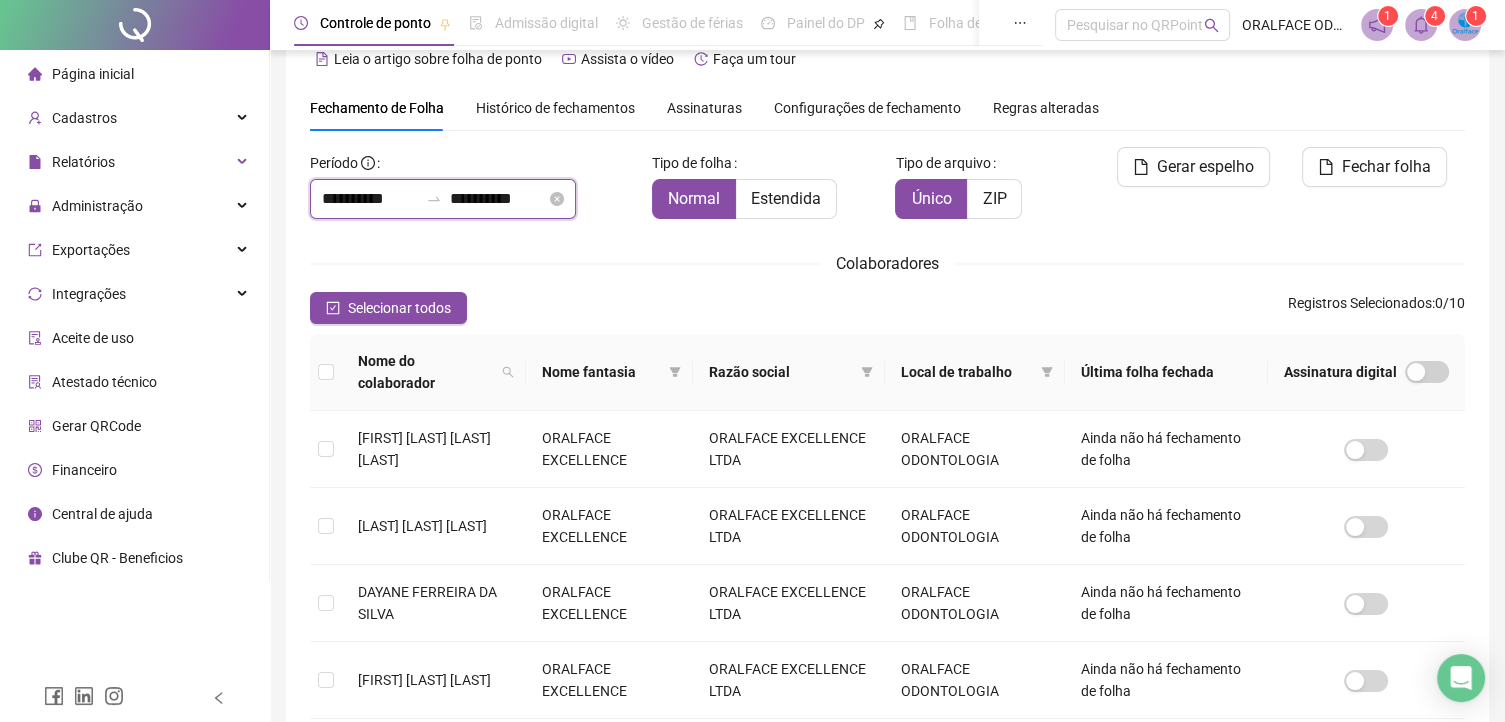 click on "**********" at bounding box center (370, 199) 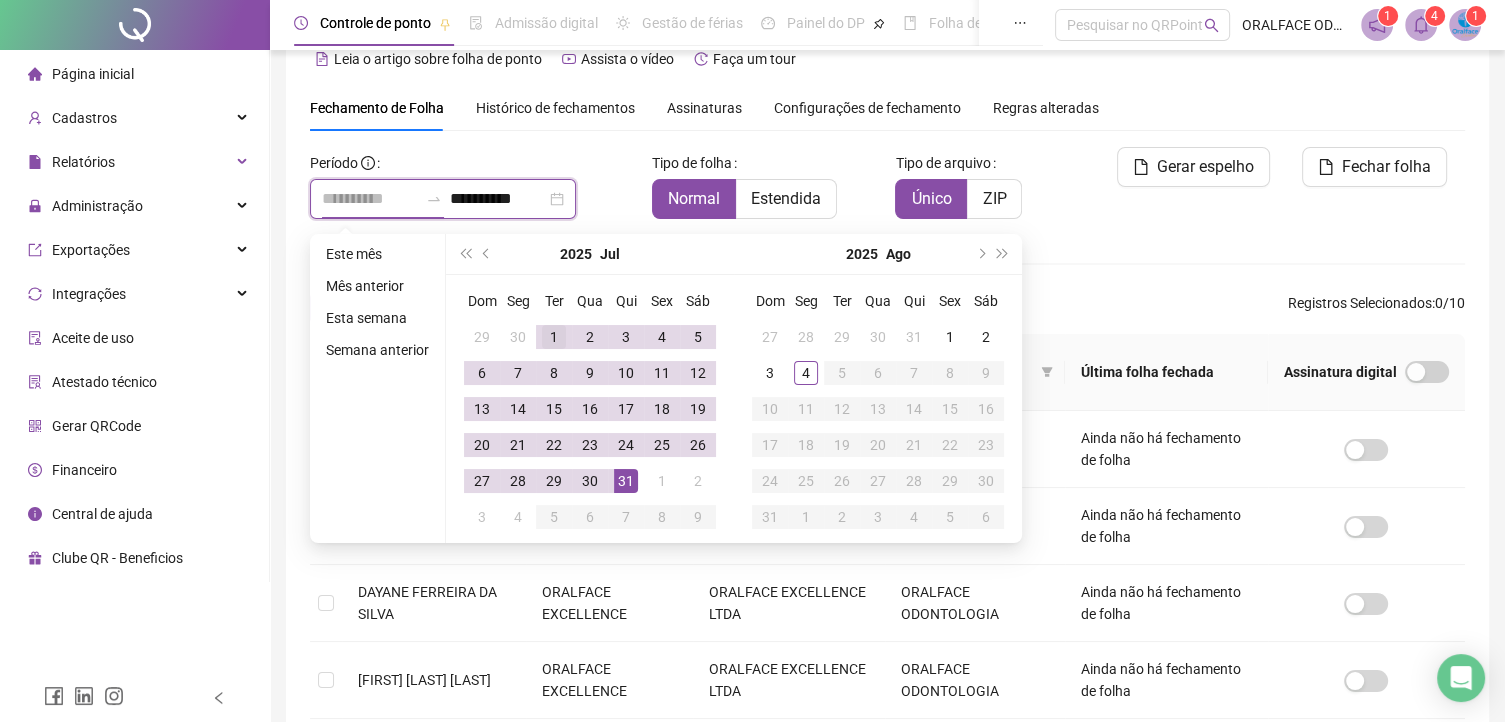 type on "**********" 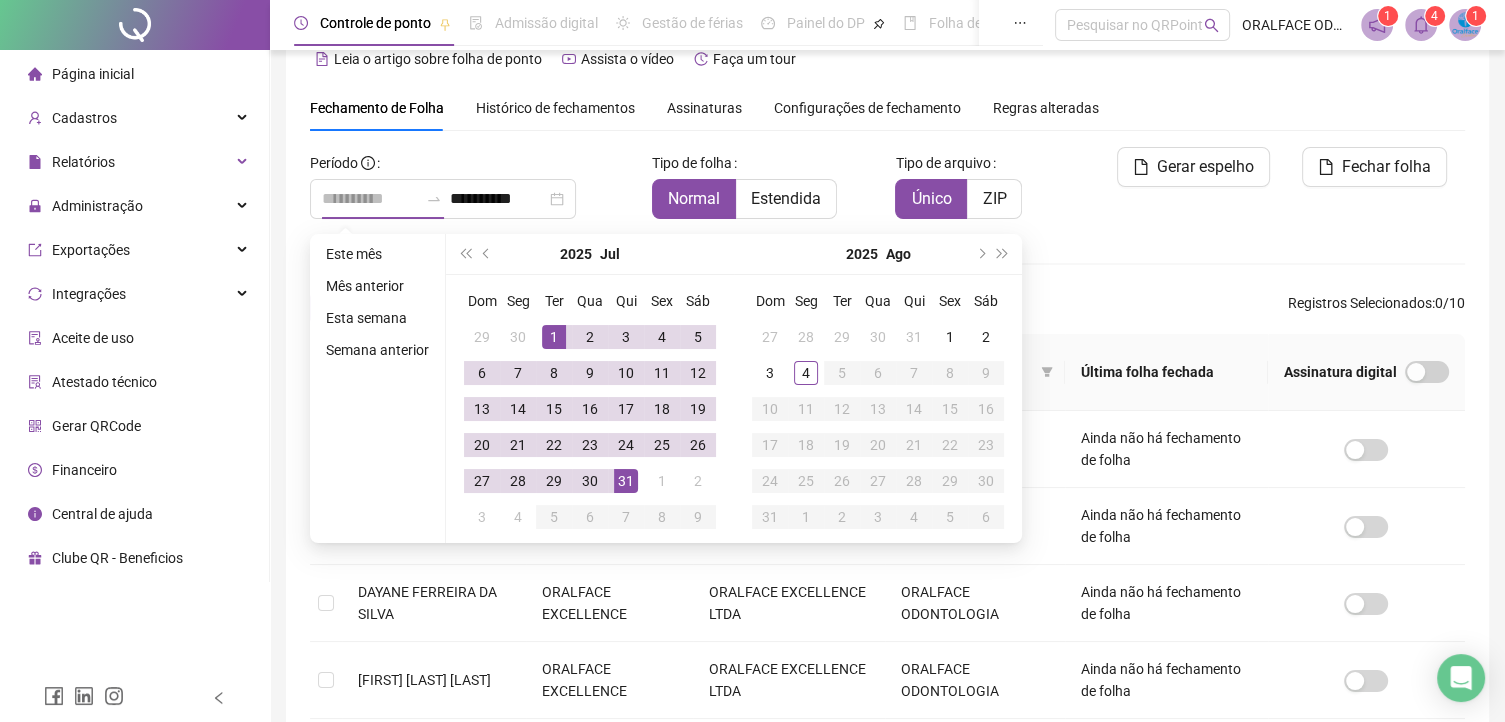 click on "1" at bounding box center (554, 337) 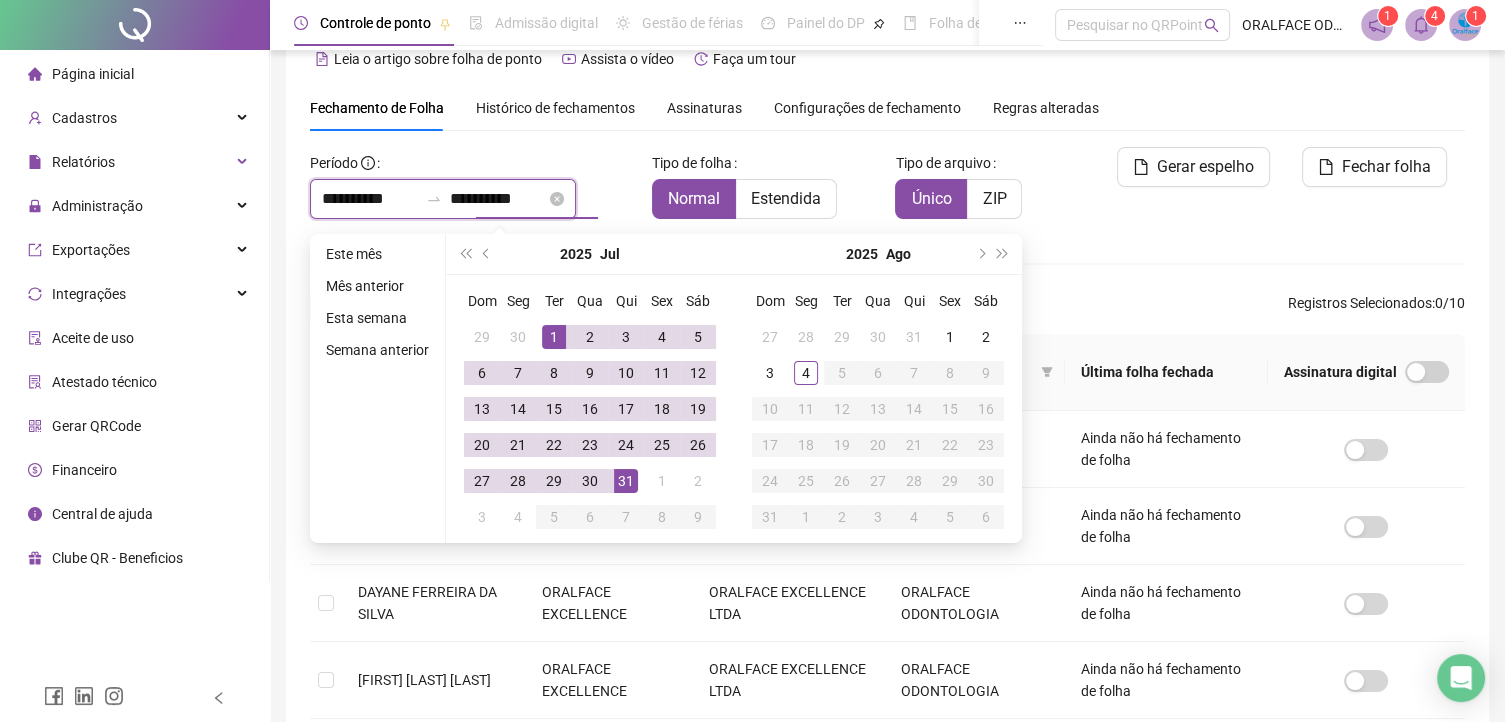 click on "**********" at bounding box center [498, 199] 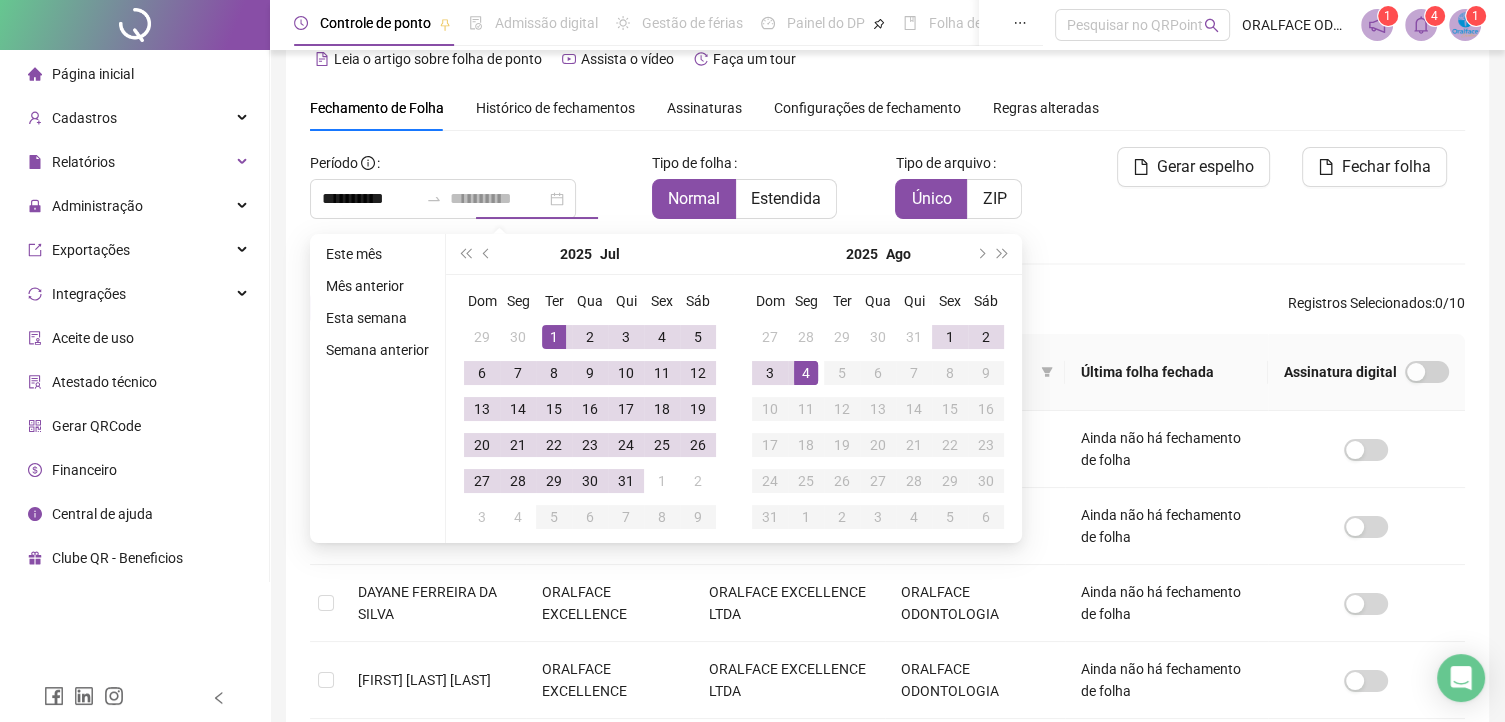 click on "4" at bounding box center [806, 373] 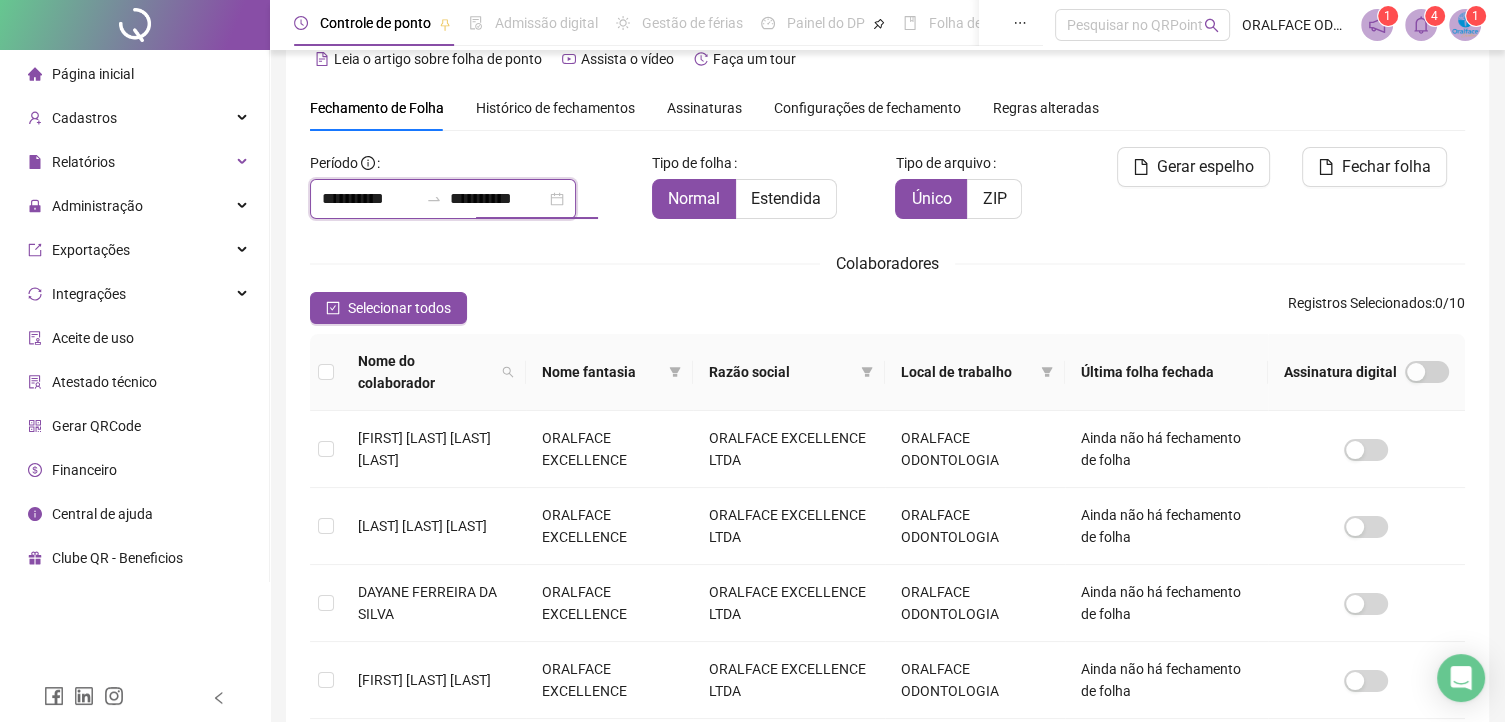 drag, startPoint x: 567, startPoint y: 194, endPoint x: 695, endPoint y: 283, distance: 155.9006 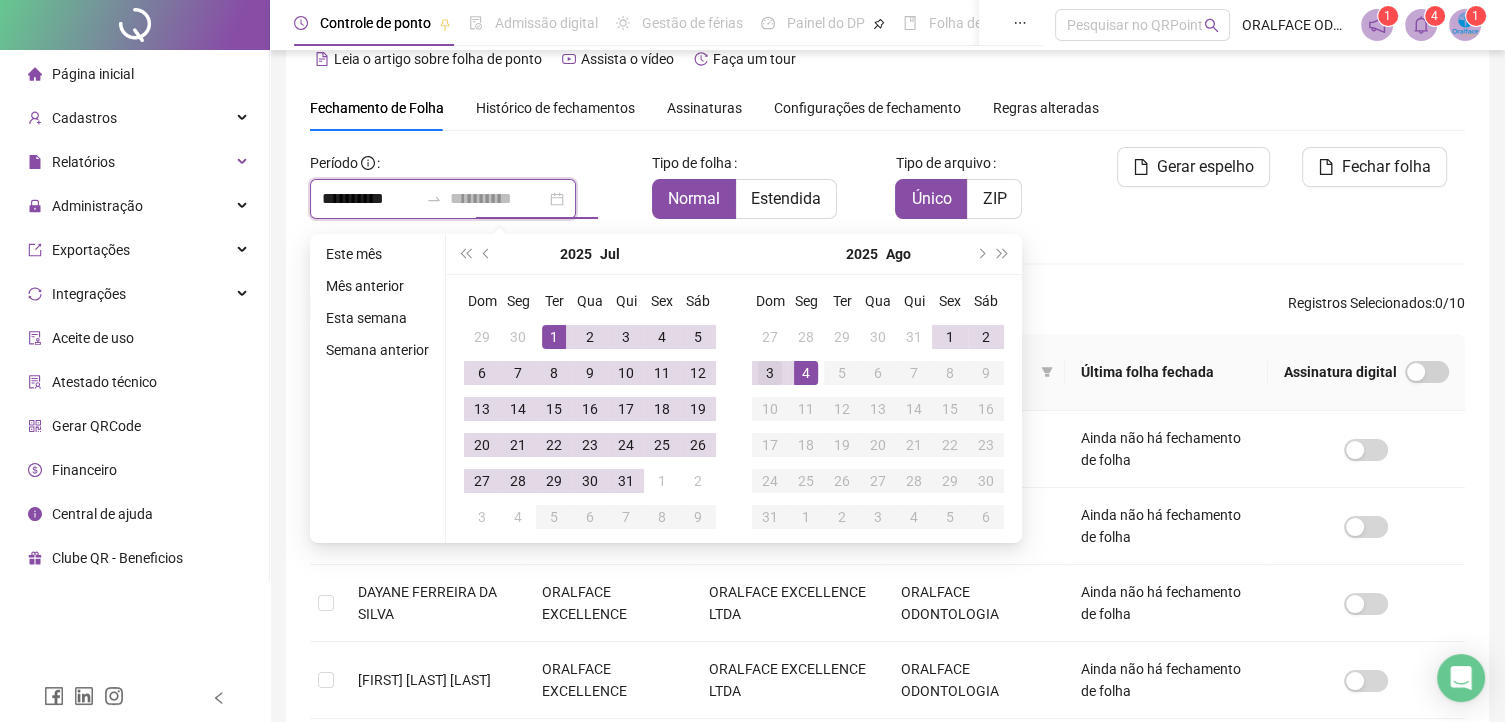 type on "**********" 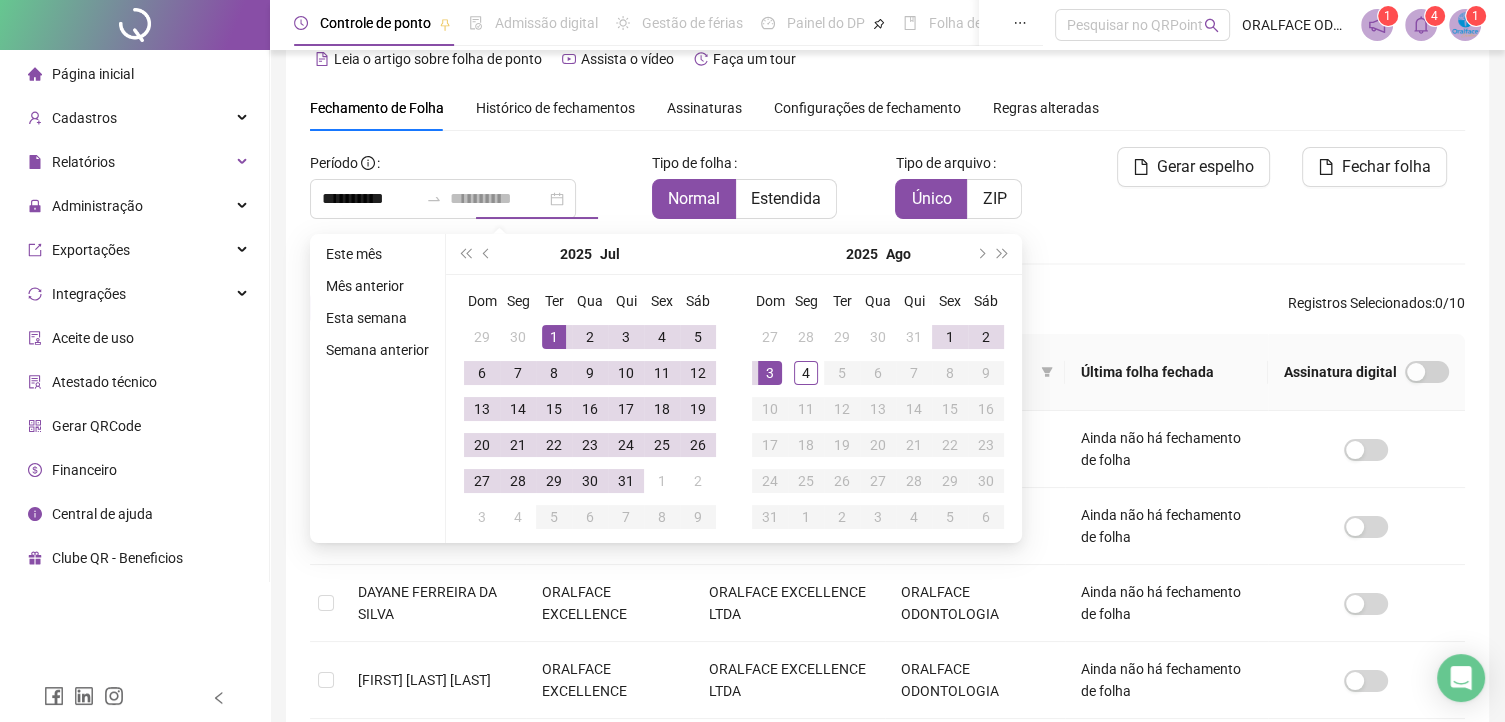 click on "3" at bounding box center (770, 373) 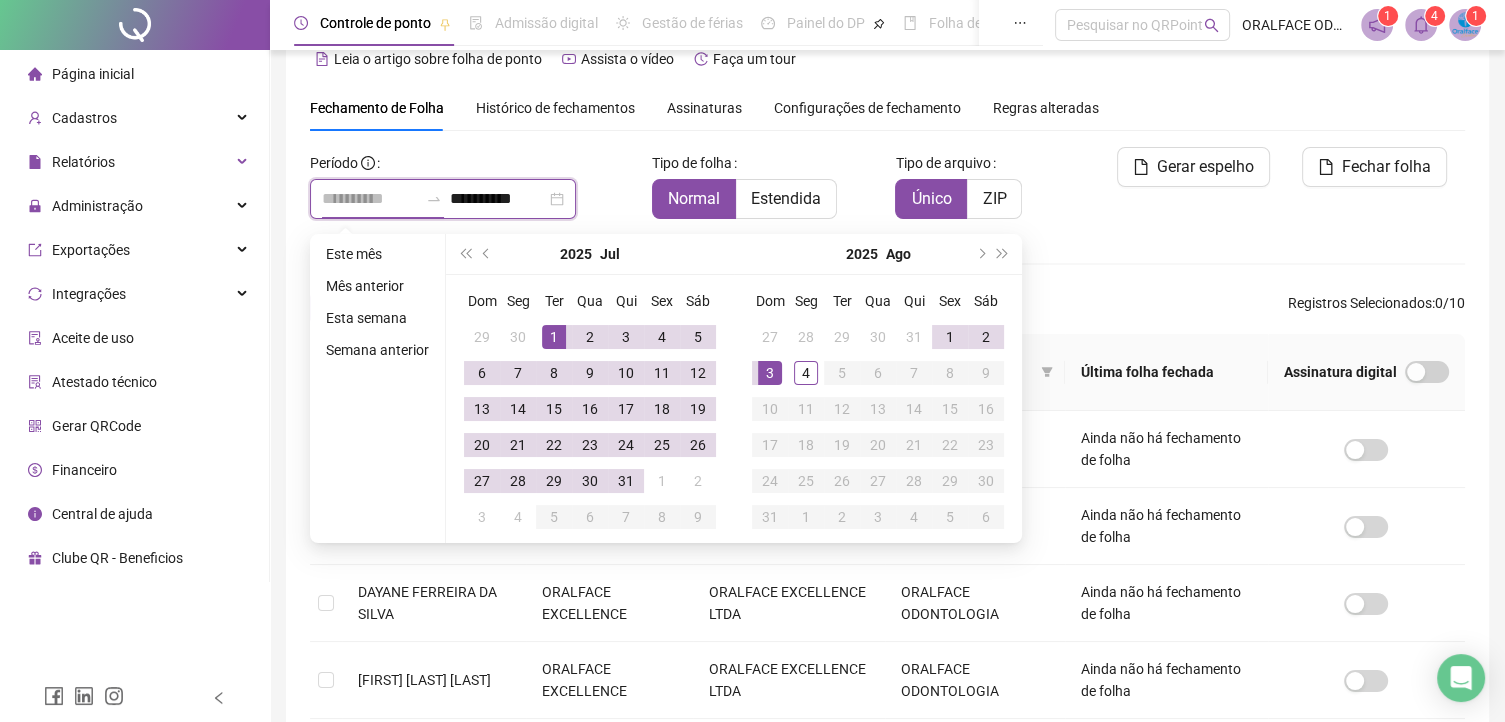 type on "**********" 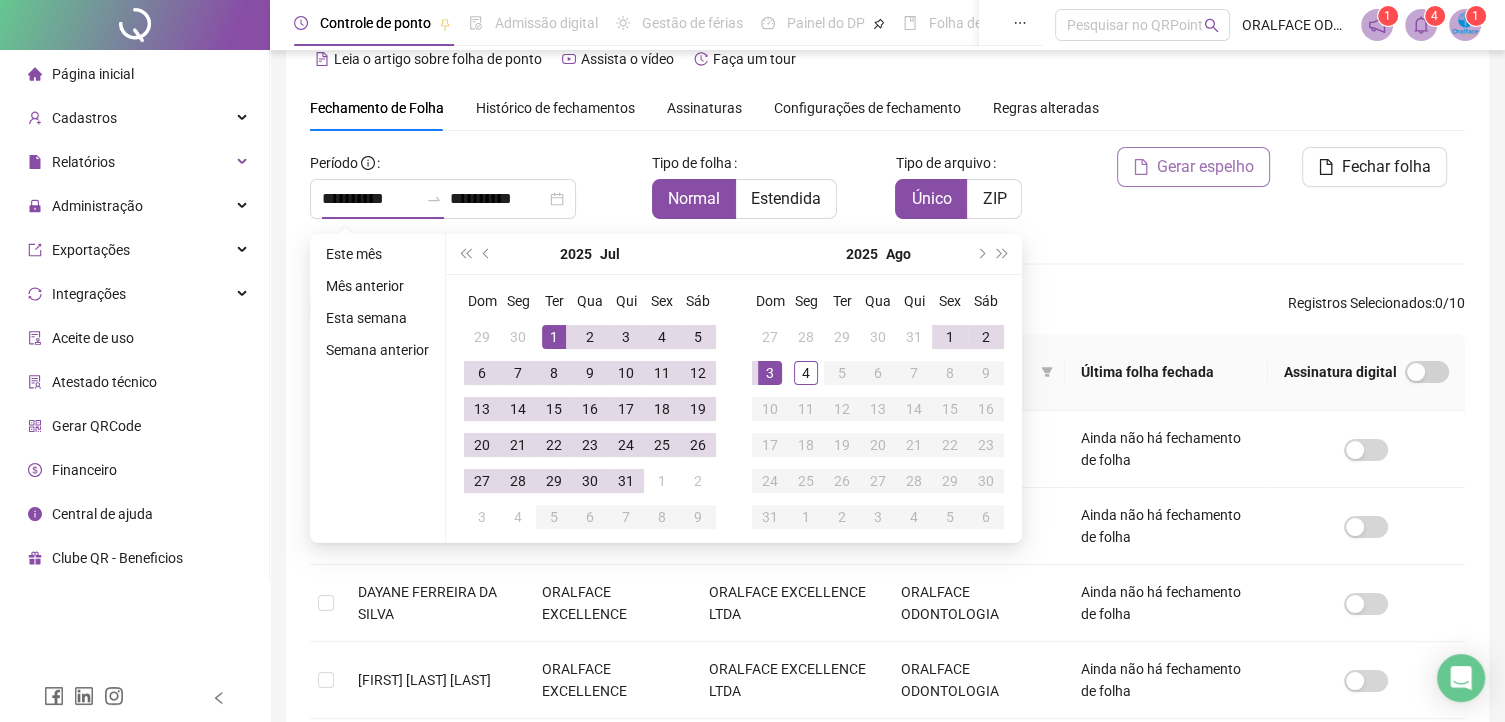 click on "Gerar espelho" at bounding box center (1205, 167) 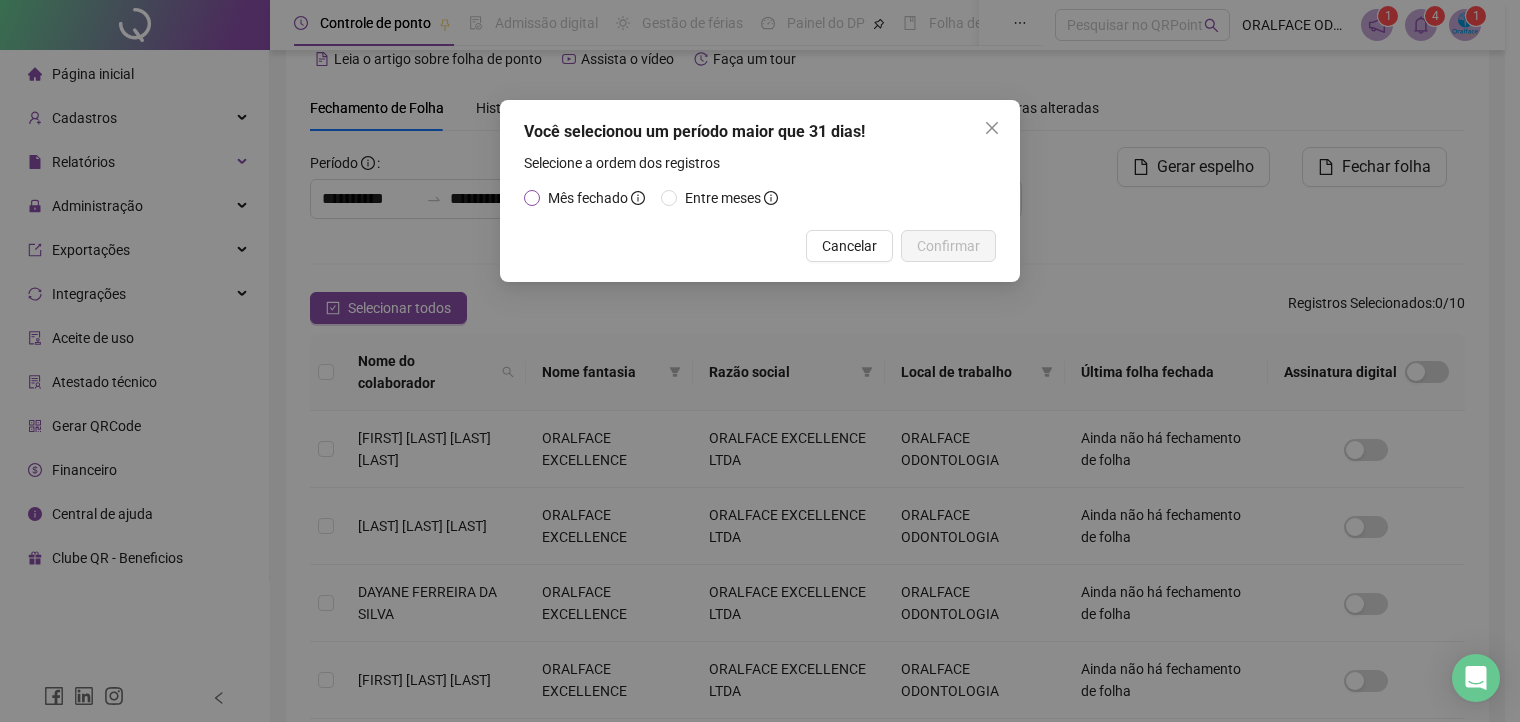 click on "Mês fechado" at bounding box center (596, 198) 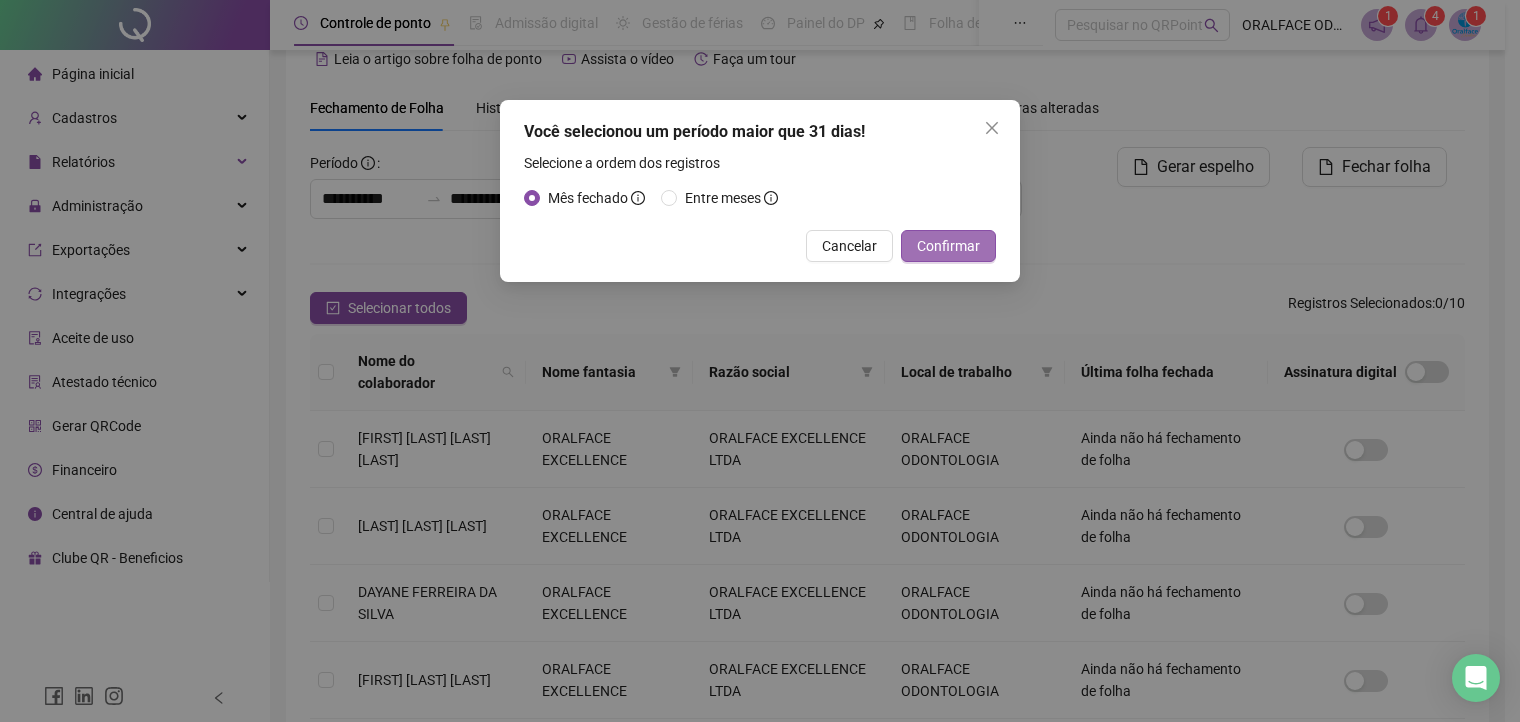 click on "Confirmar" at bounding box center [948, 246] 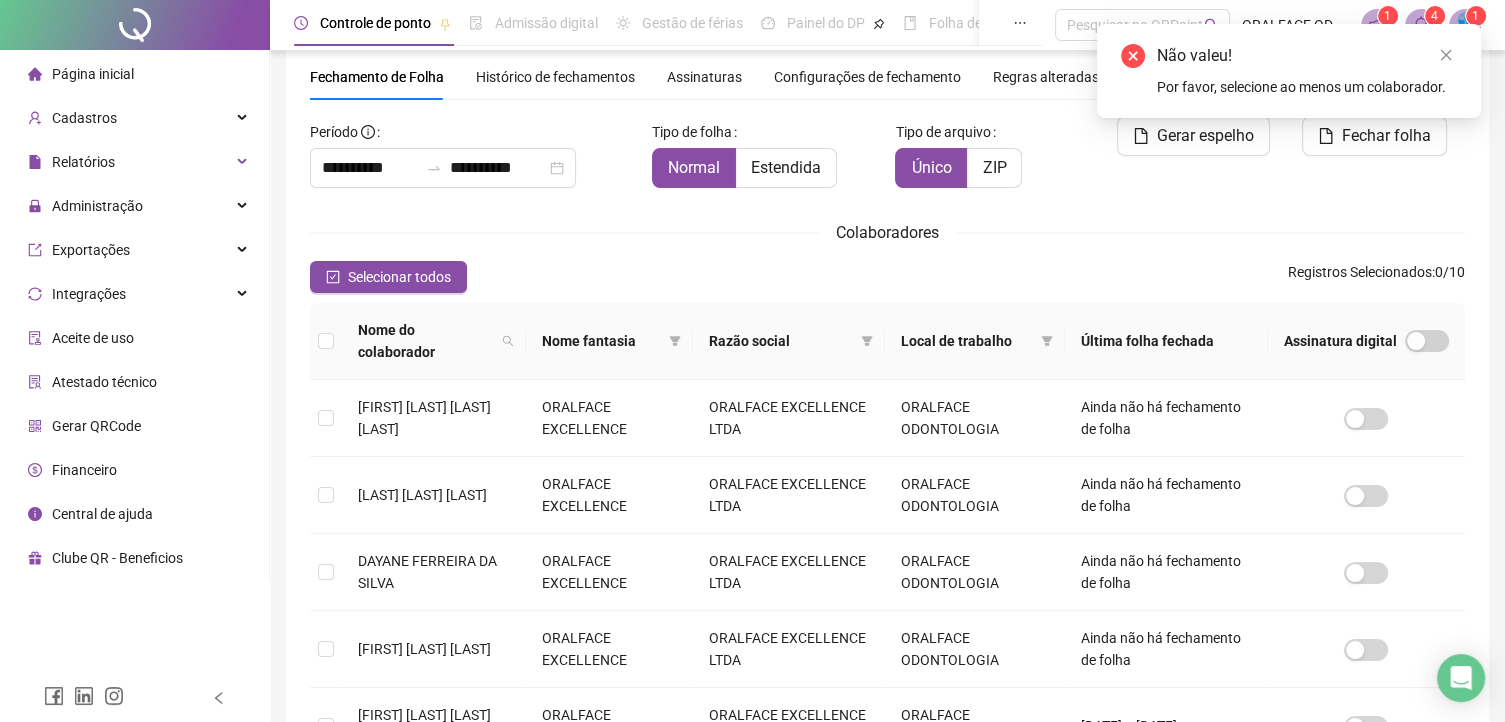 scroll, scrollTop: 437, scrollLeft: 0, axis: vertical 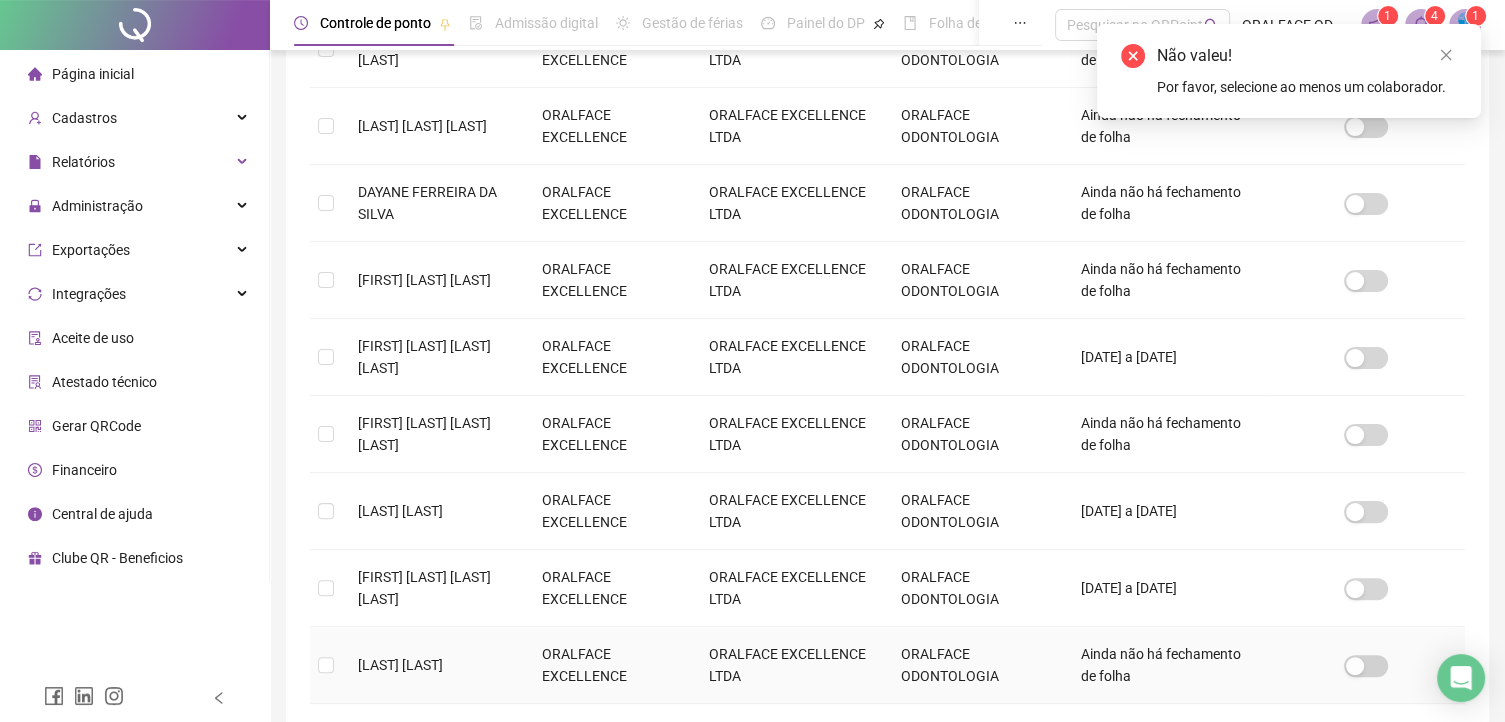 click on "[FIRST] [LAST]" at bounding box center [400, 665] 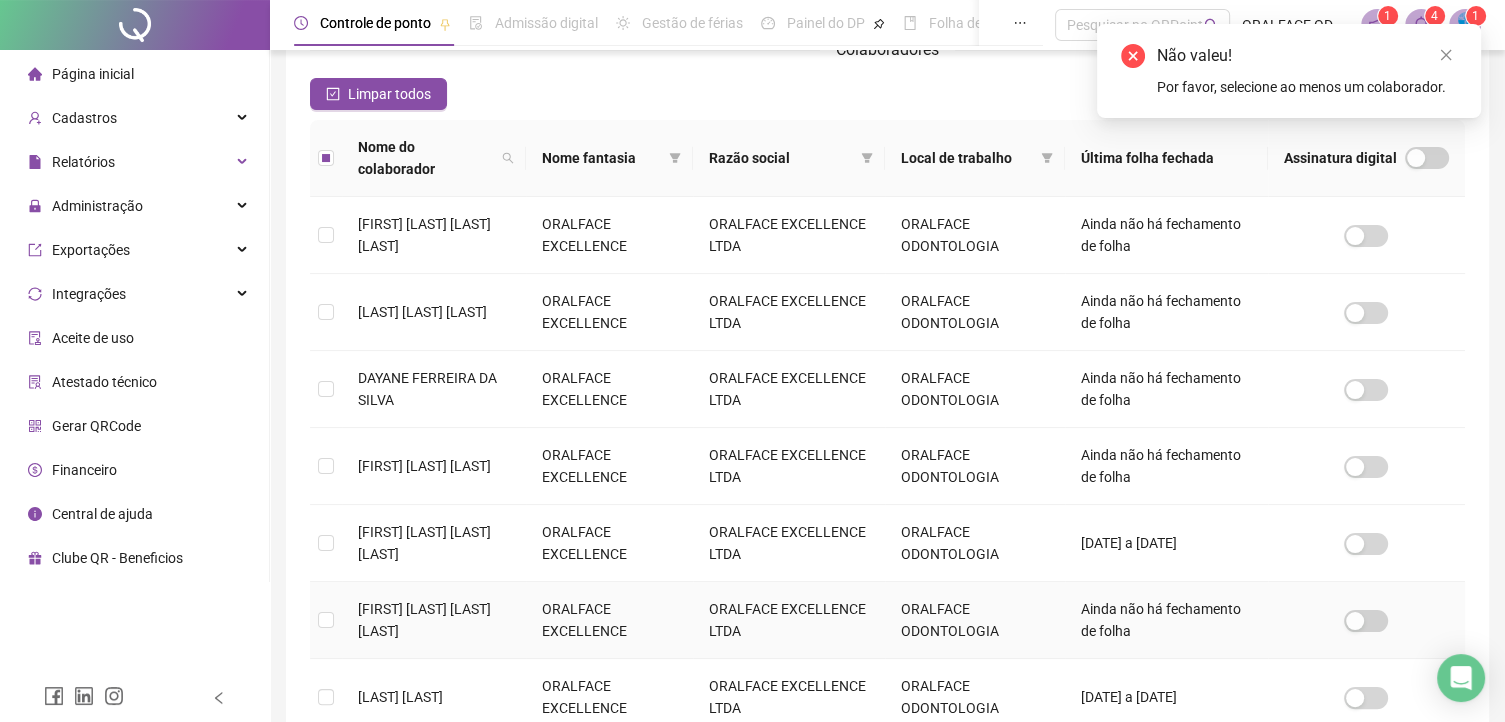 scroll, scrollTop: 0, scrollLeft: 0, axis: both 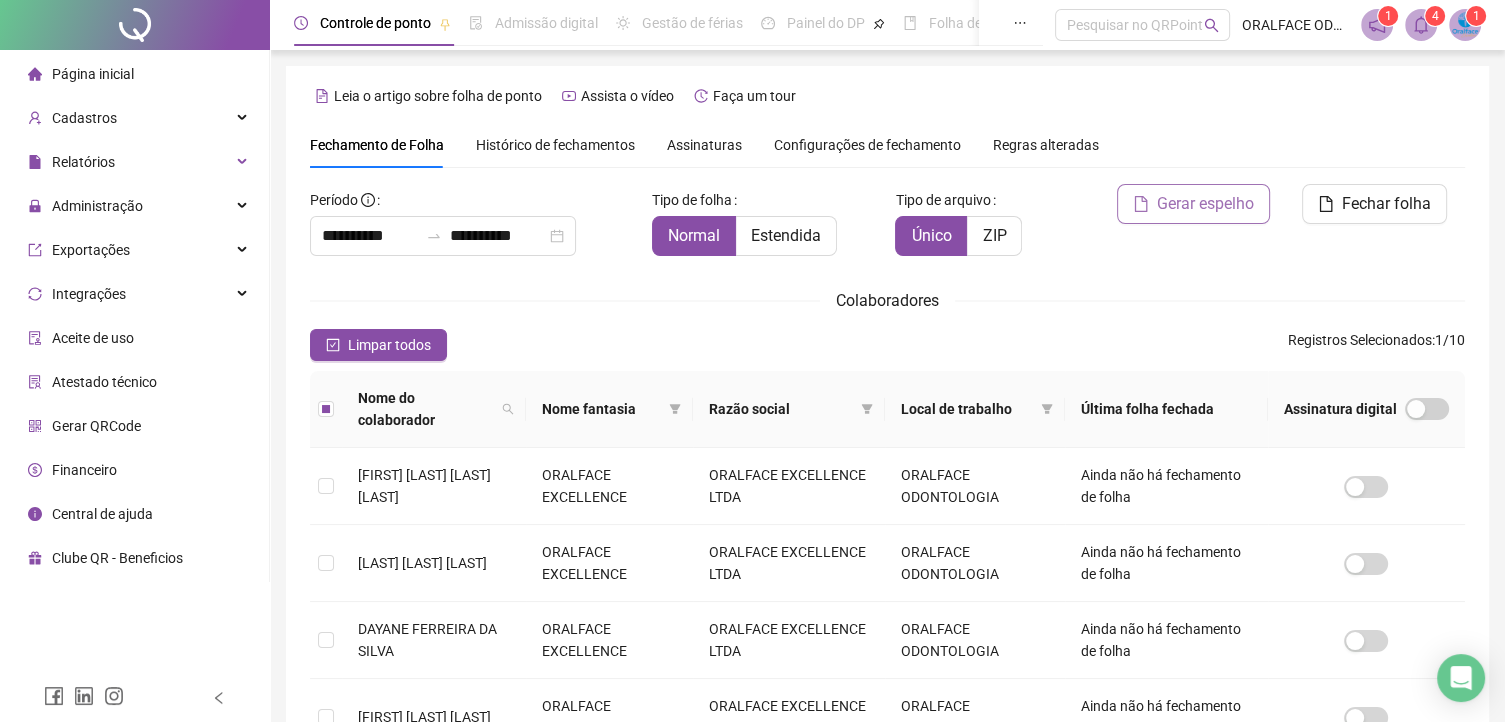 click on "Gerar espelho" at bounding box center [1193, 204] 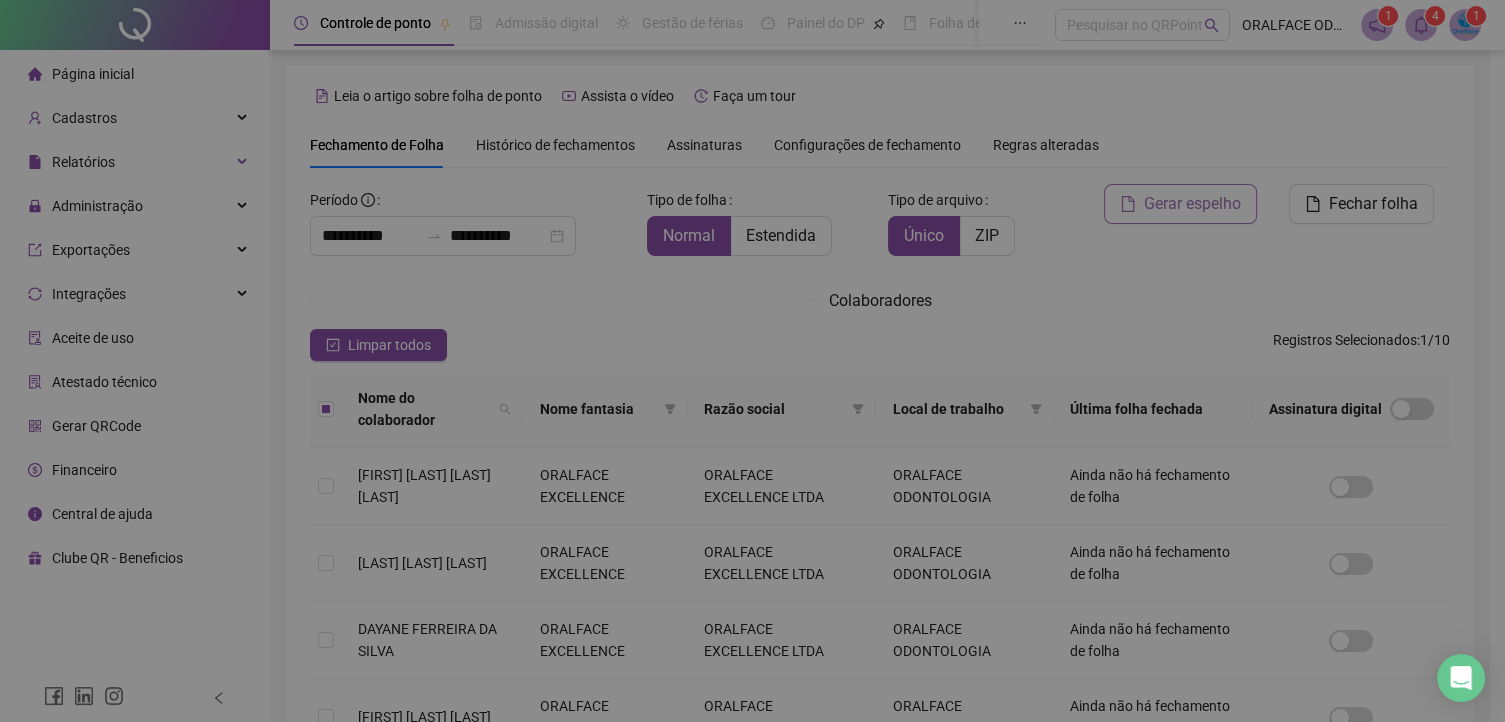 scroll, scrollTop: 37, scrollLeft: 0, axis: vertical 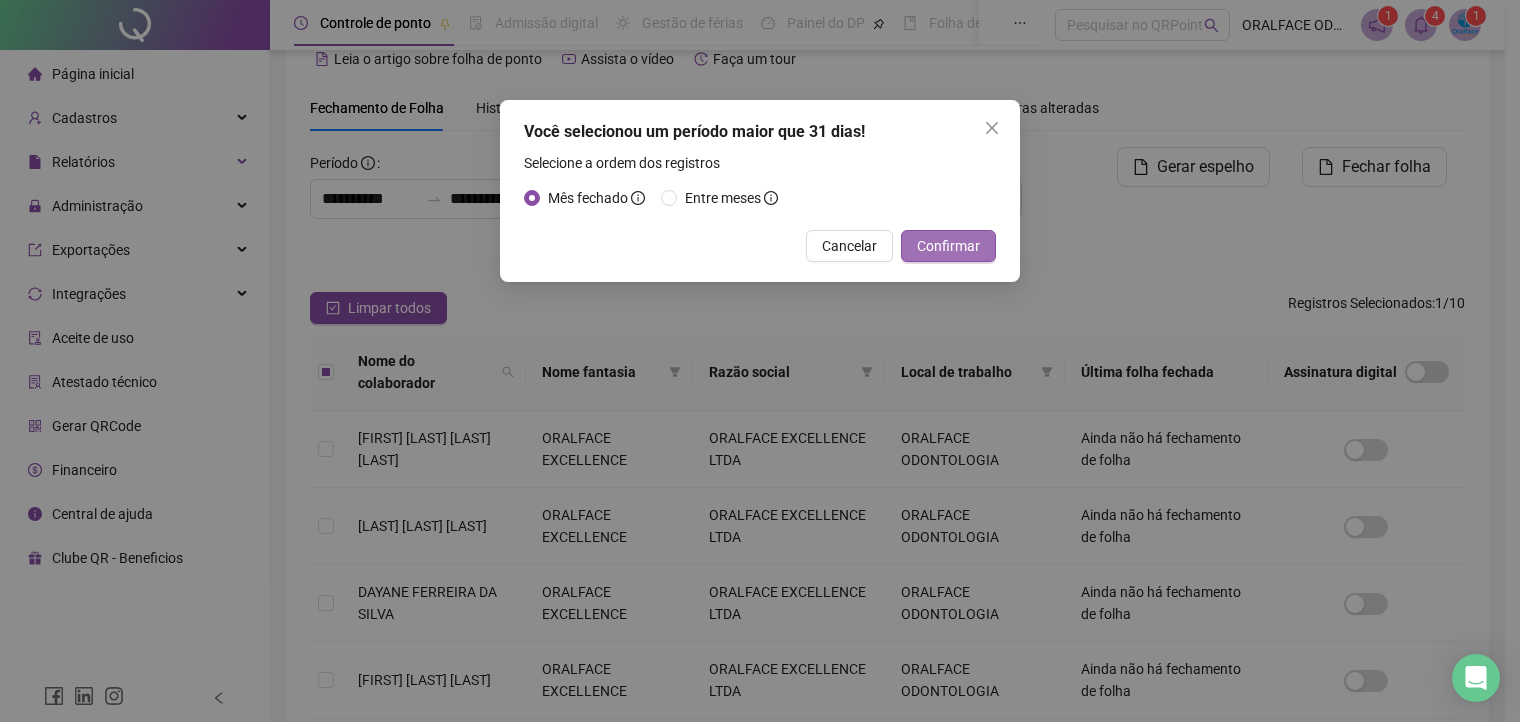 click on "Confirmar" at bounding box center (948, 246) 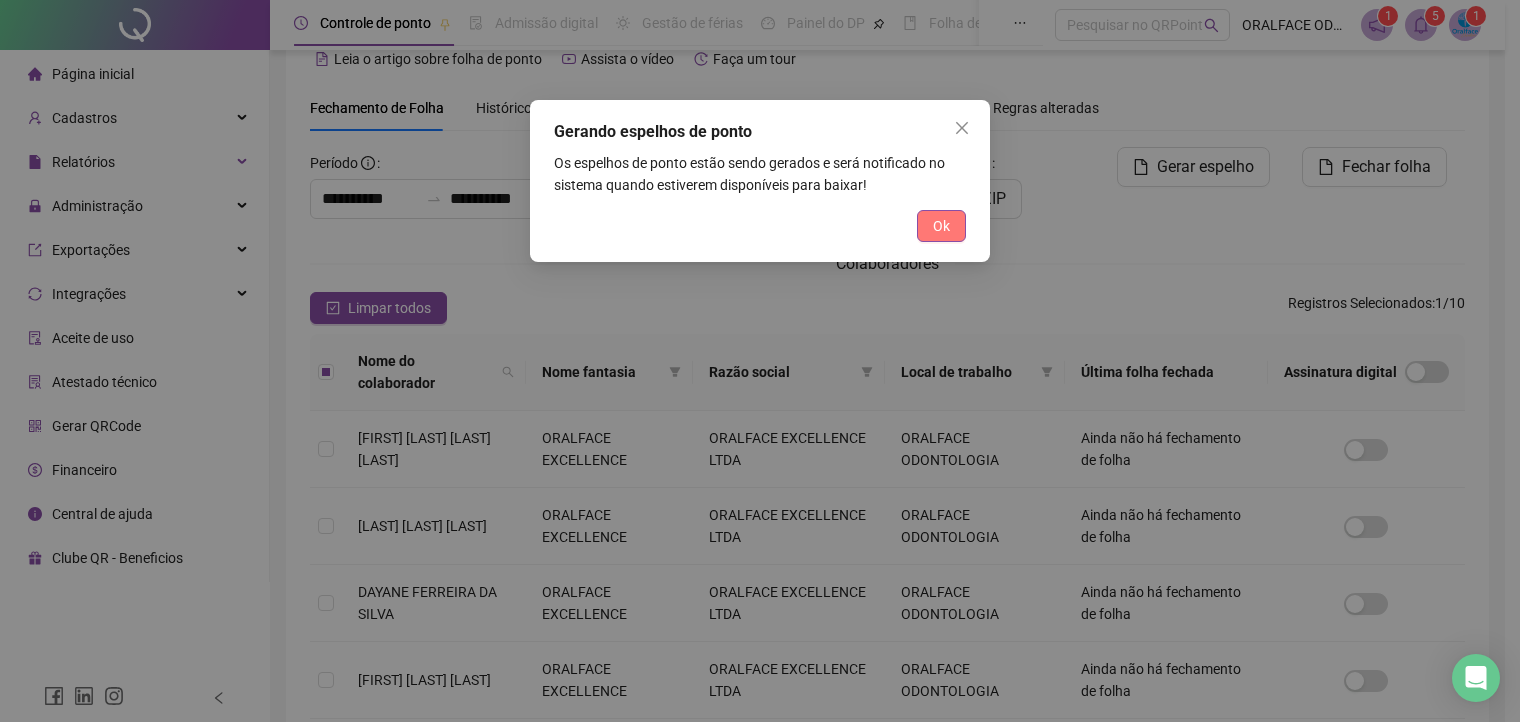 click on "Ok" at bounding box center (941, 226) 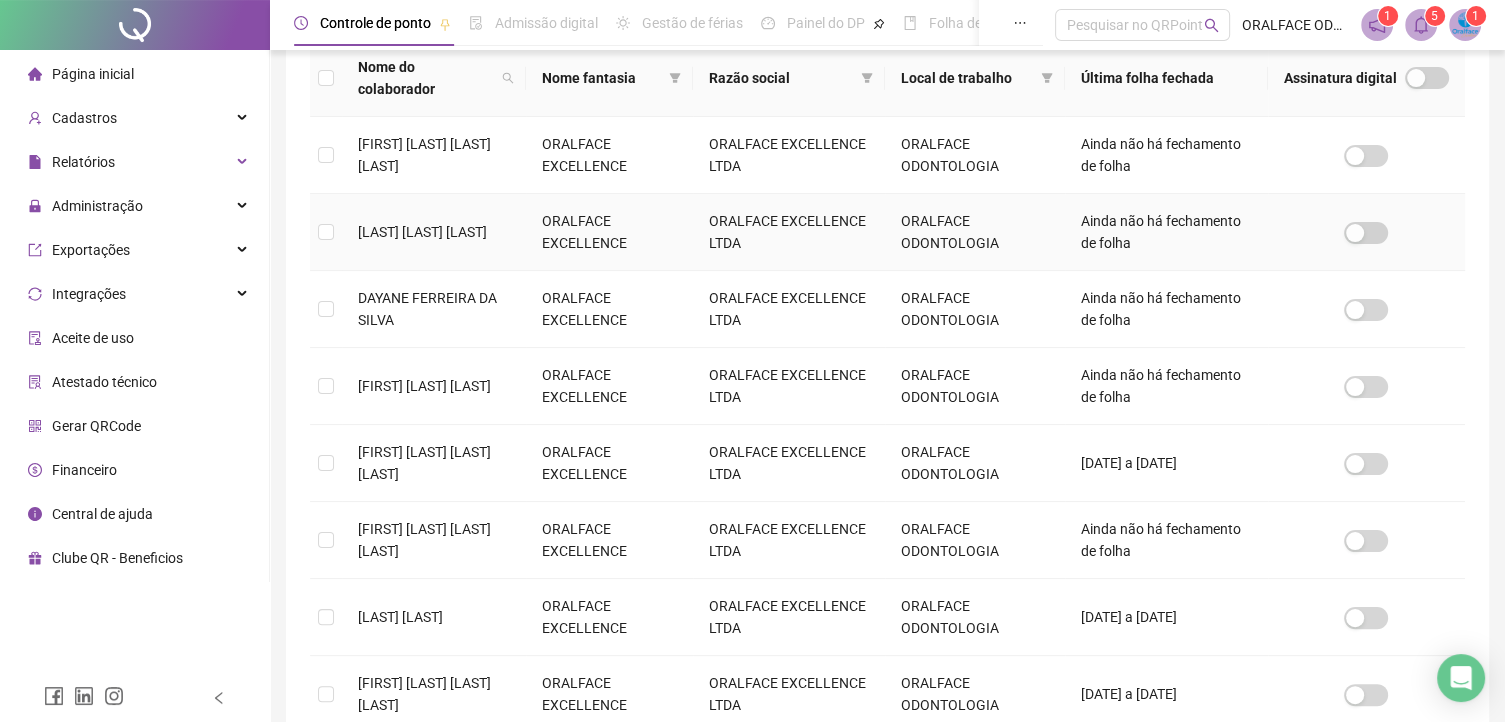 scroll, scrollTop: 0, scrollLeft: 0, axis: both 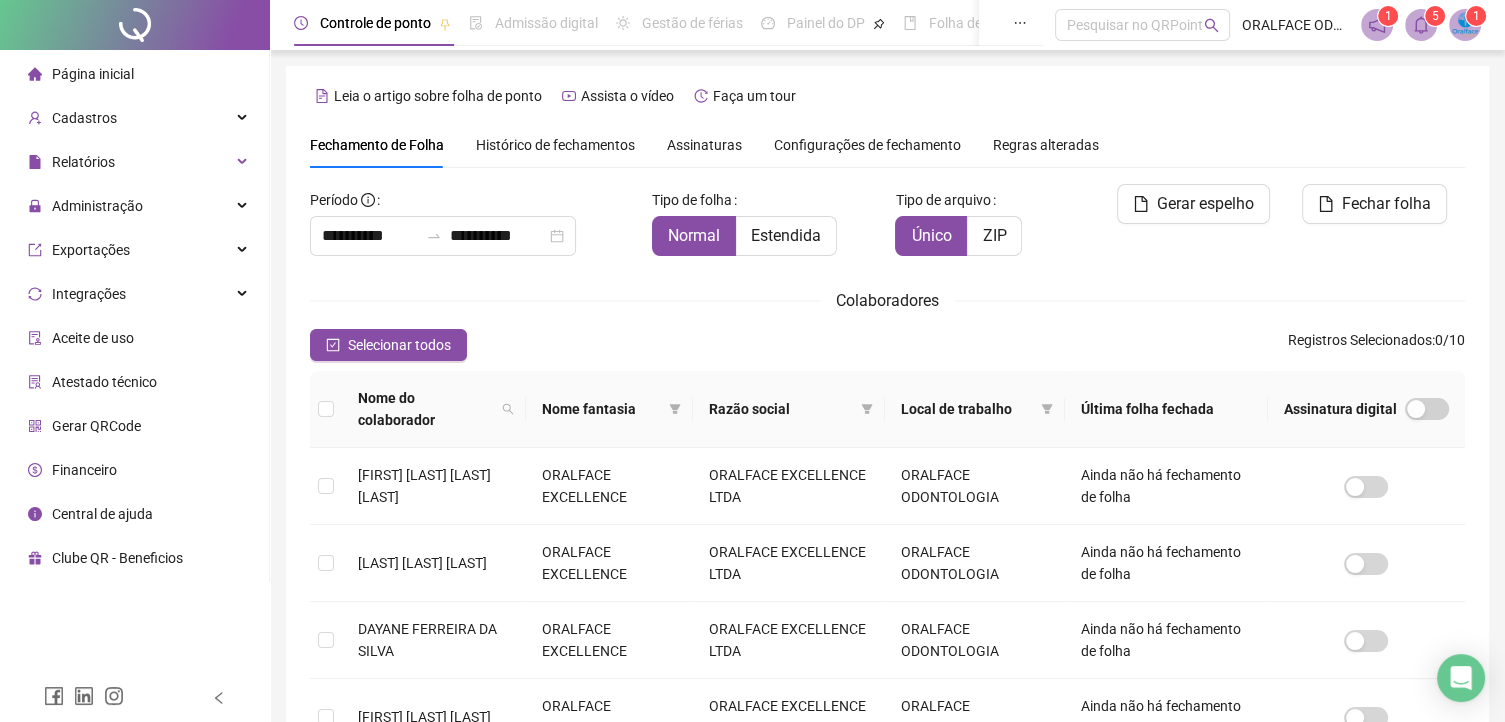 click on "5" at bounding box center [1435, 16] 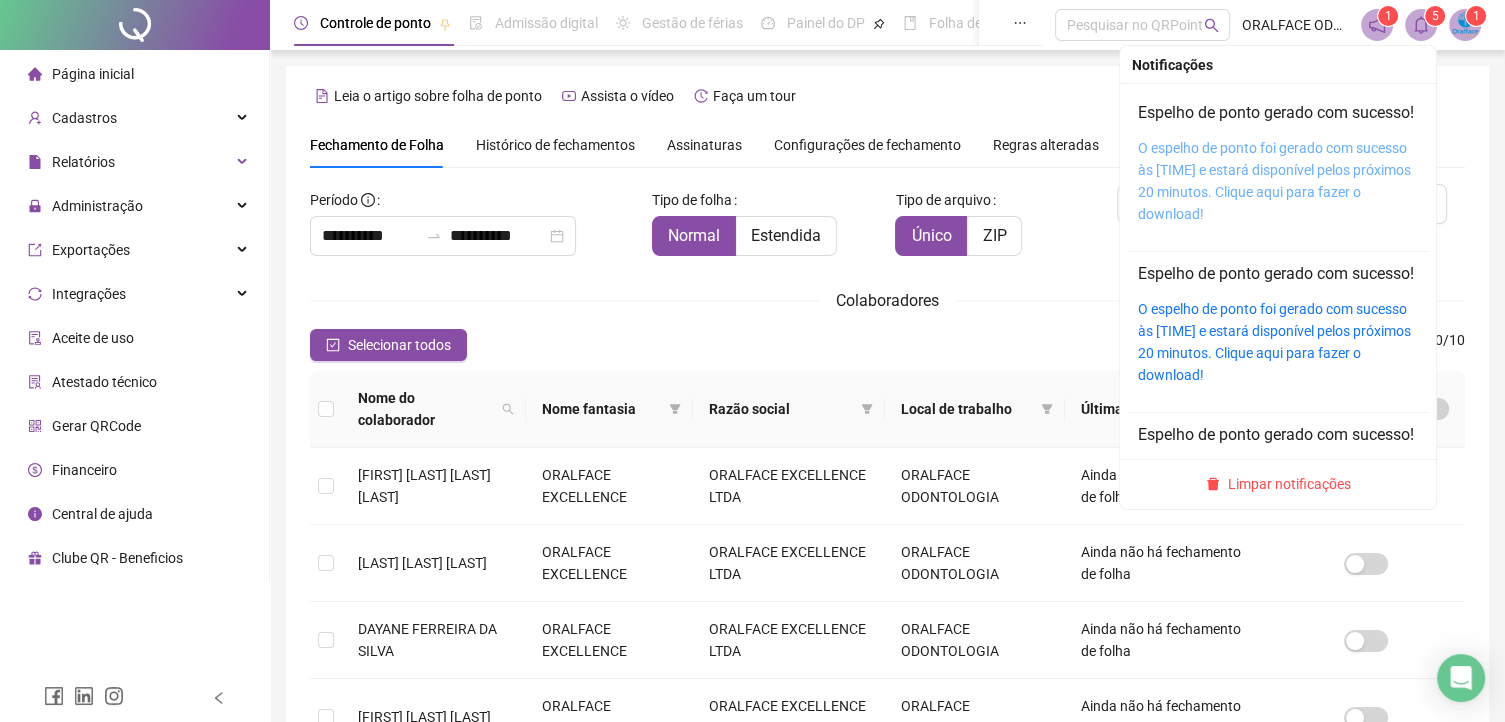 click on "O espelho de ponto foi gerado com sucesso às 12:14:13 e estará disponível pelos próximos 20 minutos.
Clique aqui para fazer o download!" at bounding box center [1274, 181] 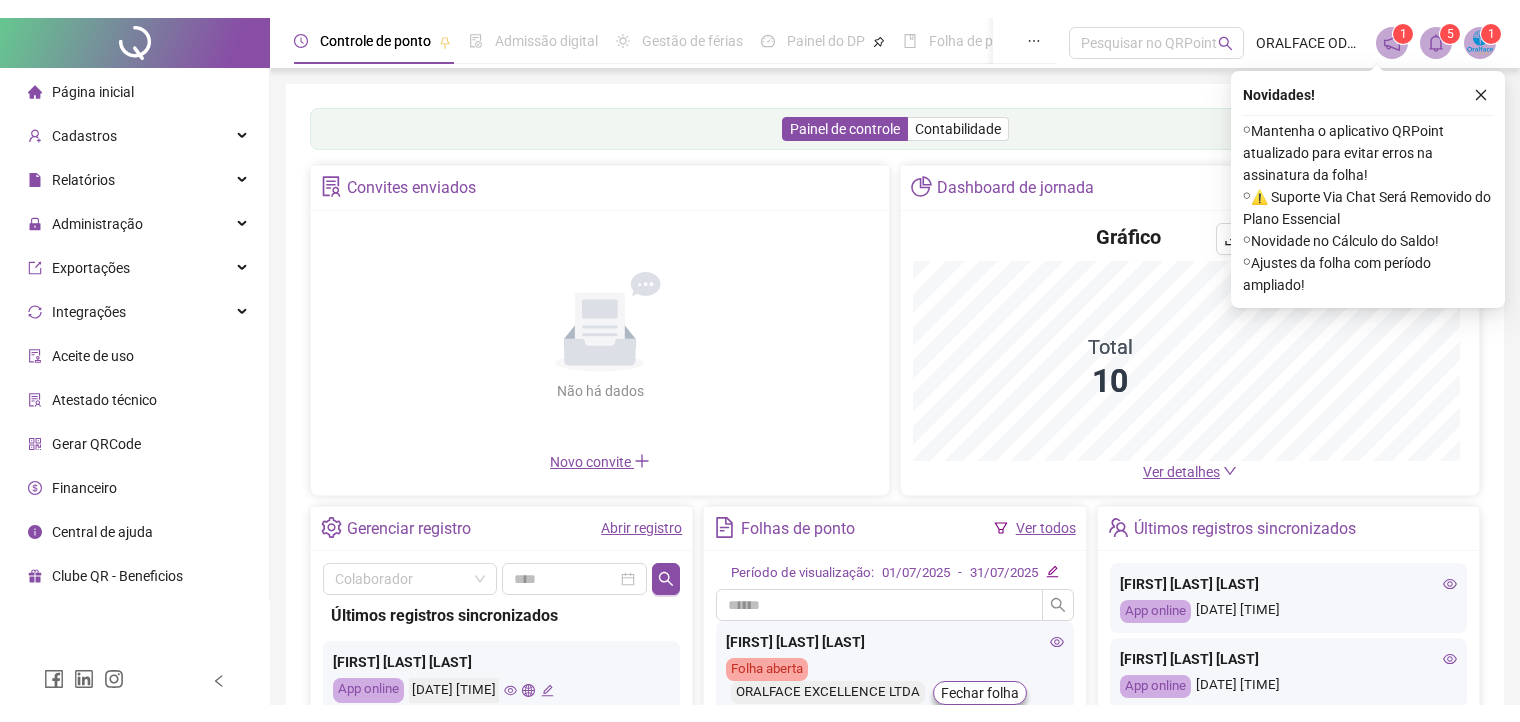 scroll, scrollTop: 0, scrollLeft: 0, axis: both 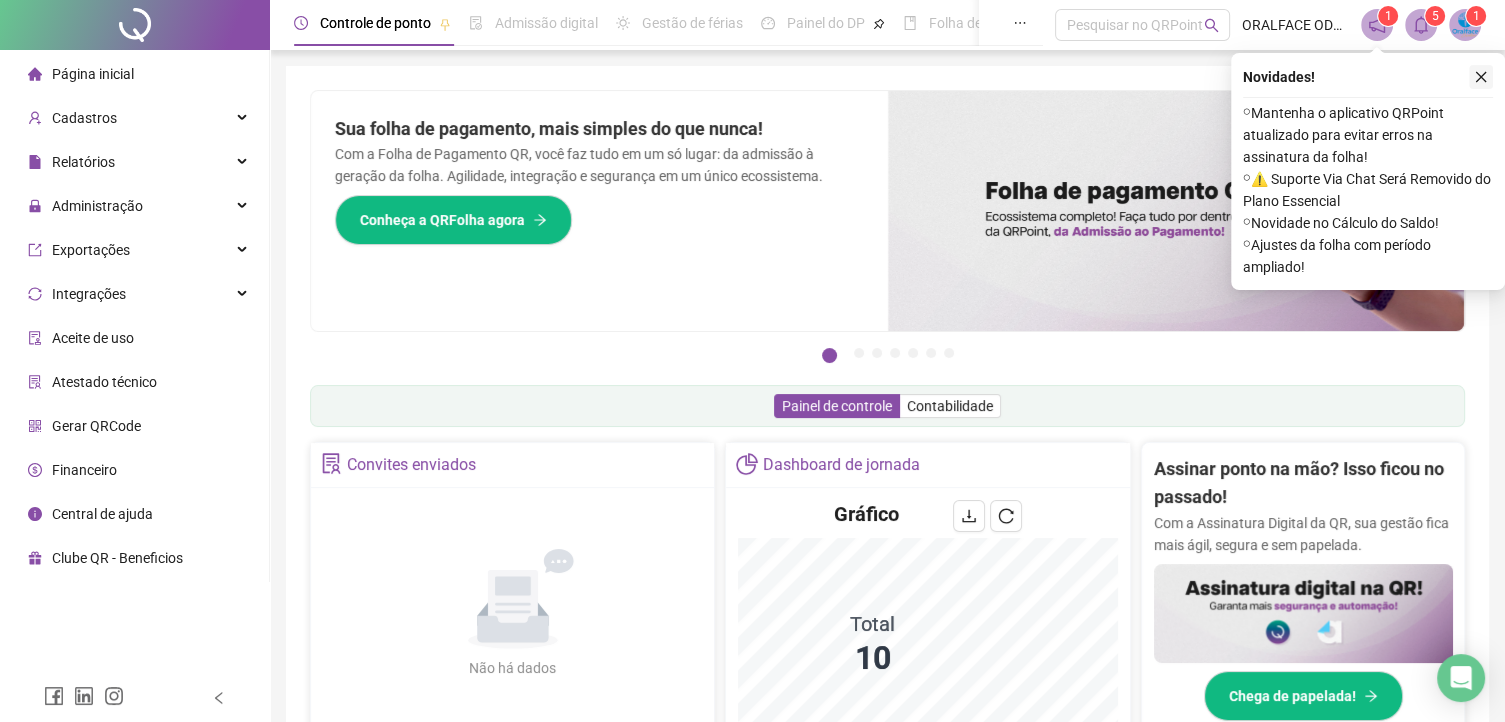 drag, startPoint x: 1487, startPoint y: 68, endPoint x: 88, endPoint y: 265, distance: 1412.8021 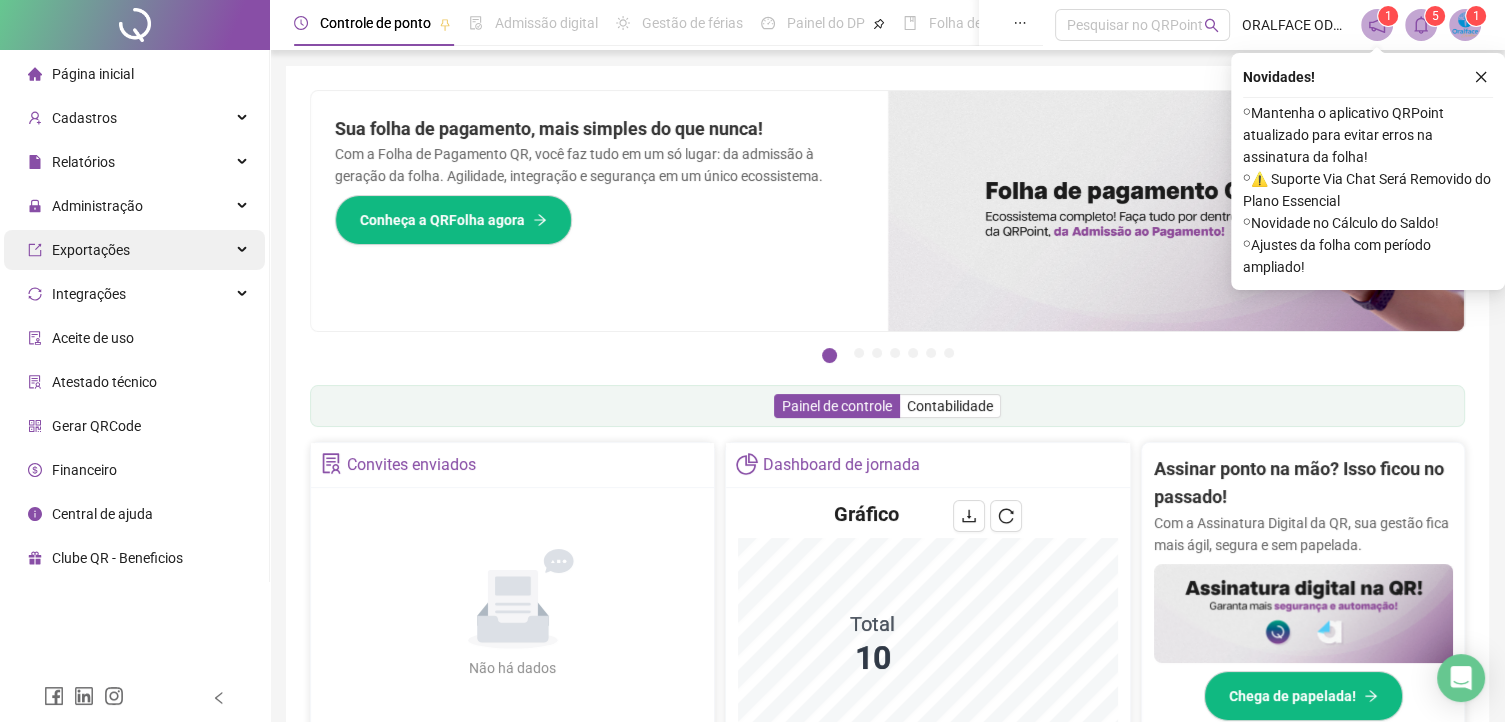 click at bounding box center [1481, 77] 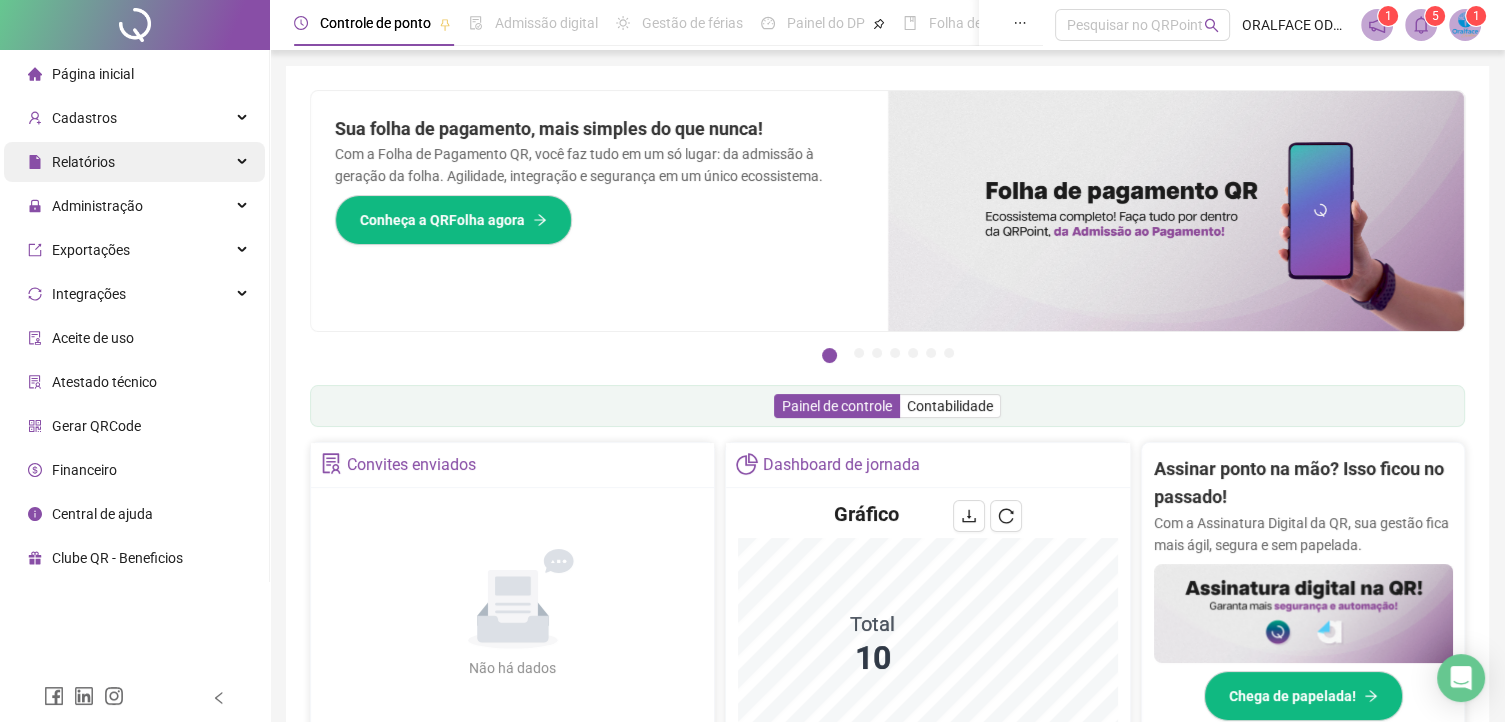 click on "Relatórios" at bounding box center [134, 162] 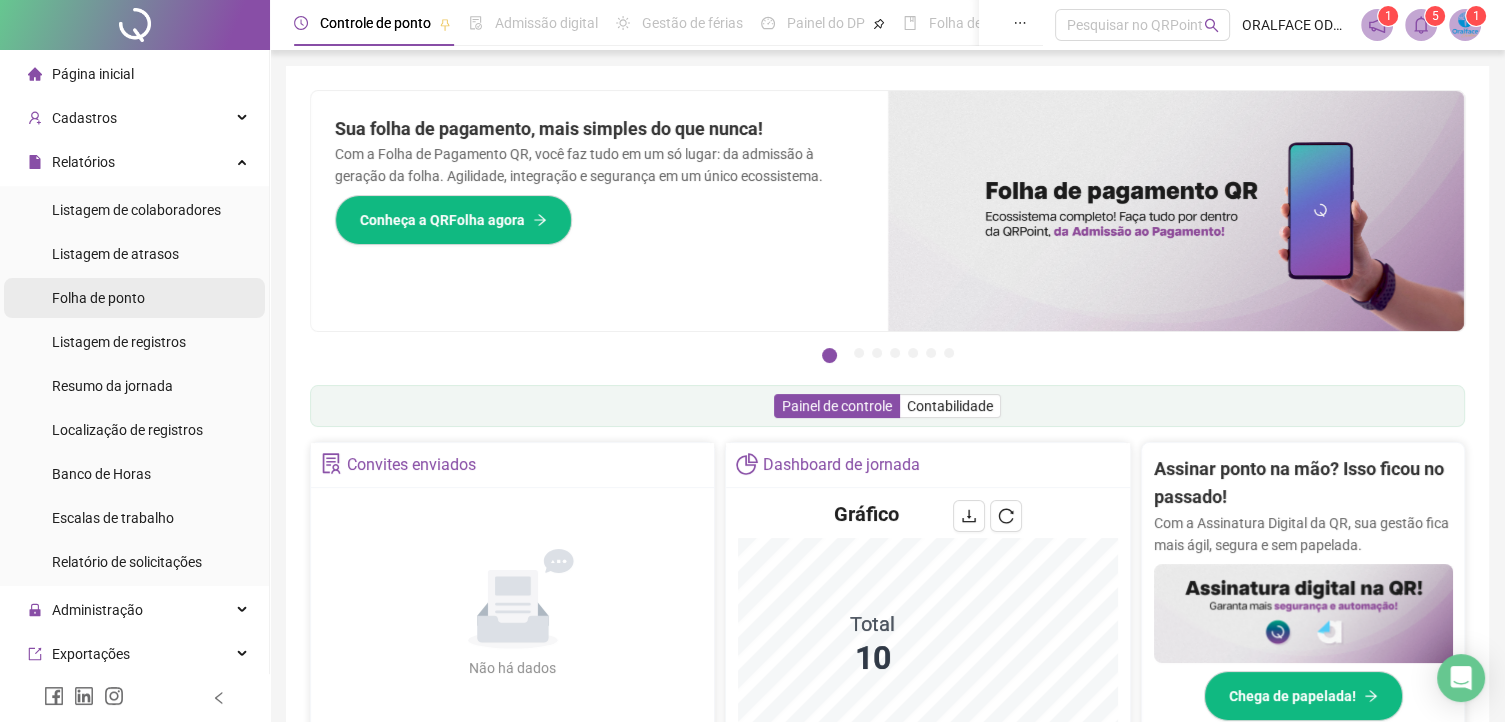 click on "Folha de ponto" at bounding box center [98, 298] 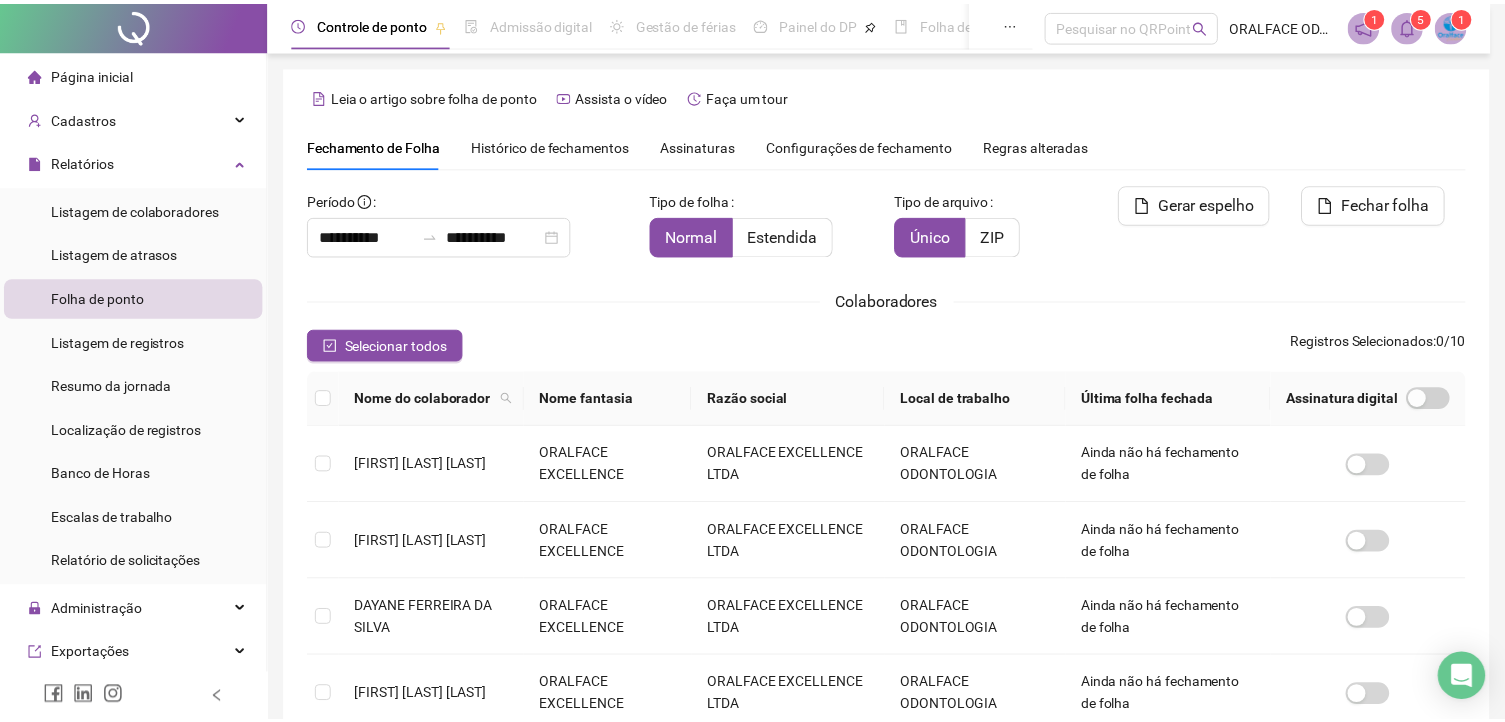 scroll, scrollTop: 37, scrollLeft: 0, axis: vertical 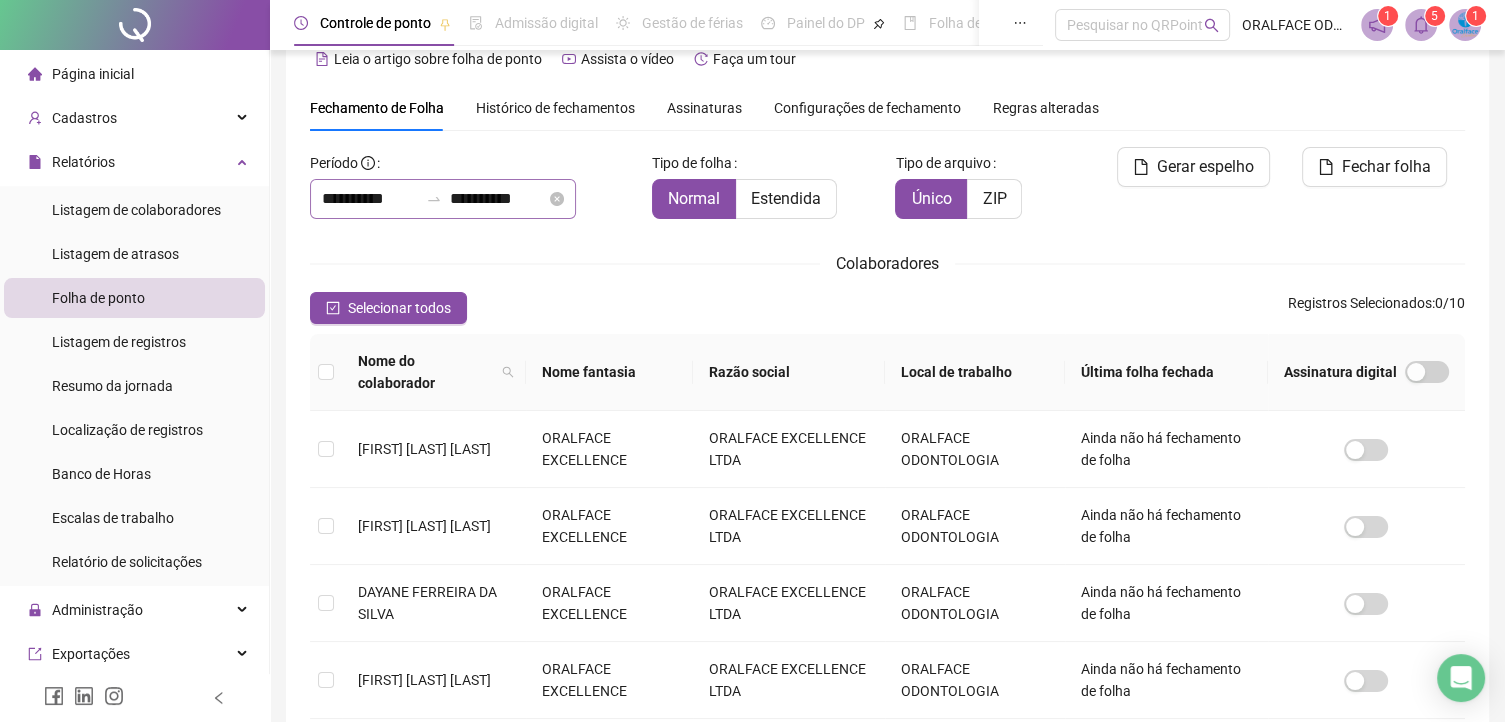 click on "**********" at bounding box center (443, 199) 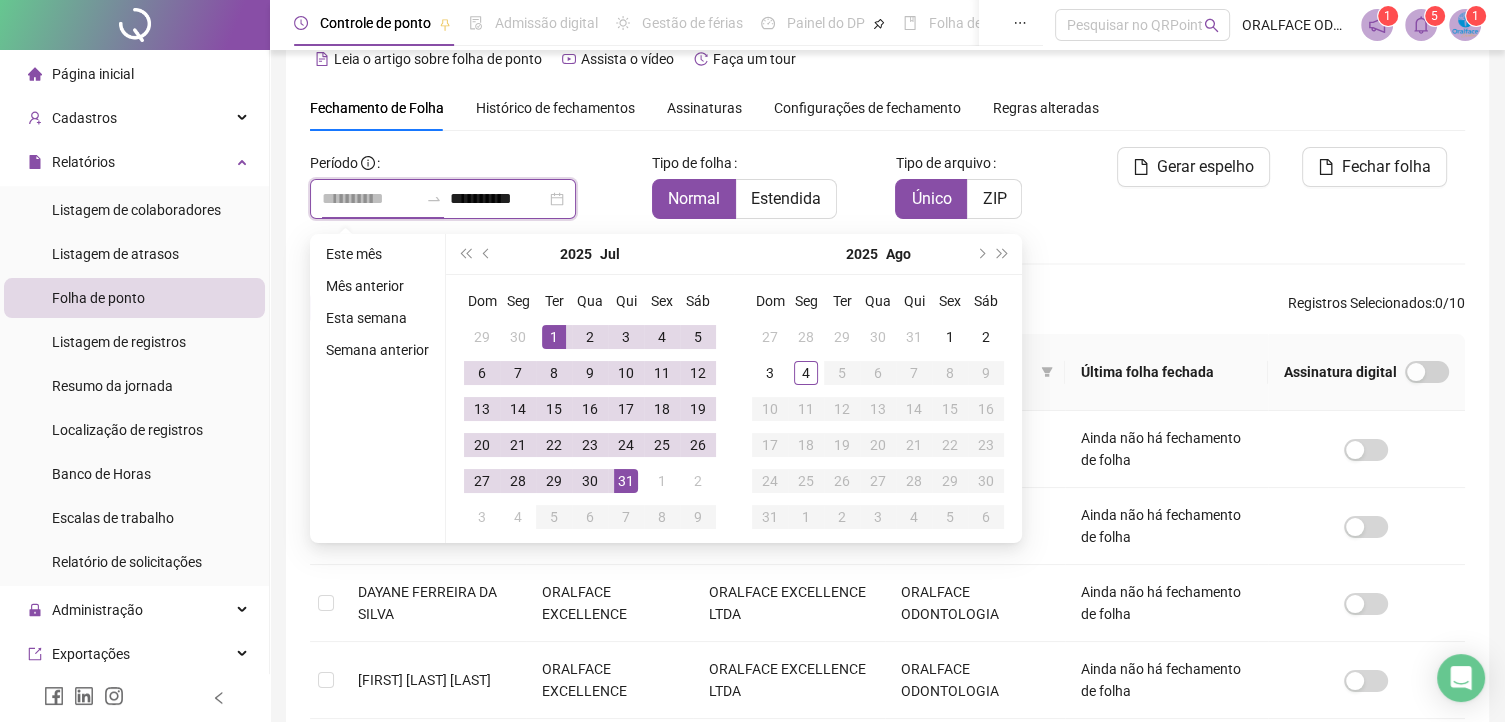 type on "**********" 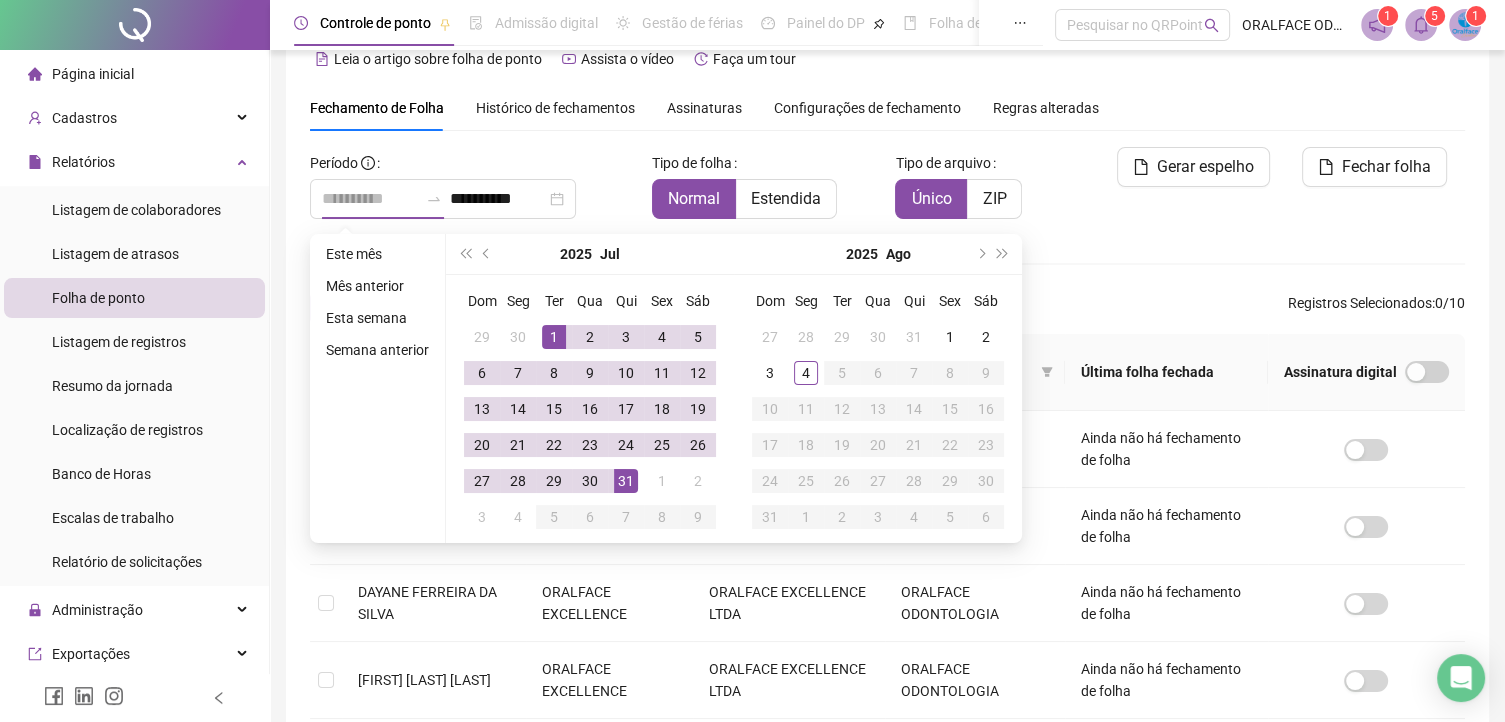click on "1" at bounding box center (554, 337) 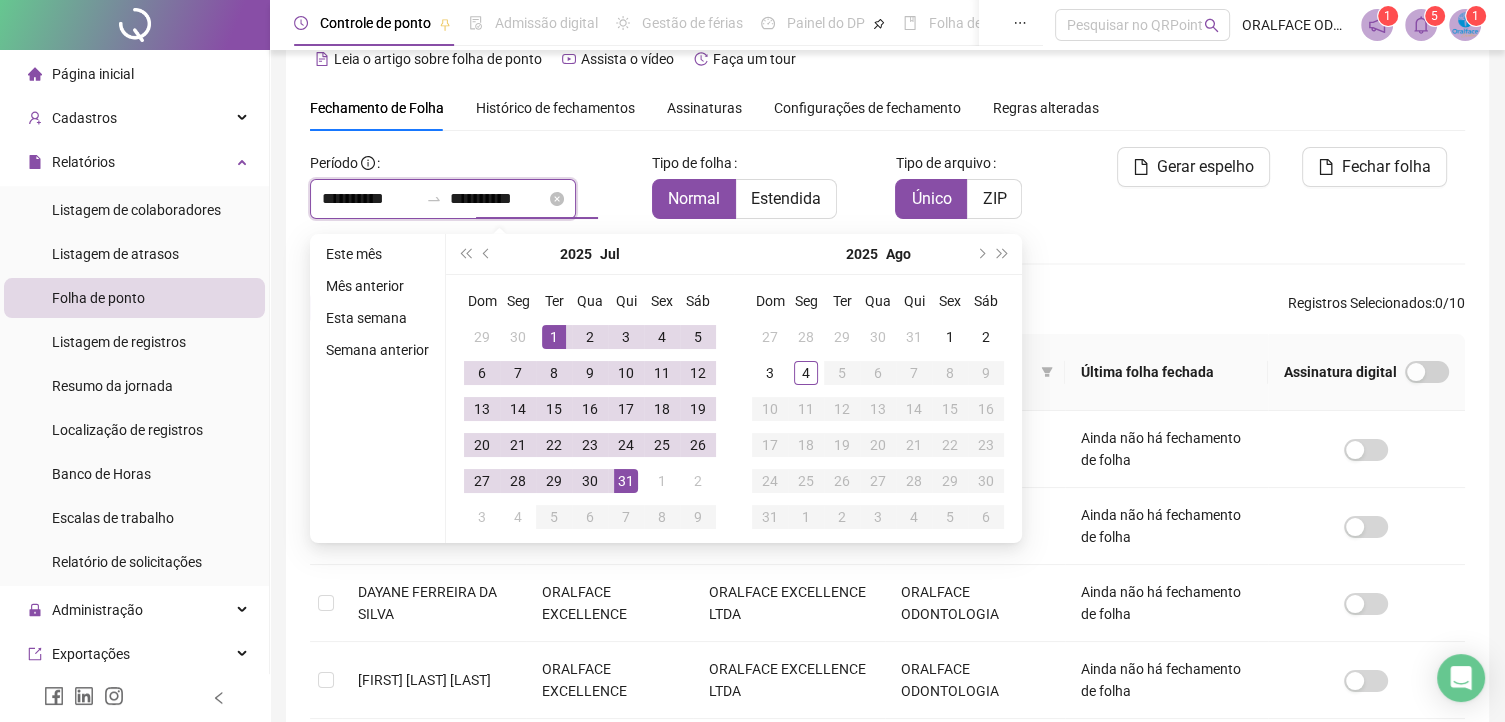 click on "**********" at bounding box center [443, 199] 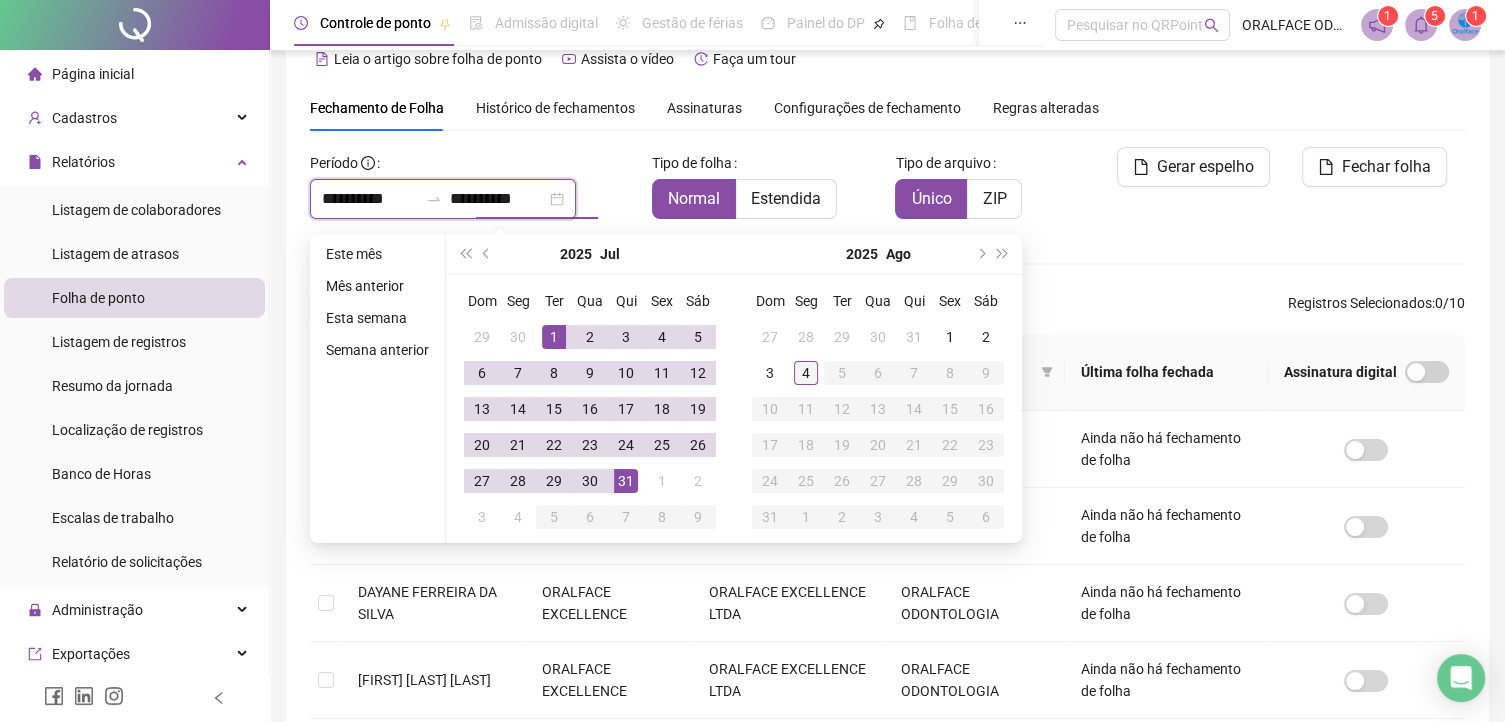type on "**********" 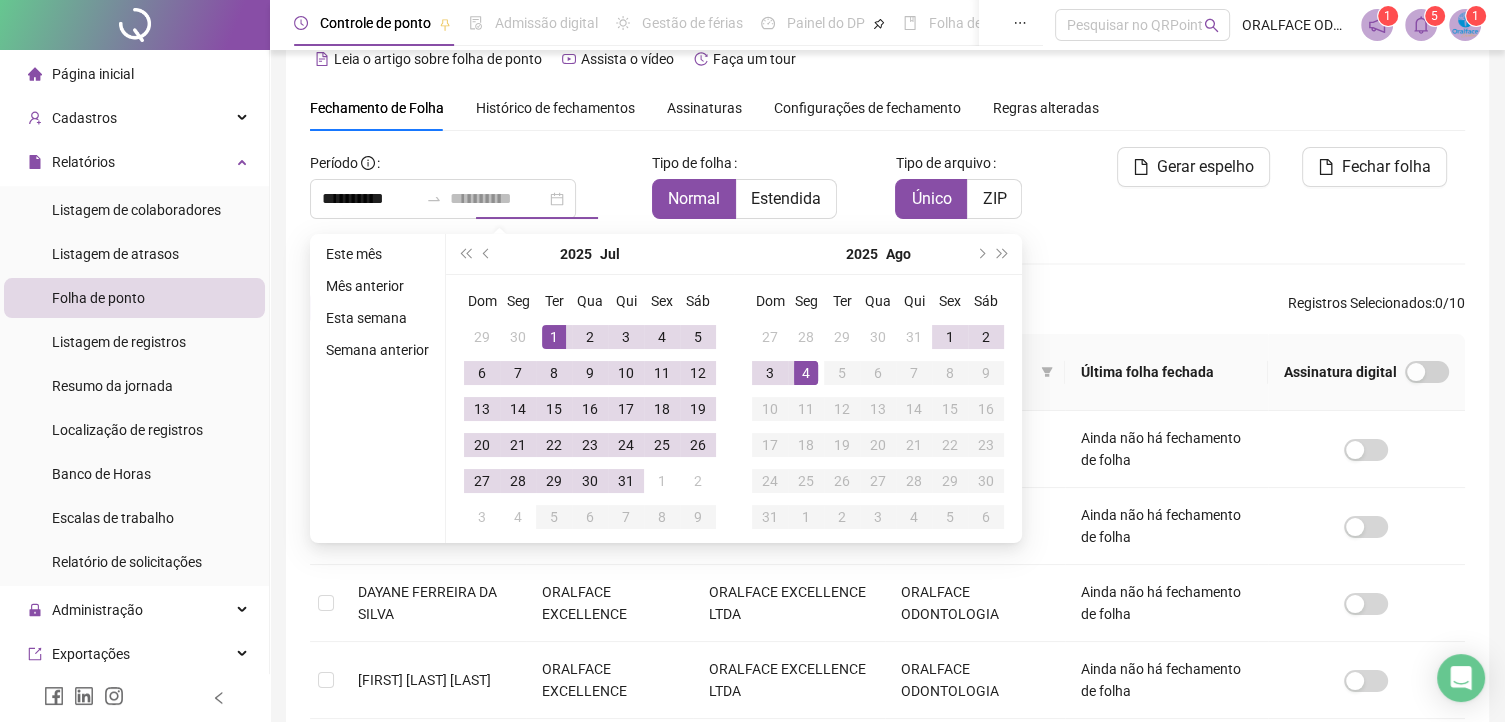 click on "4" at bounding box center [806, 373] 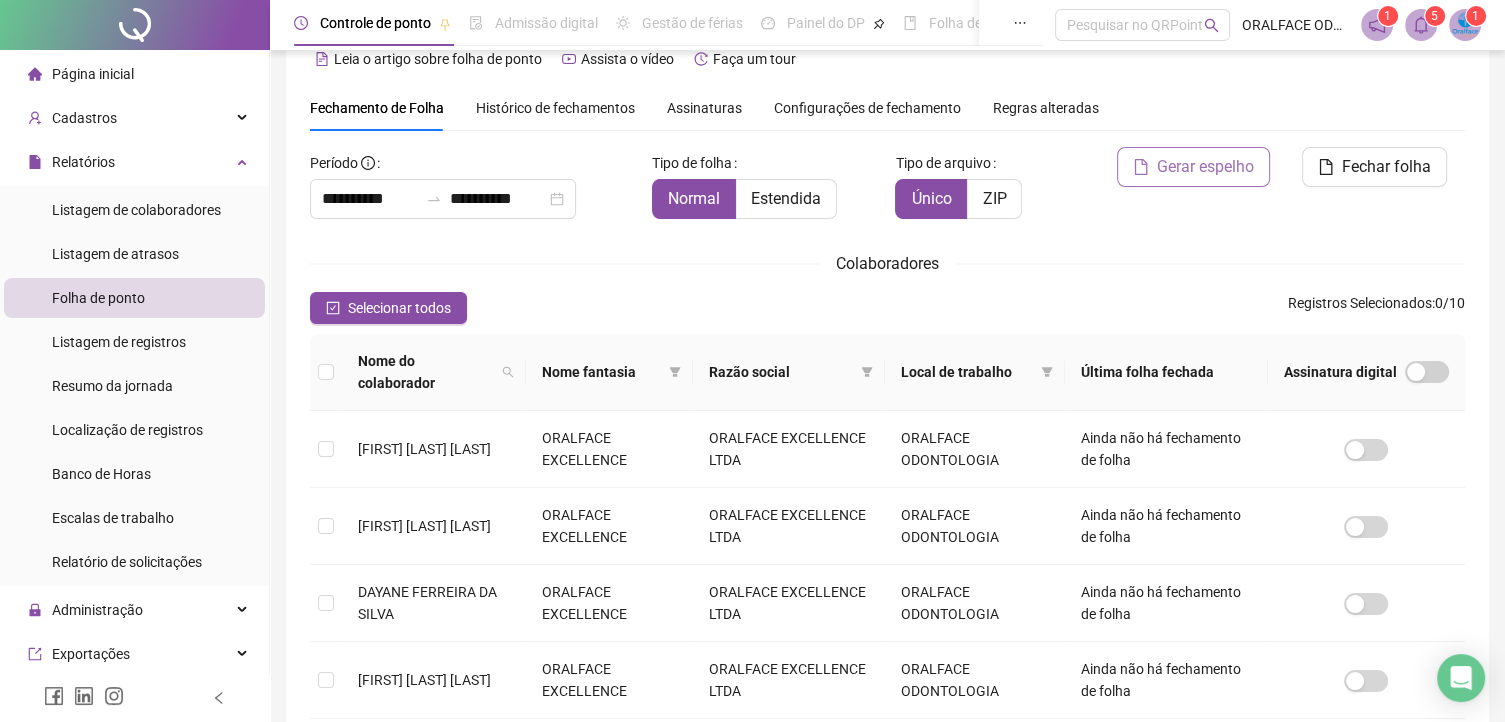 click on "Gerar espelho" at bounding box center (1205, 167) 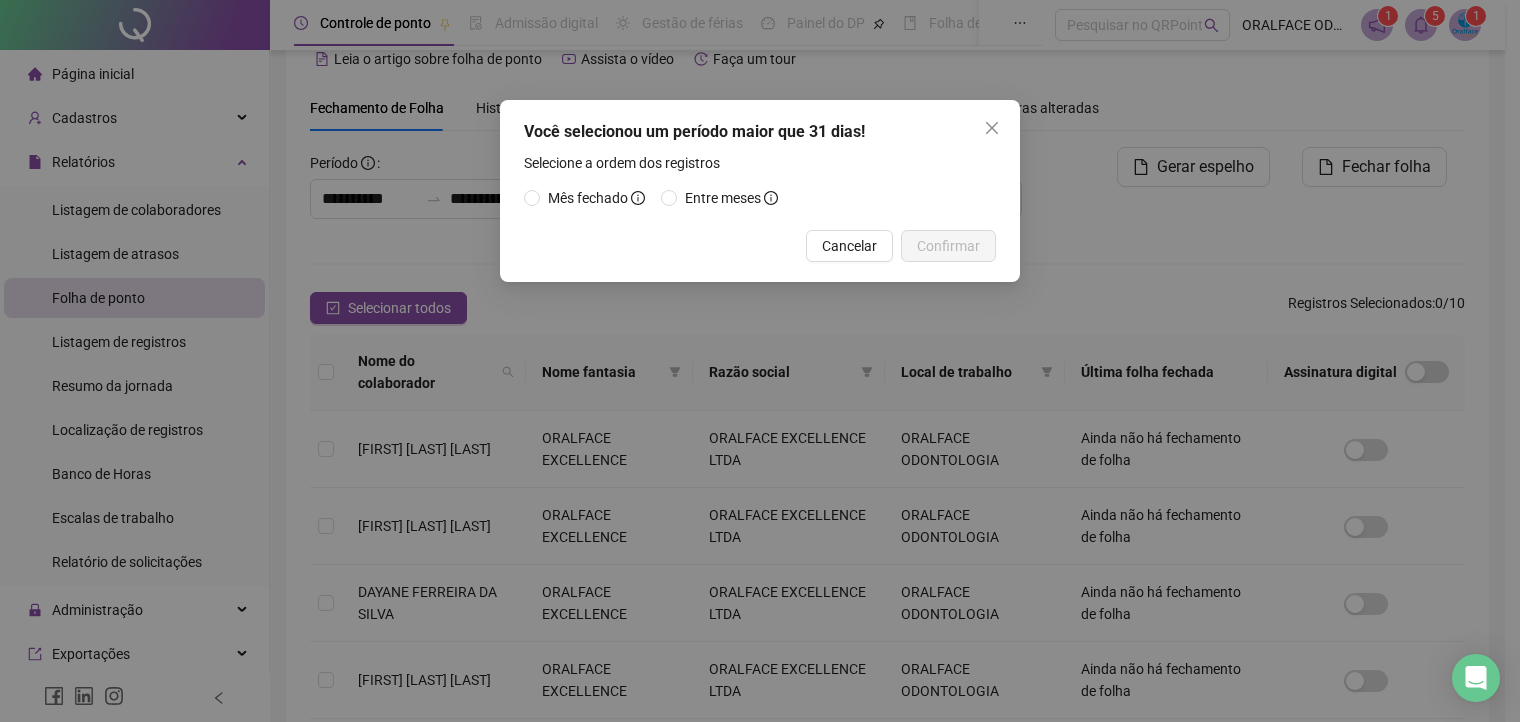drag, startPoint x: 857, startPoint y: 241, endPoint x: 560, endPoint y: 424, distance: 348.85242 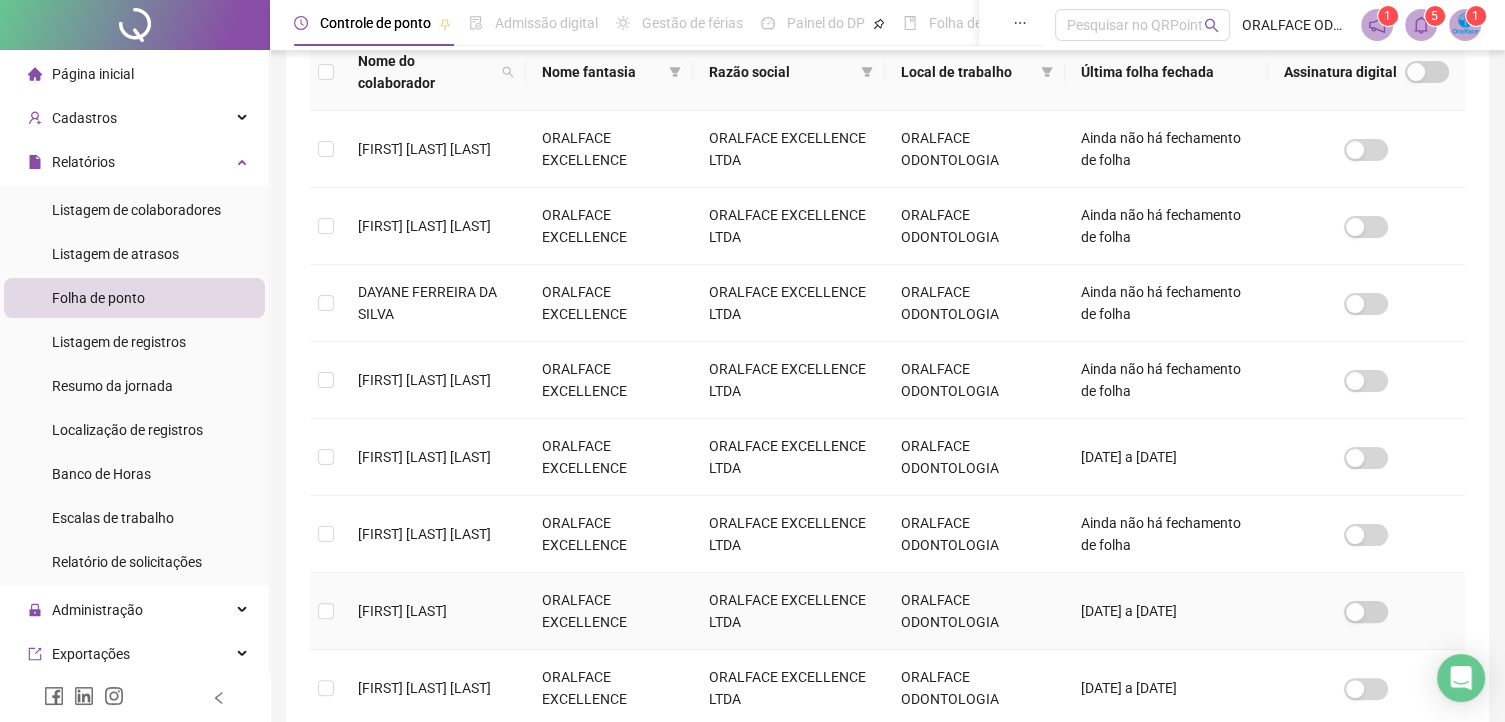scroll, scrollTop: 437, scrollLeft: 0, axis: vertical 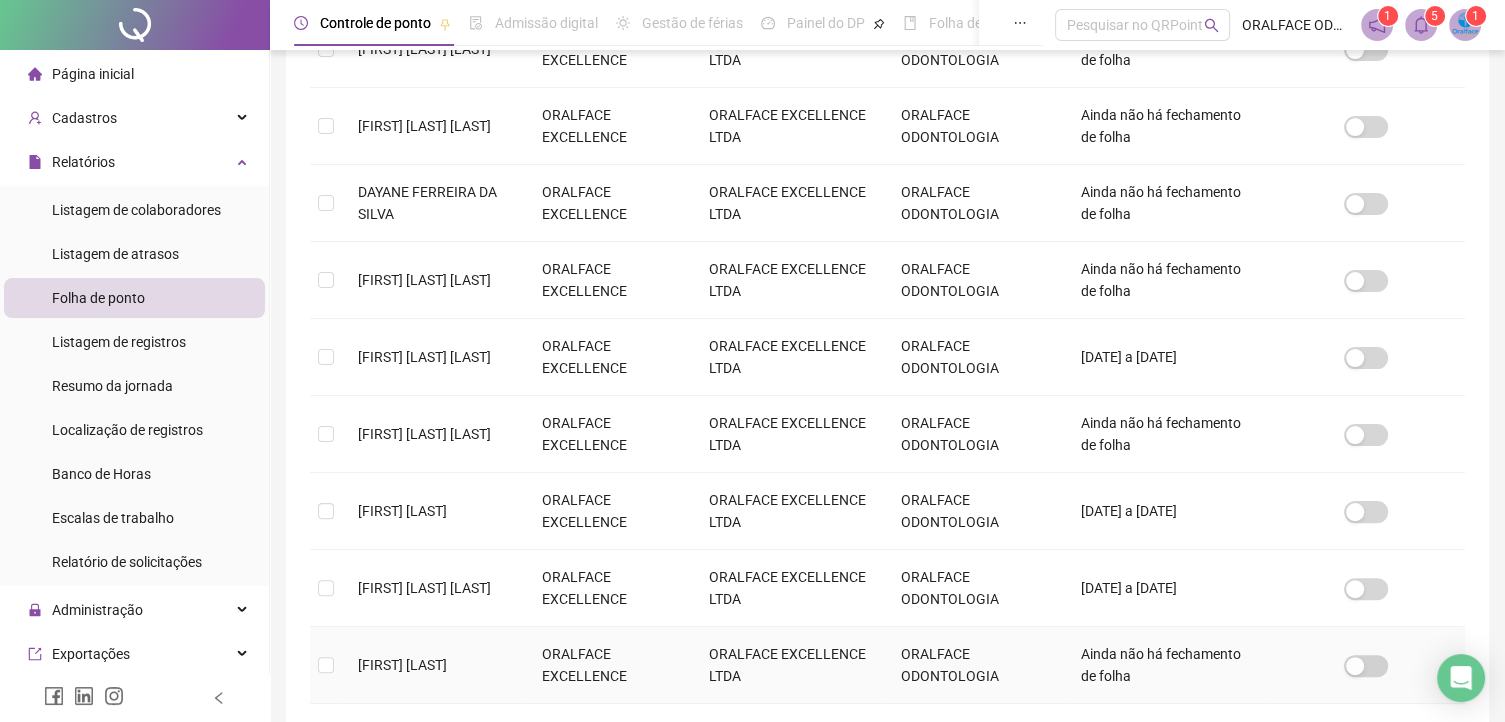 click on "[FIRST] [LAST]" at bounding box center (434, 665) 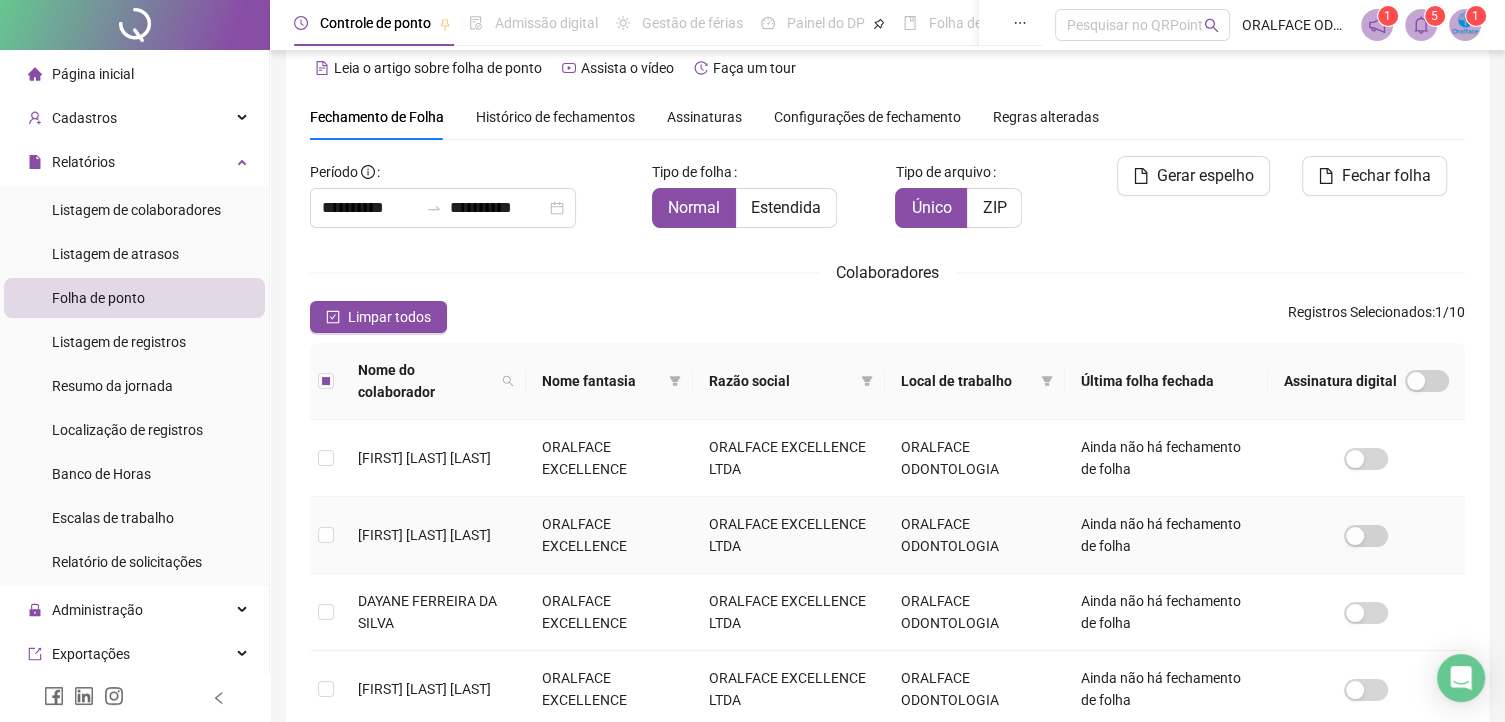 scroll, scrollTop: 0, scrollLeft: 0, axis: both 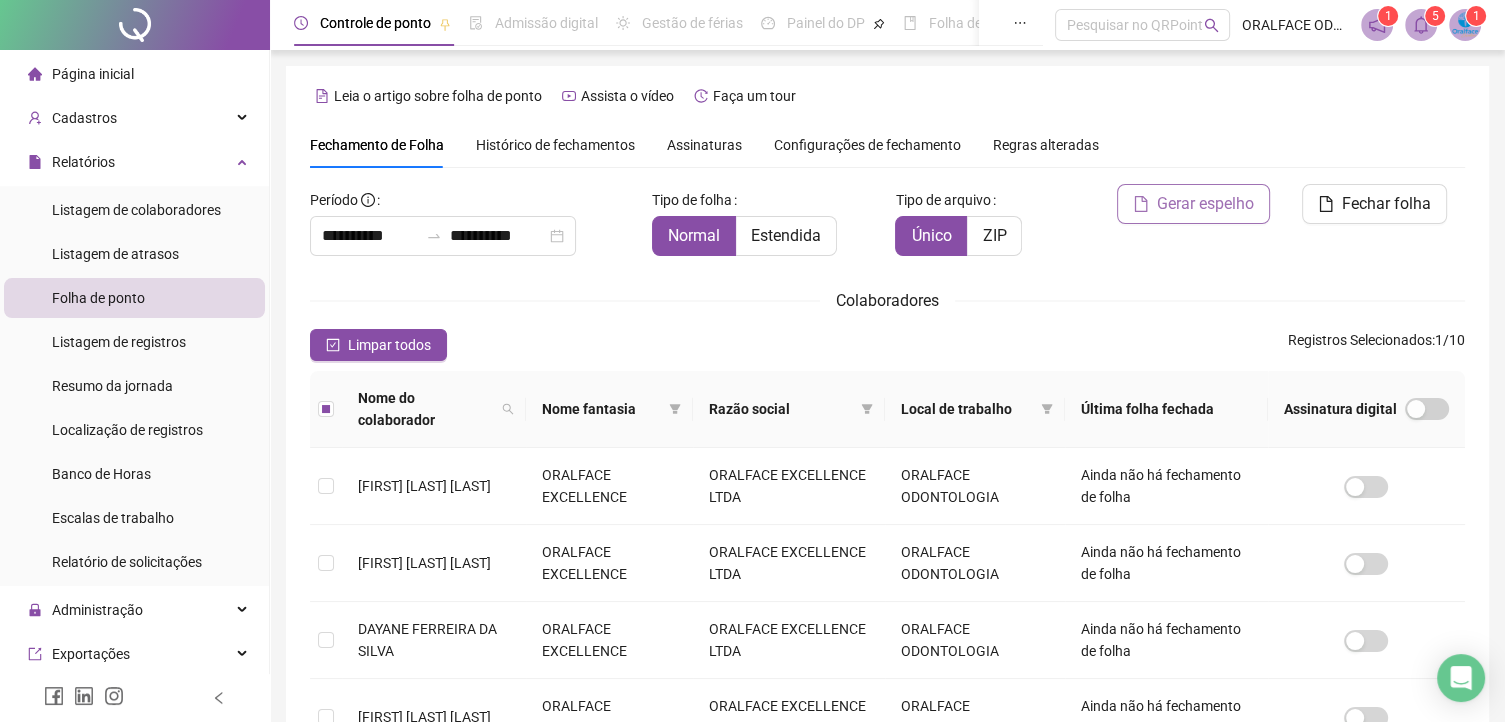 click on "Gerar espelho" at bounding box center [1205, 204] 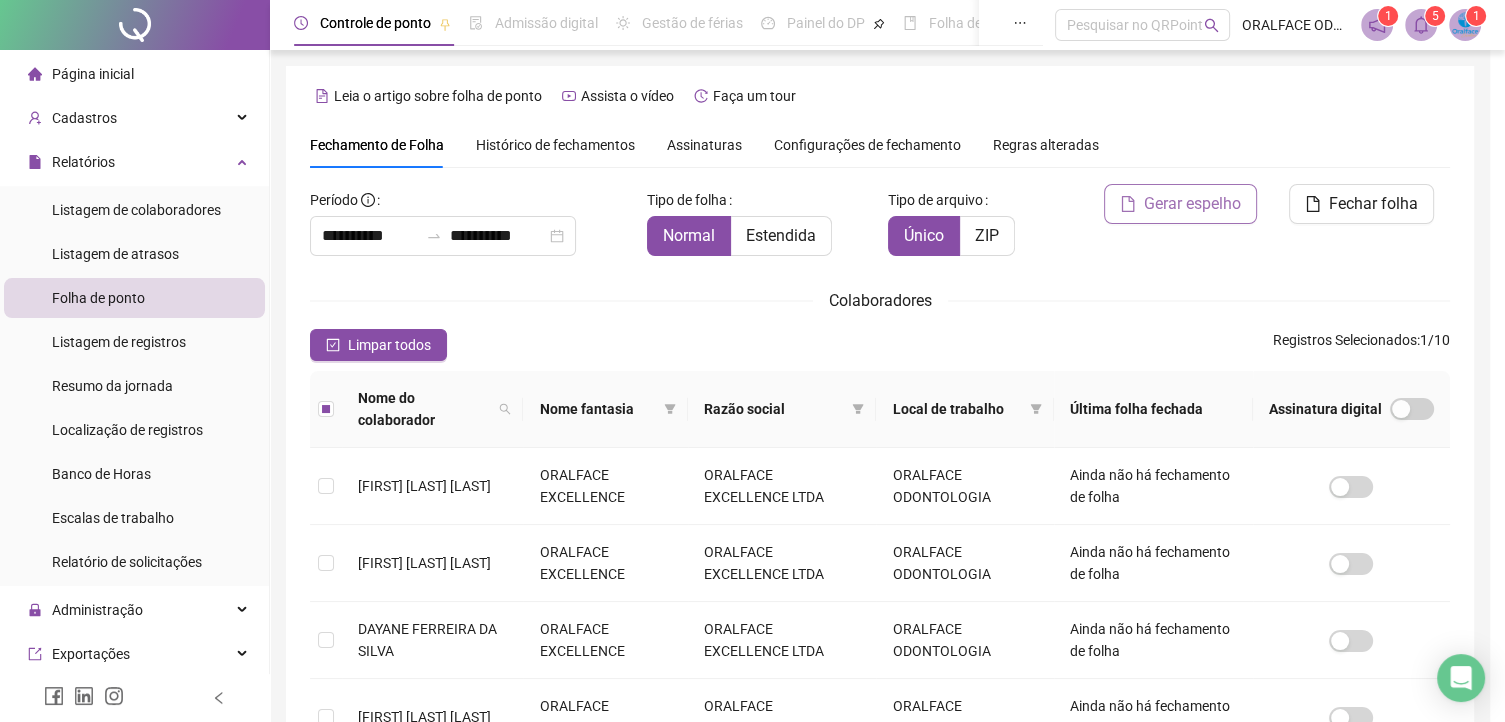 scroll, scrollTop: 37, scrollLeft: 0, axis: vertical 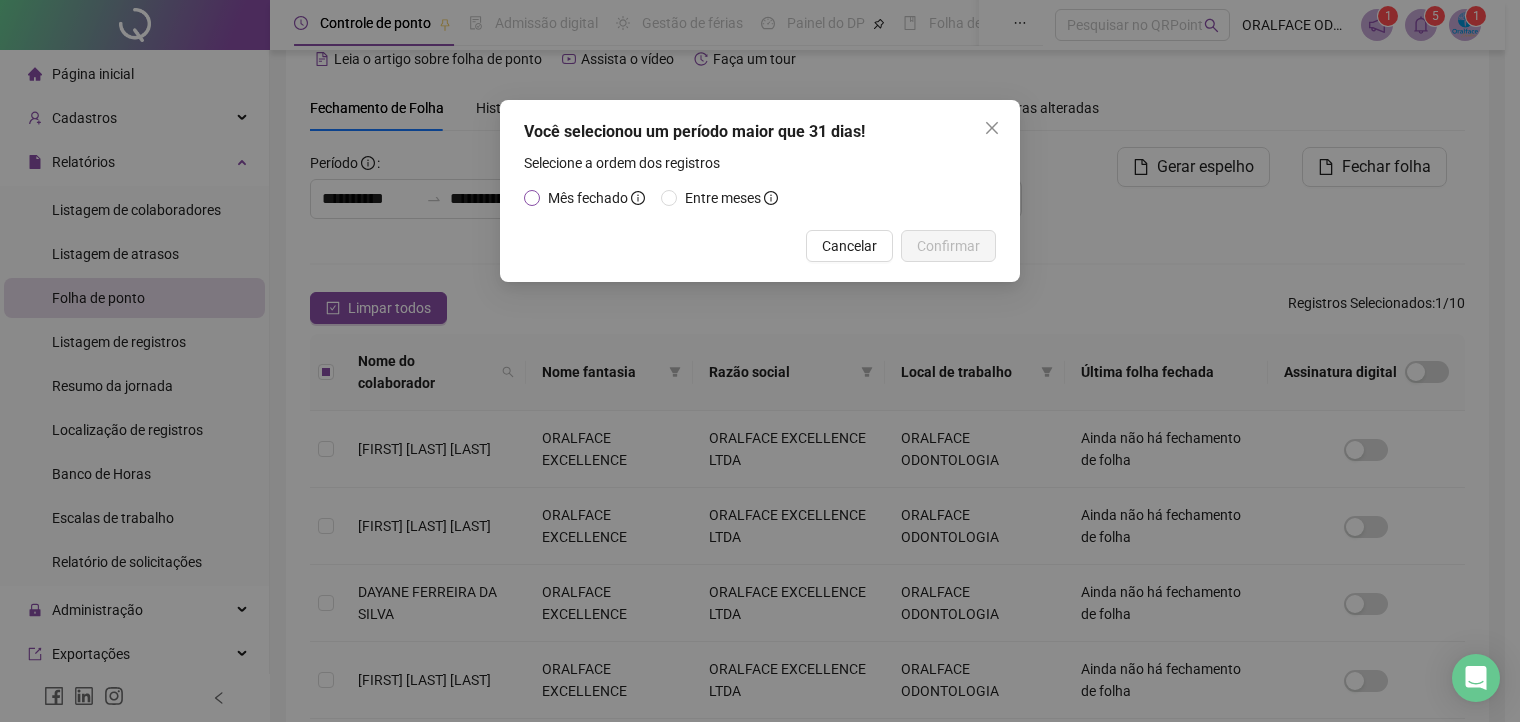 click on "Mês fechado" at bounding box center (588, 198) 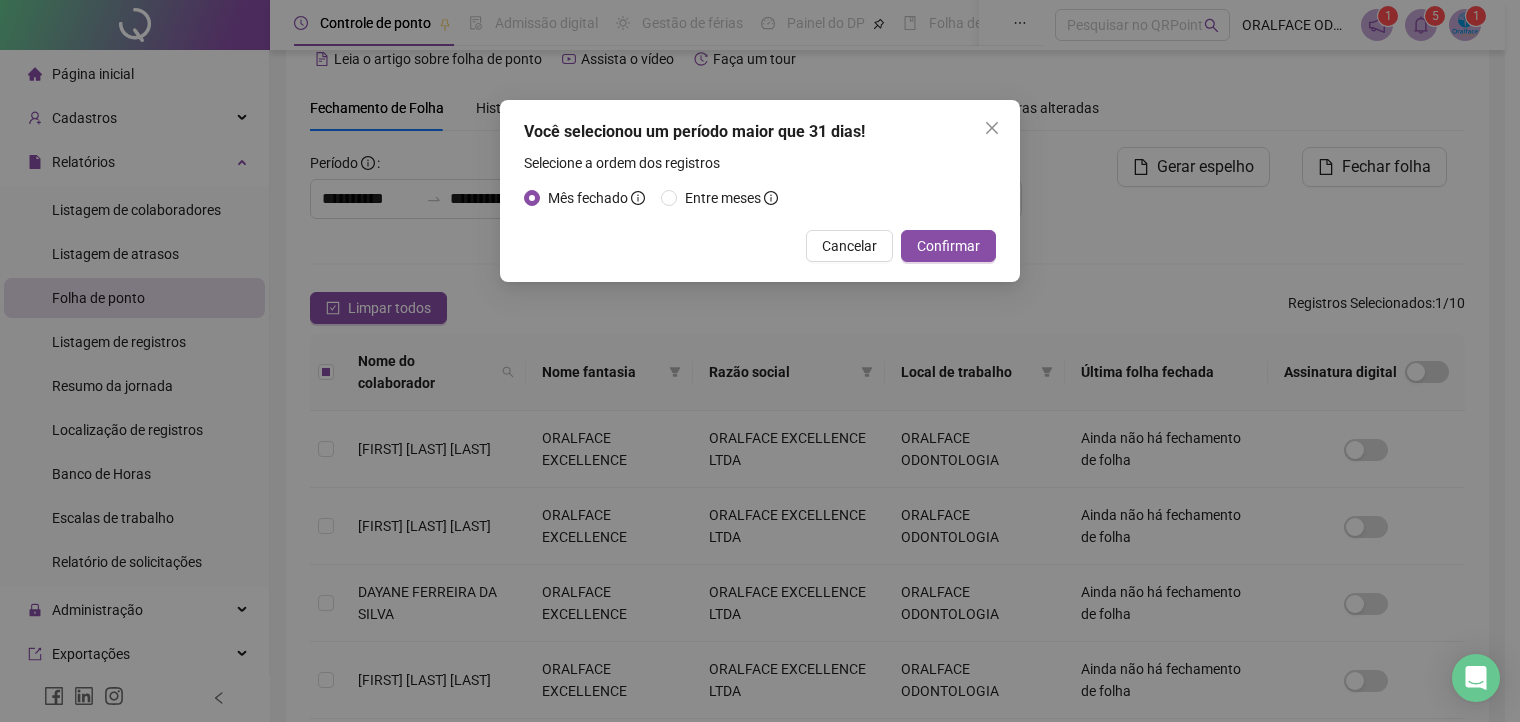 click on "Você selecionou um período maior que 31 dias! Selecione a ordem dos registros Mês fechado   Entre meses   Cancelar Confirmar" at bounding box center [760, 191] 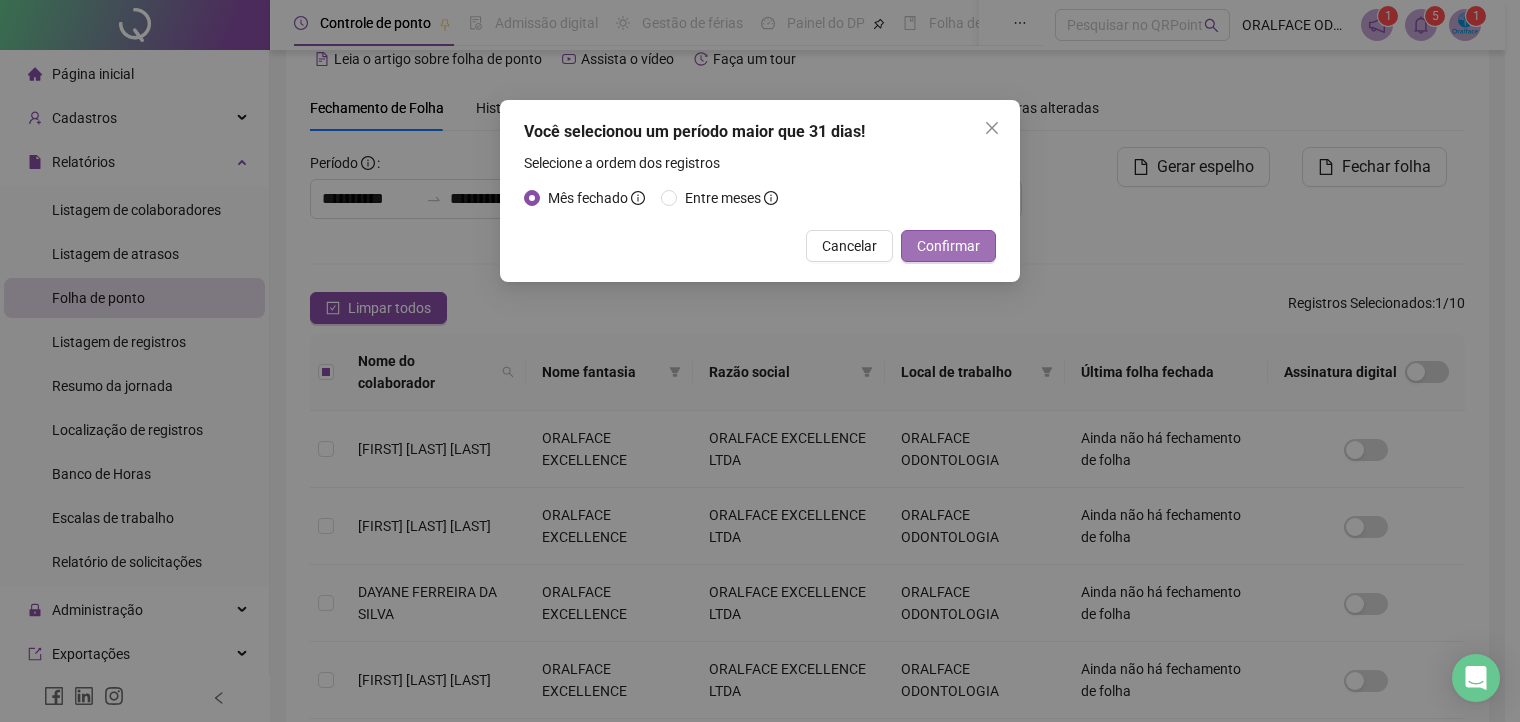 click on "Confirmar" at bounding box center (948, 246) 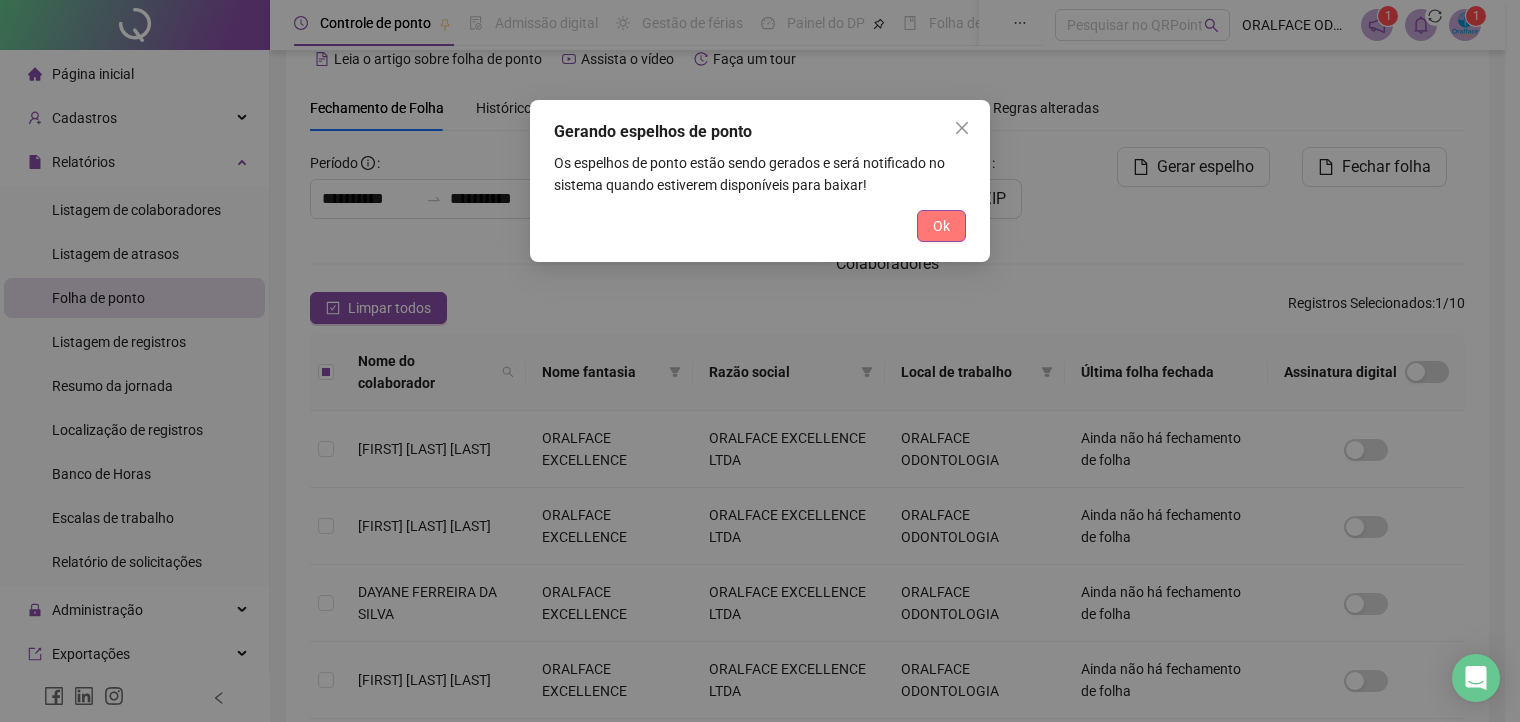 click on "Ok" at bounding box center (941, 226) 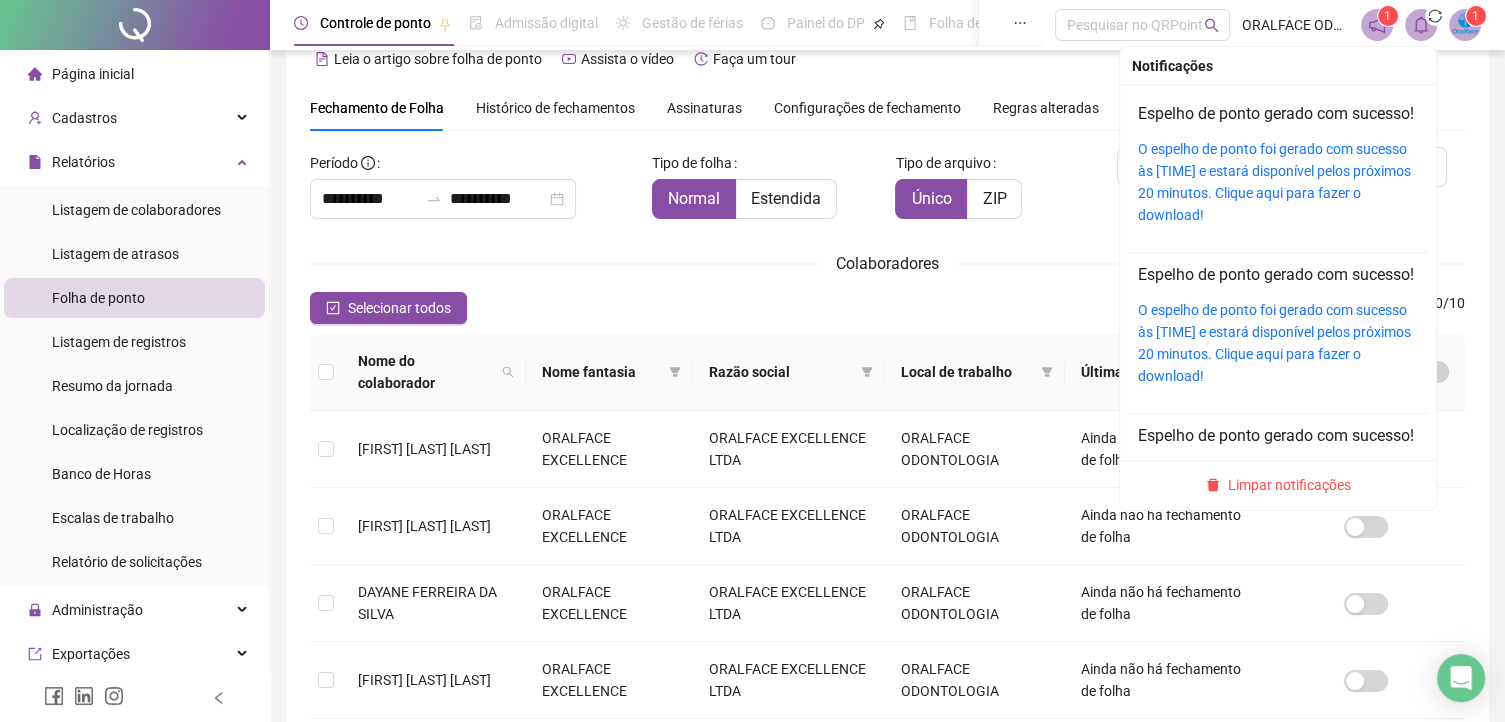 click 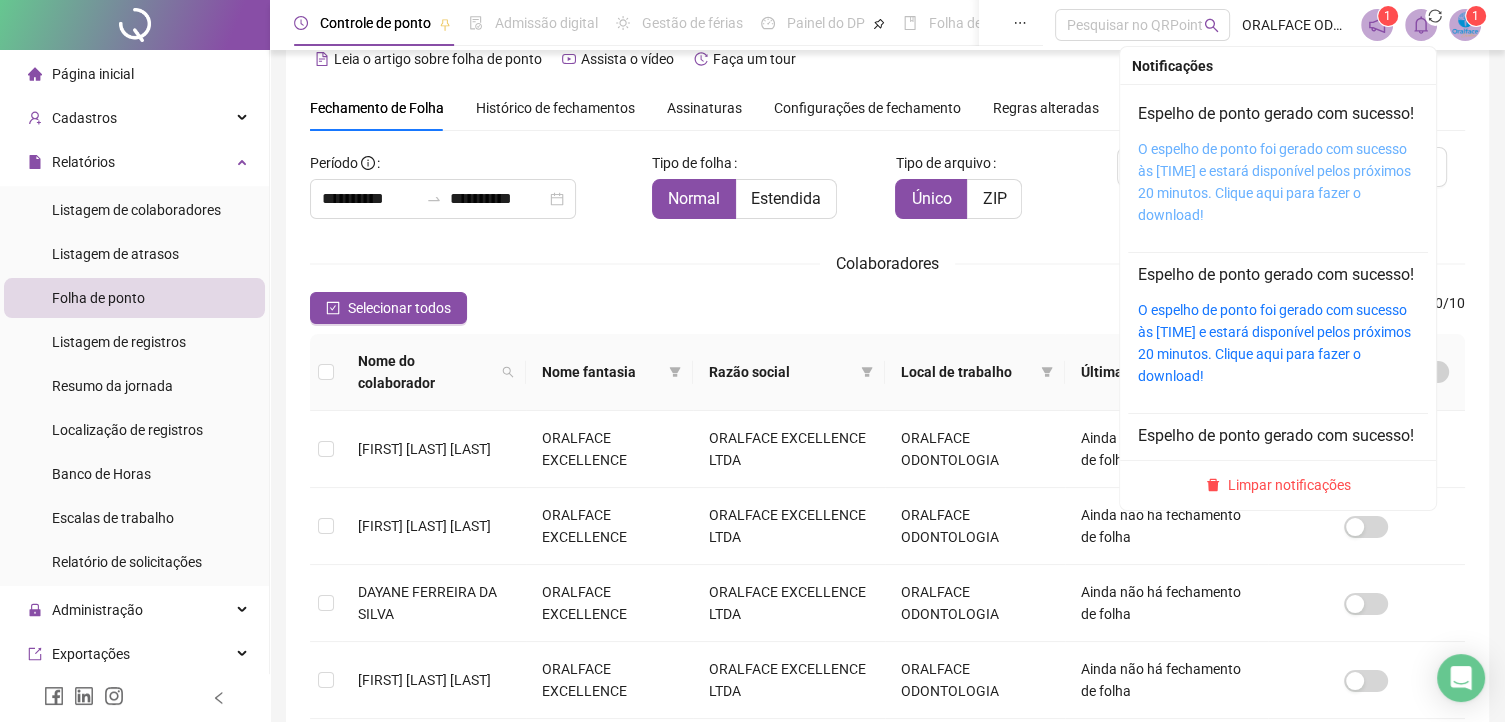 click on "O espelho de ponto foi gerado com sucesso às 12:14:13 e estará disponível pelos próximos 20 minutos.
Clique aqui para fazer o download!" at bounding box center [1274, 182] 